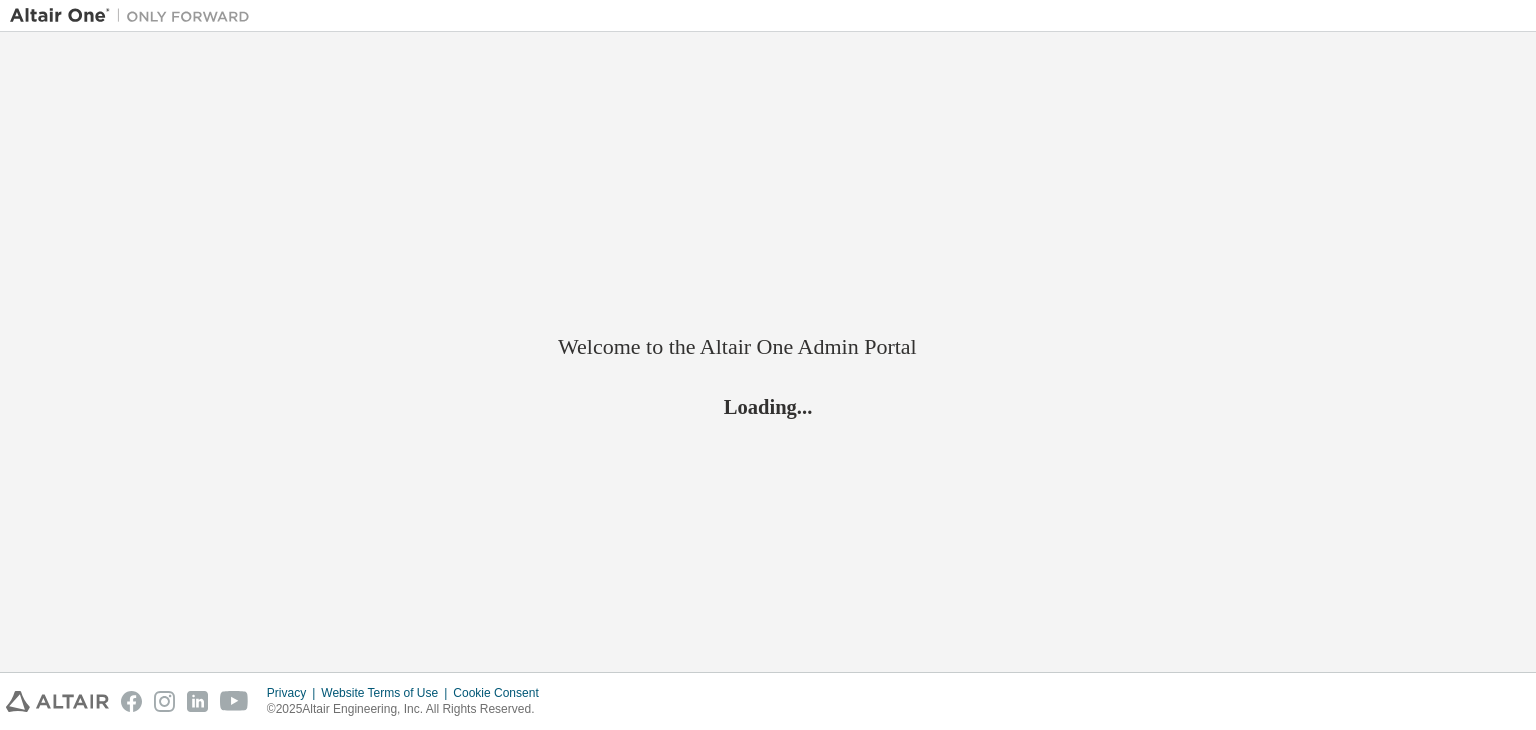scroll, scrollTop: 0, scrollLeft: 0, axis: both 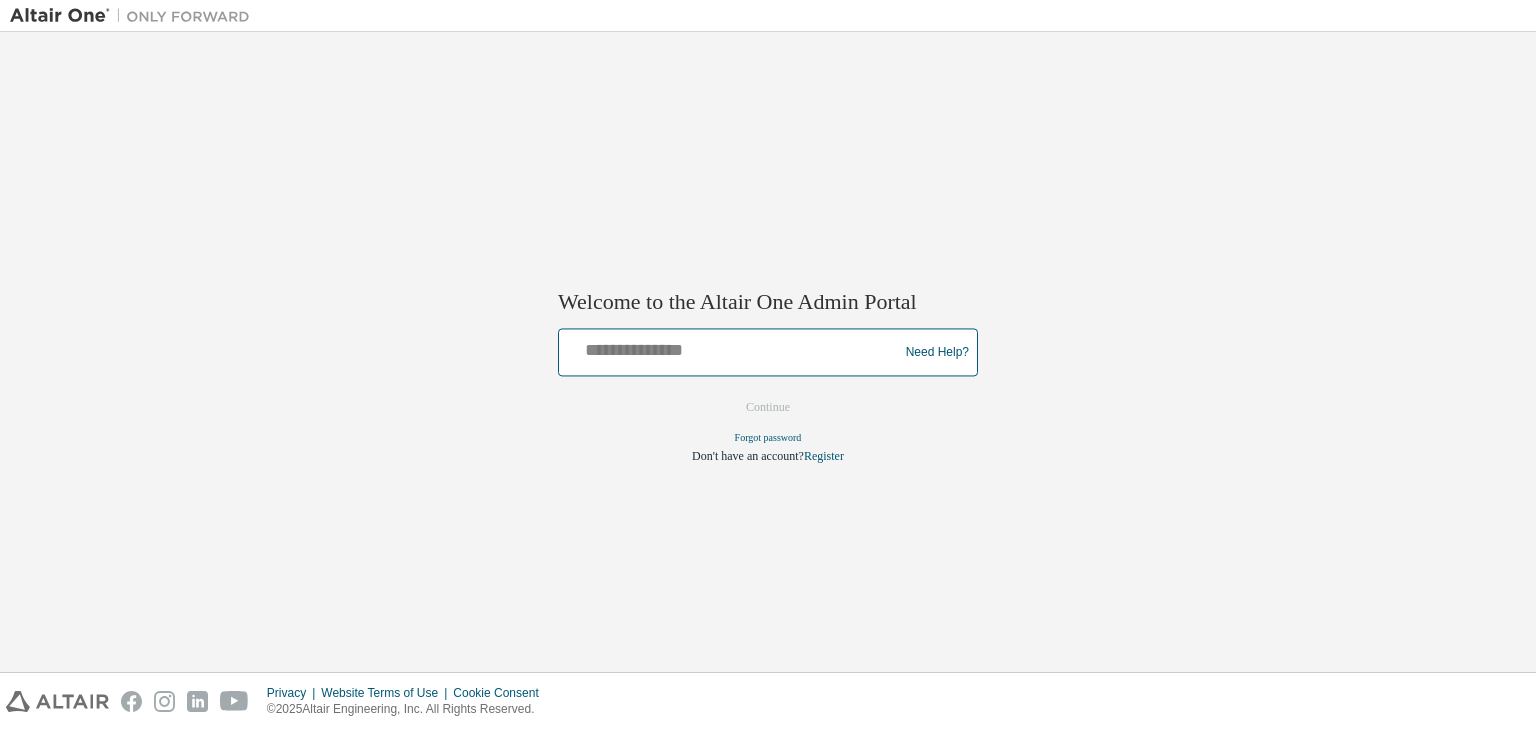 click at bounding box center (731, 348) 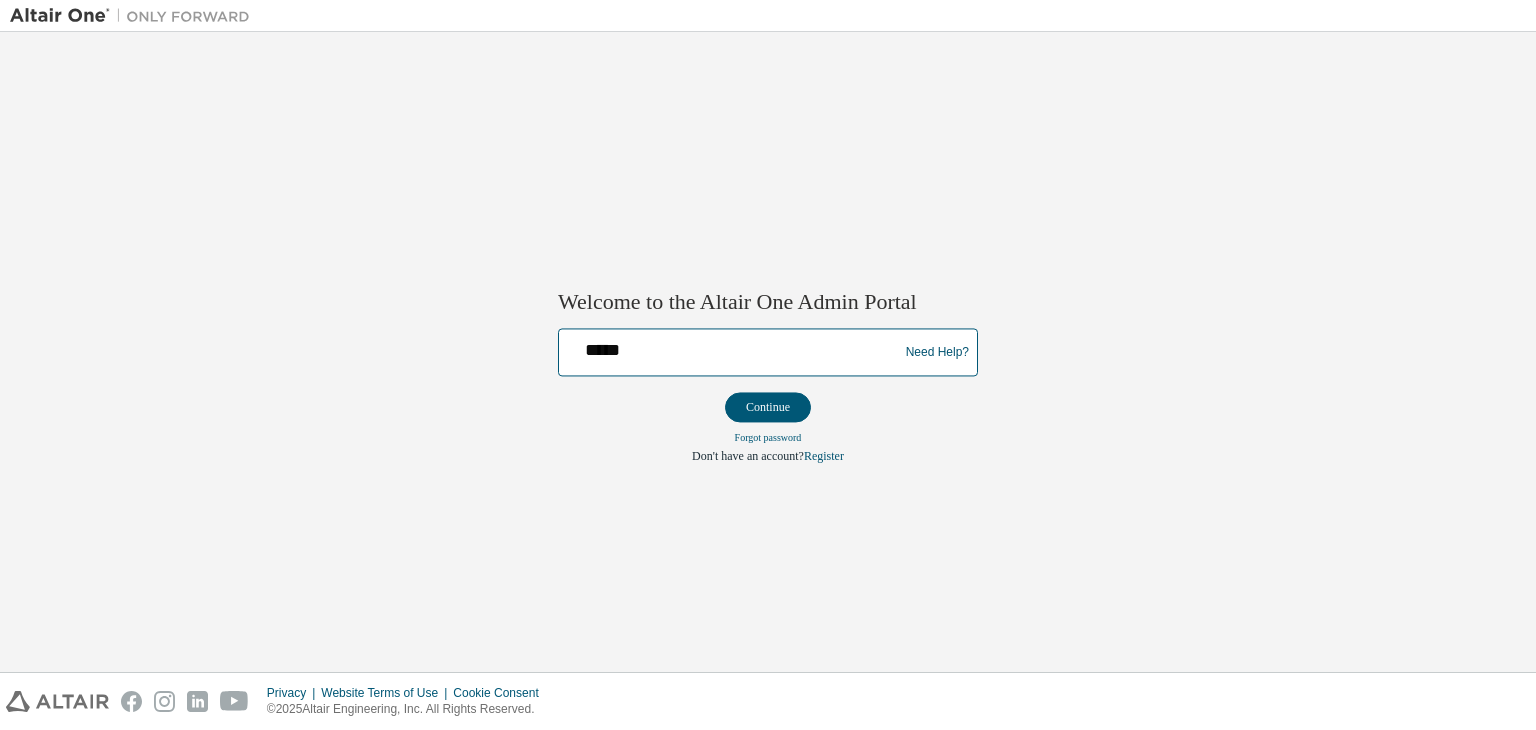 type on "**********" 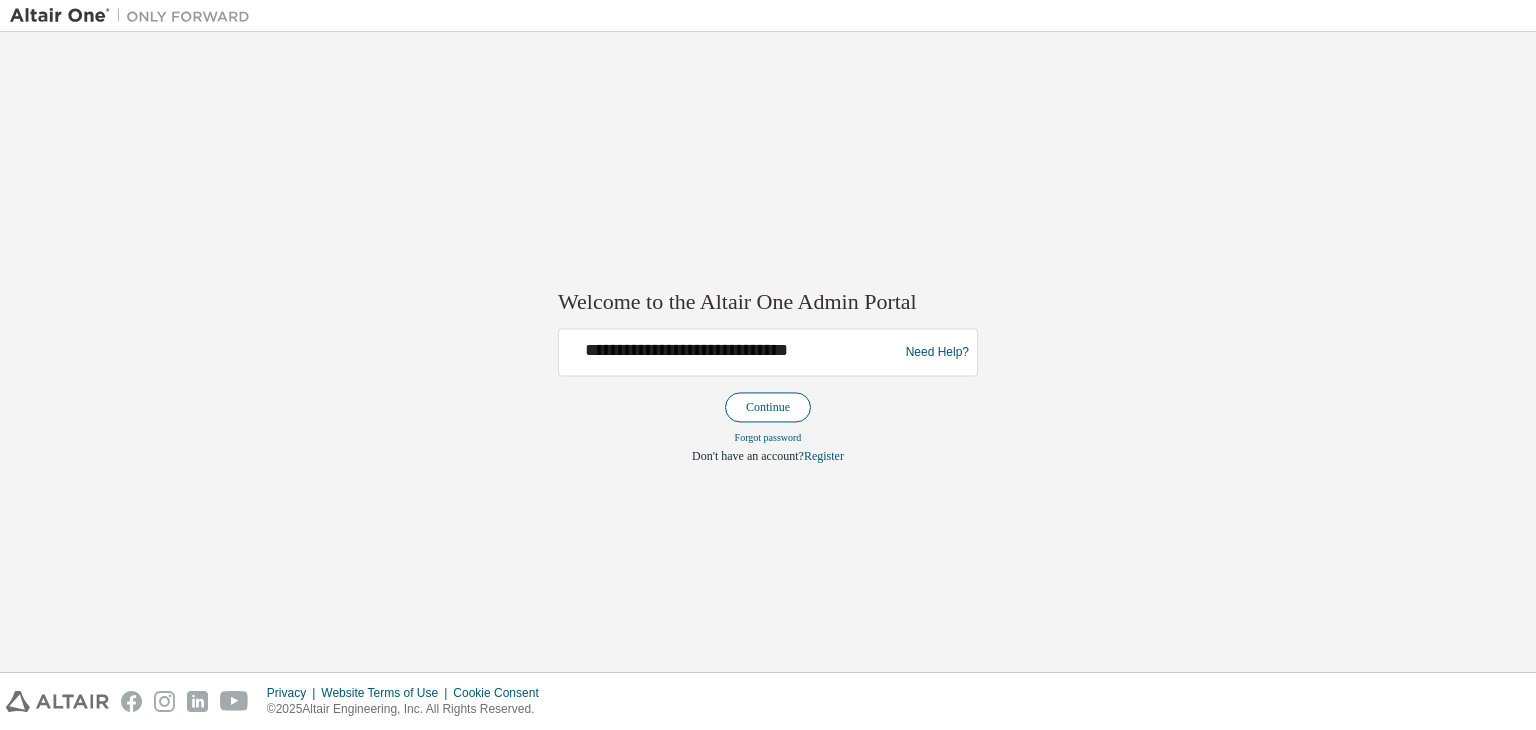 click on "Continue" at bounding box center [768, 408] 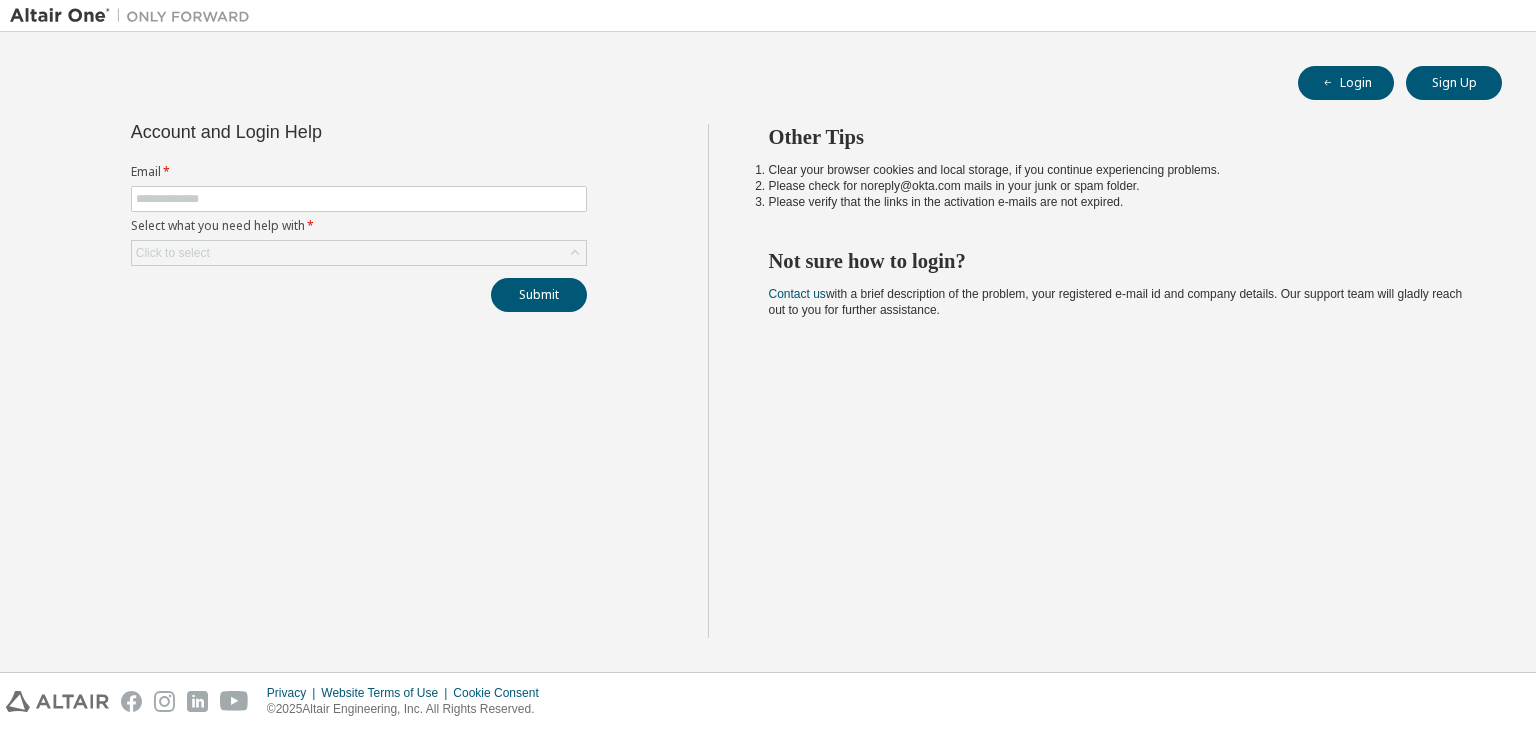 scroll, scrollTop: 0, scrollLeft: 0, axis: both 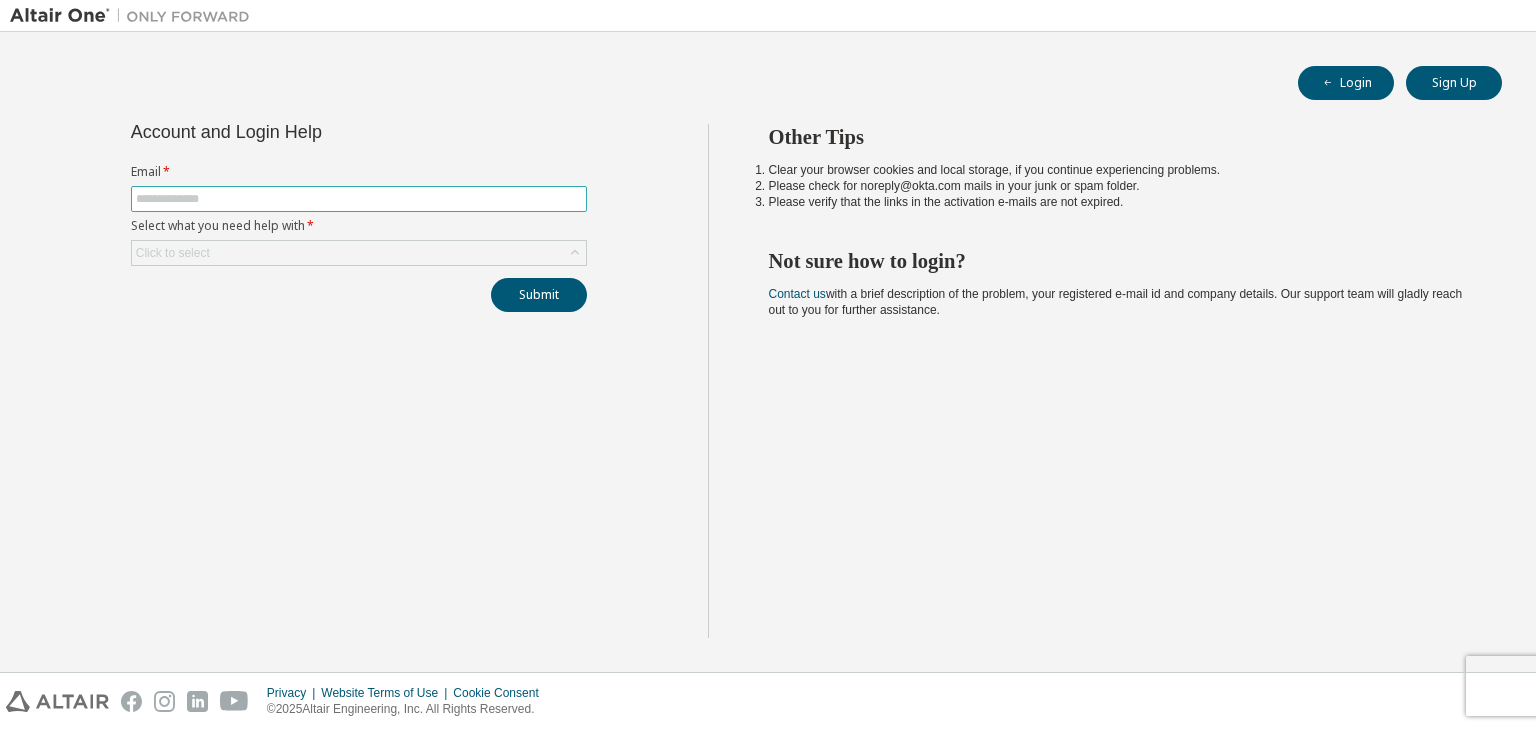 click at bounding box center [359, 199] 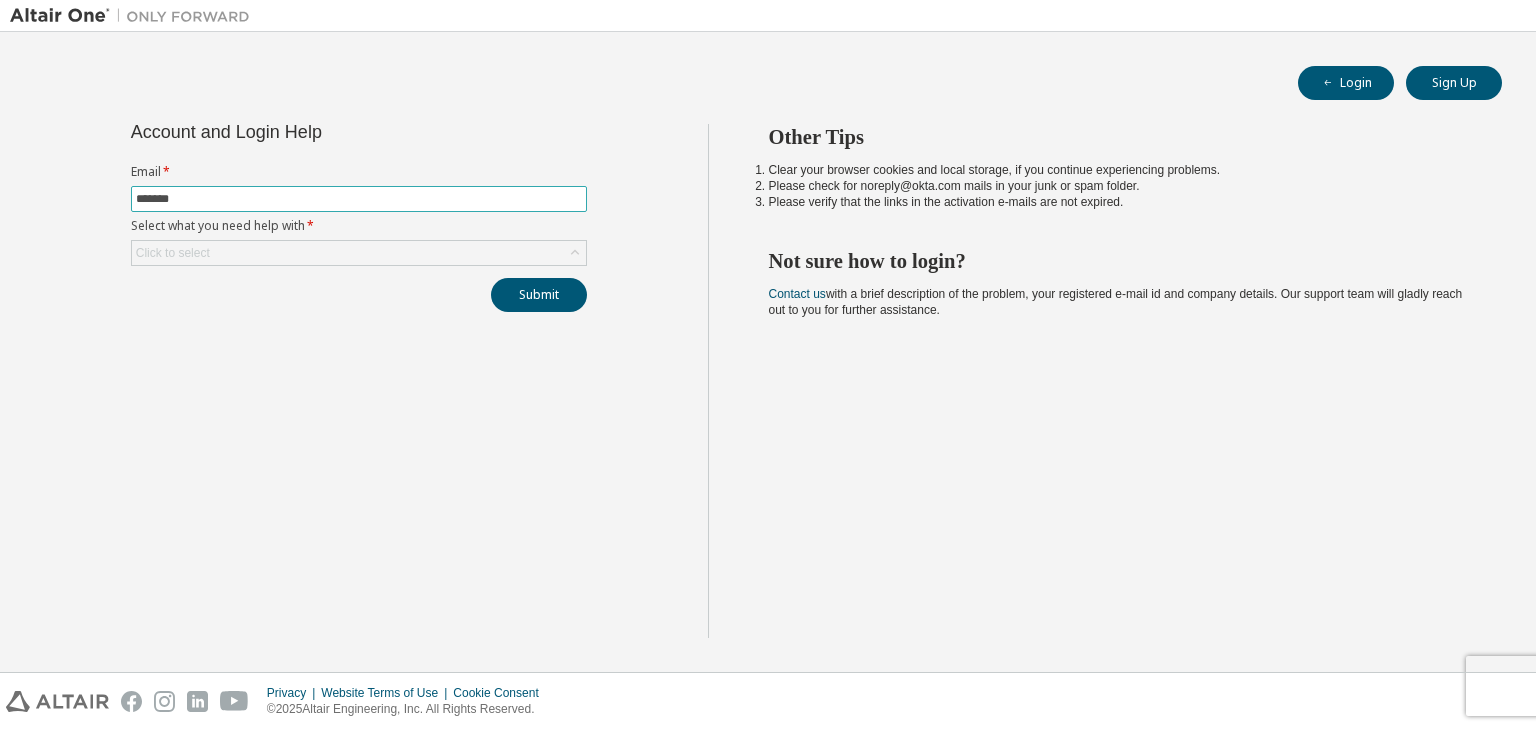 type on "**********" 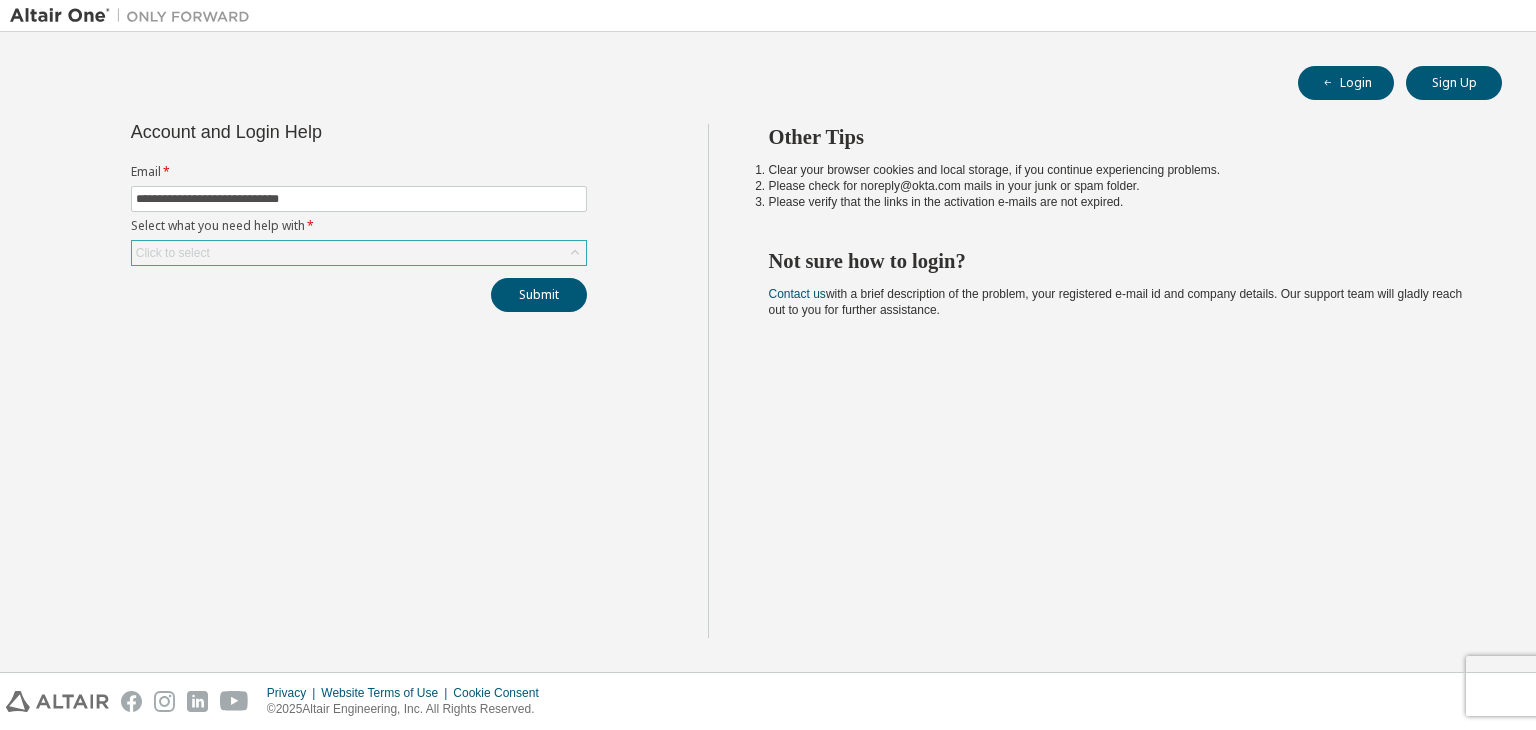 click on "Click to select" at bounding box center (359, 253) 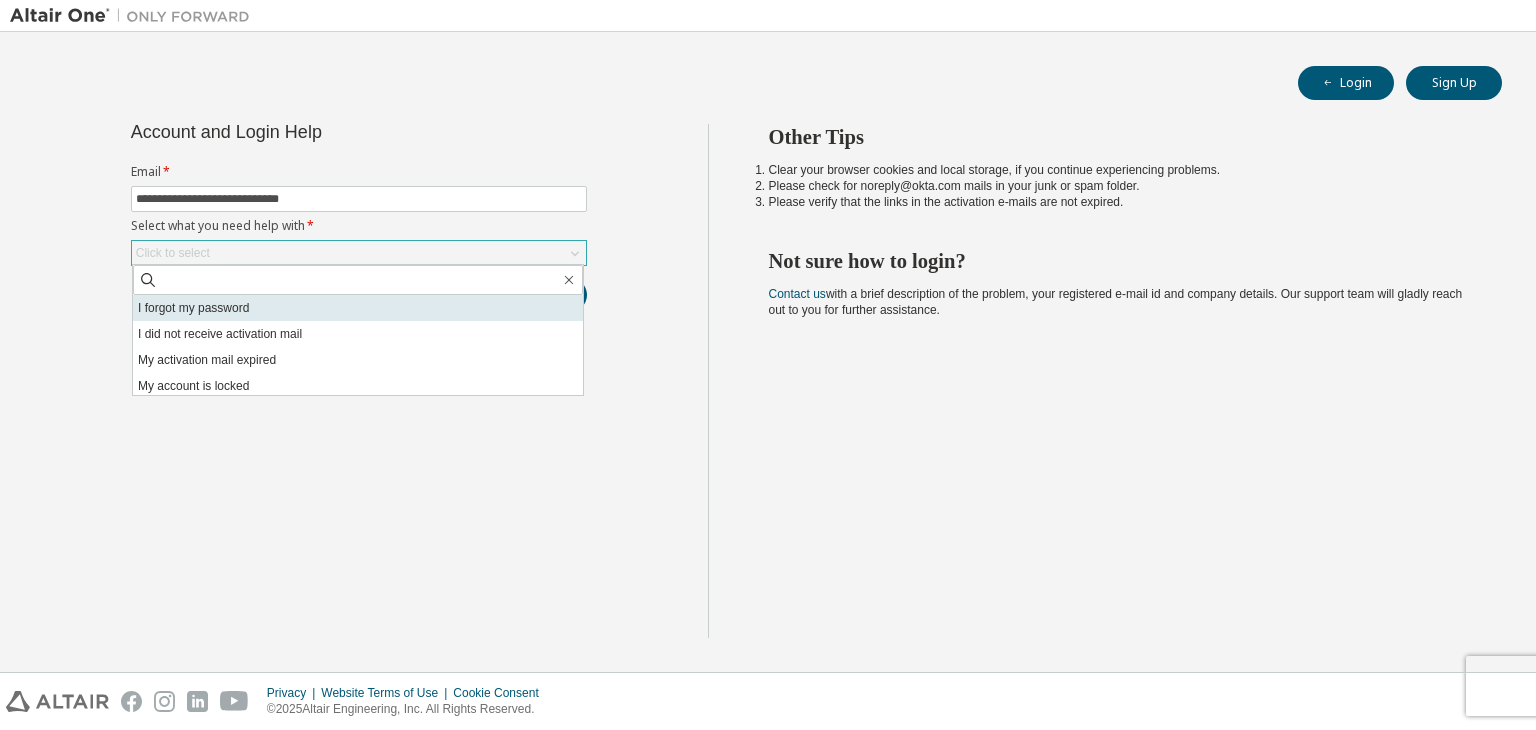 click on "I forgot my password" at bounding box center [358, 308] 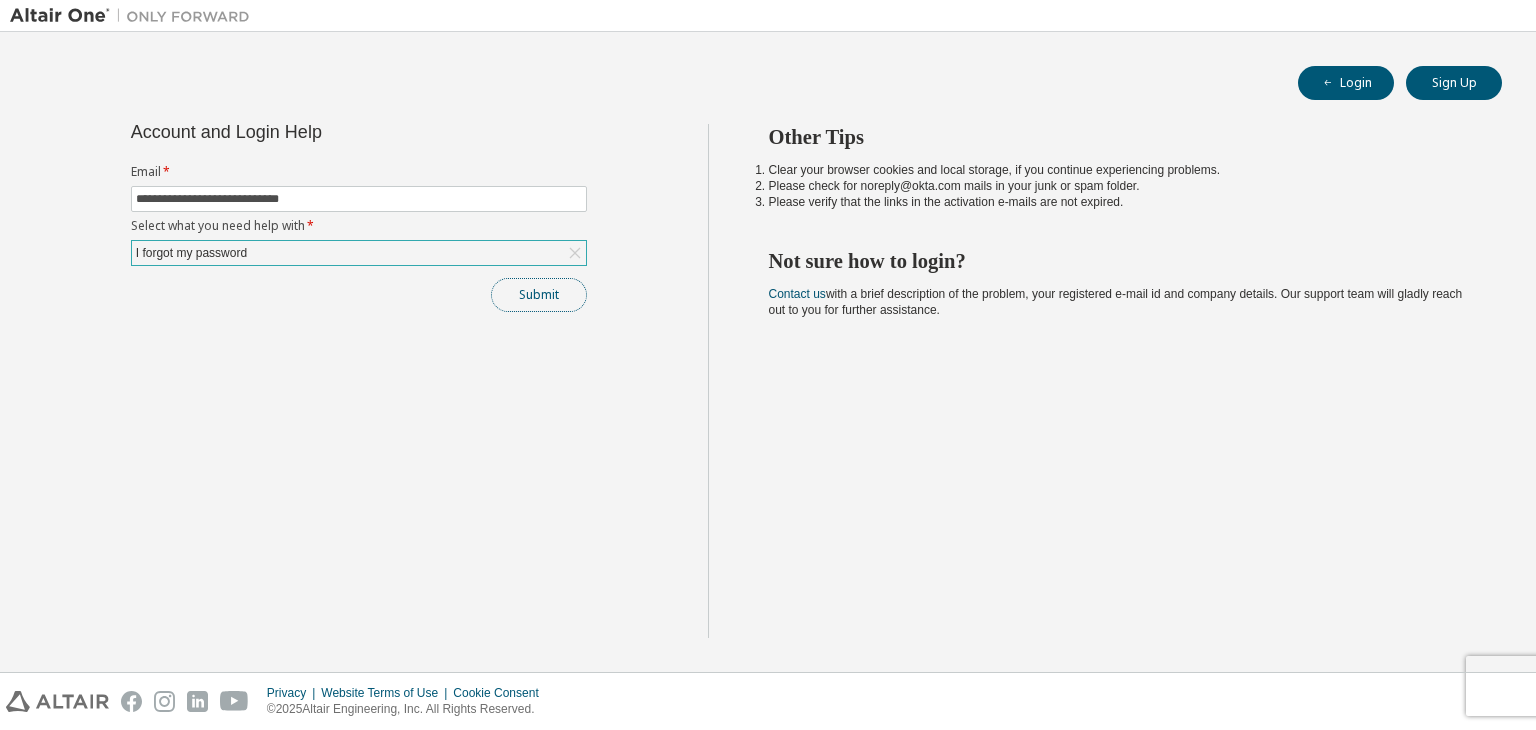 click on "Submit" at bounding box center (539, 295) 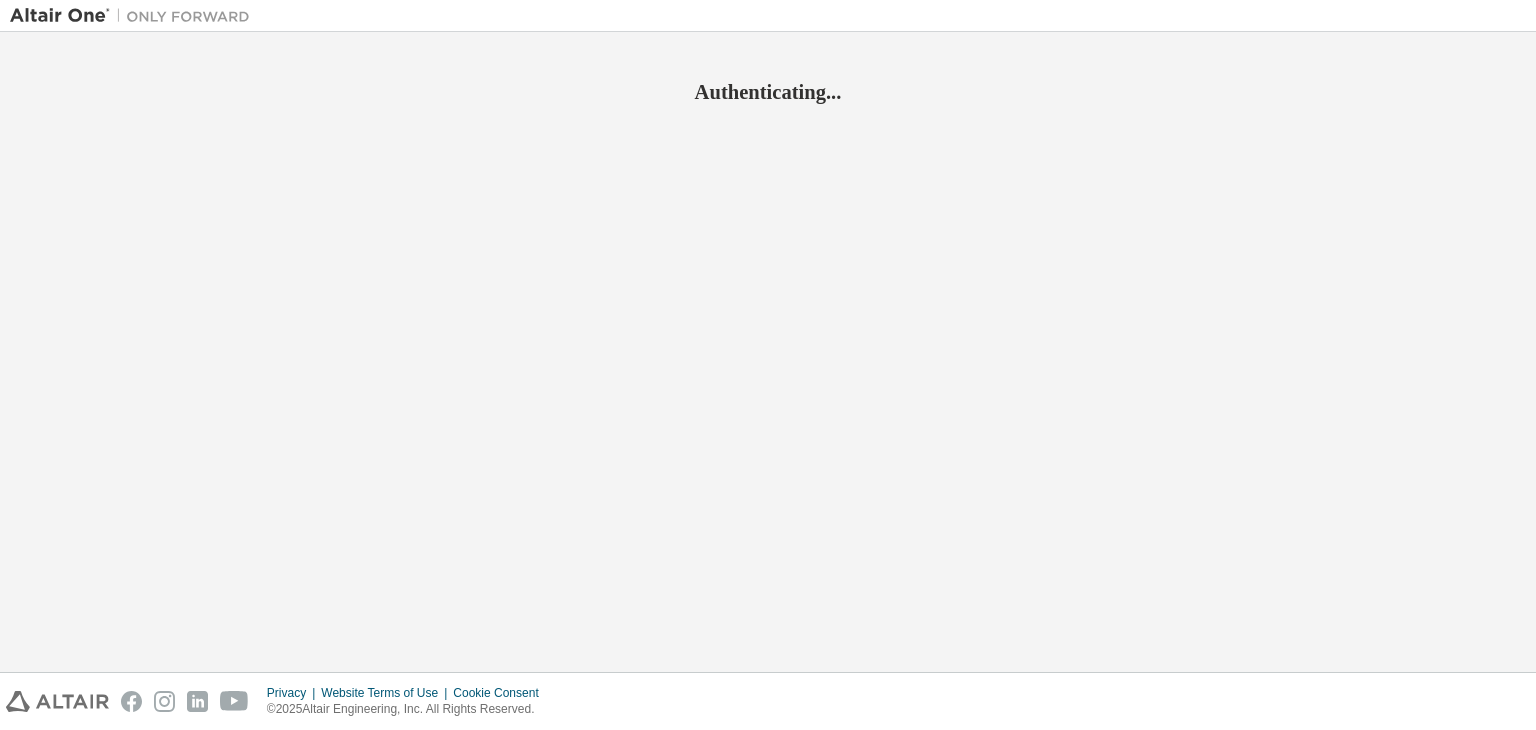 scroll, scrollTop: 0, scrollLeft: 0, axis: both 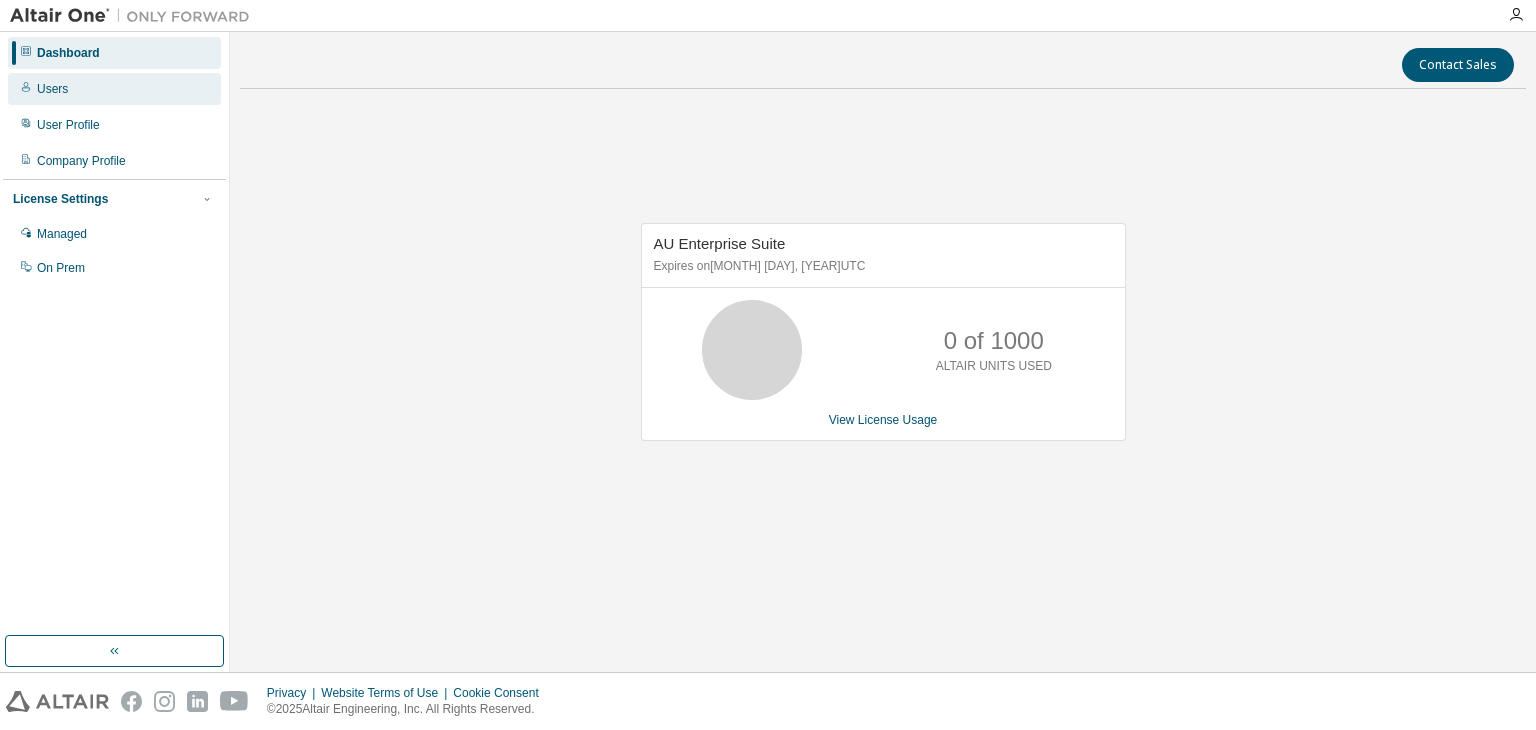 click on "Users" at bounding box center (52, 89) 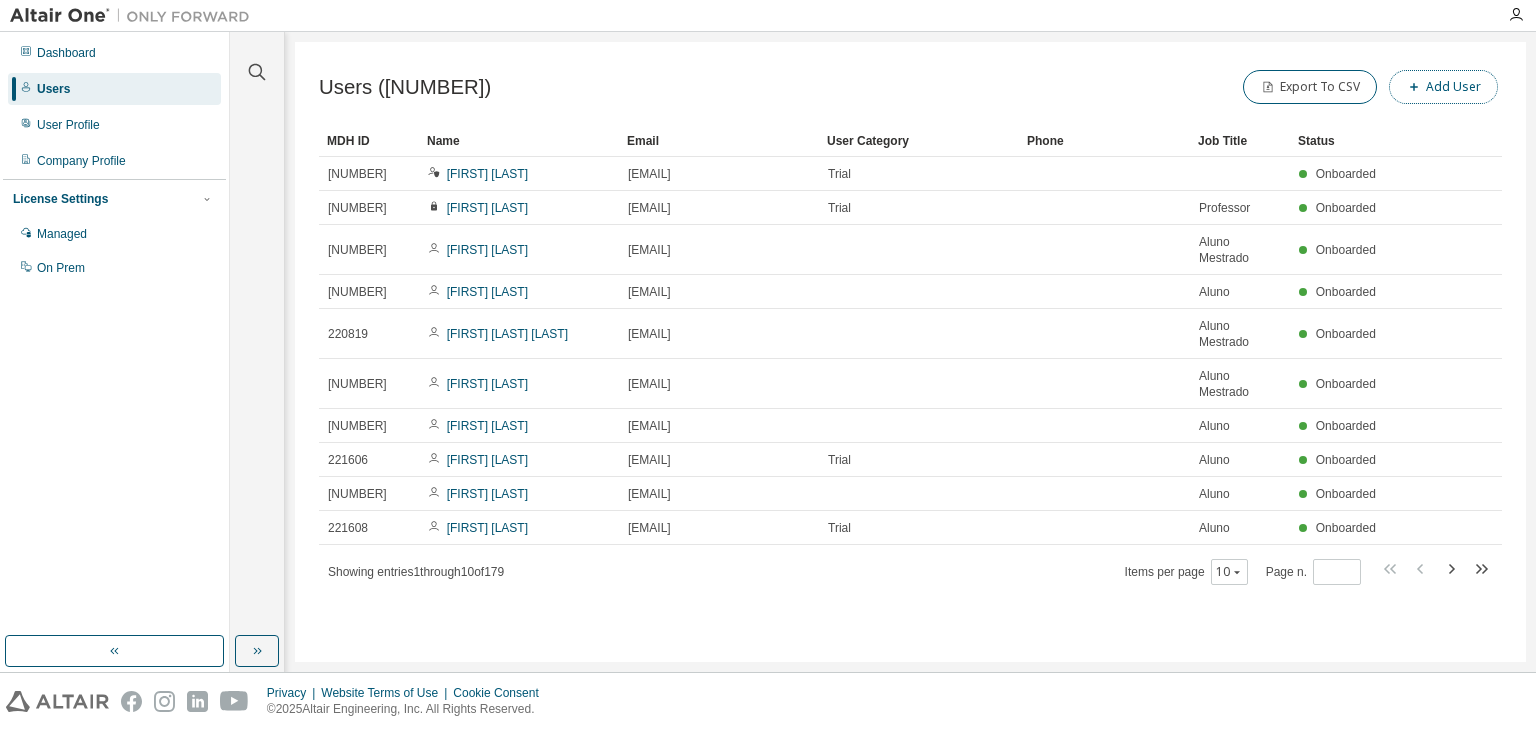 click on "Add User" at bounding box center (1443, 87) 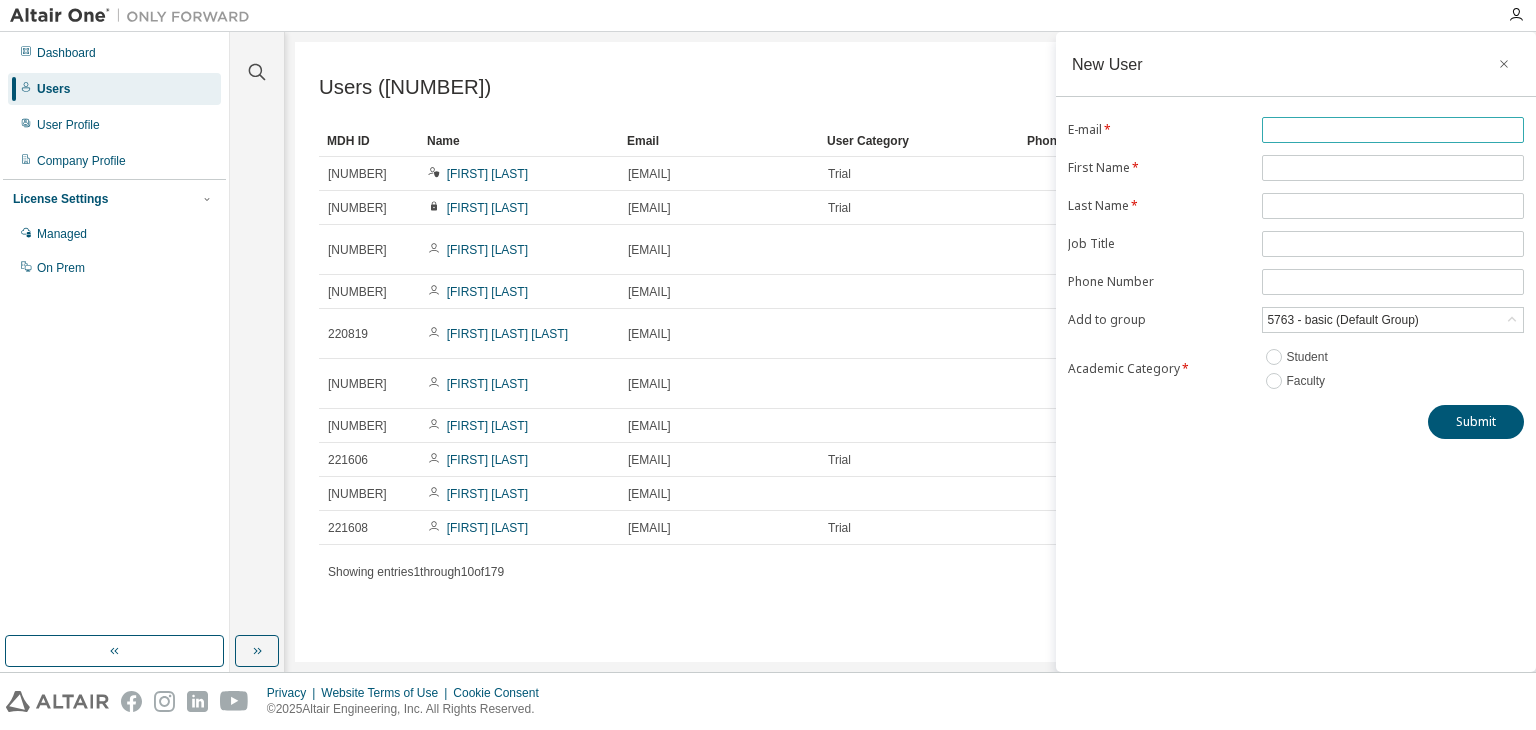 click at bounding box center (1393, 130) 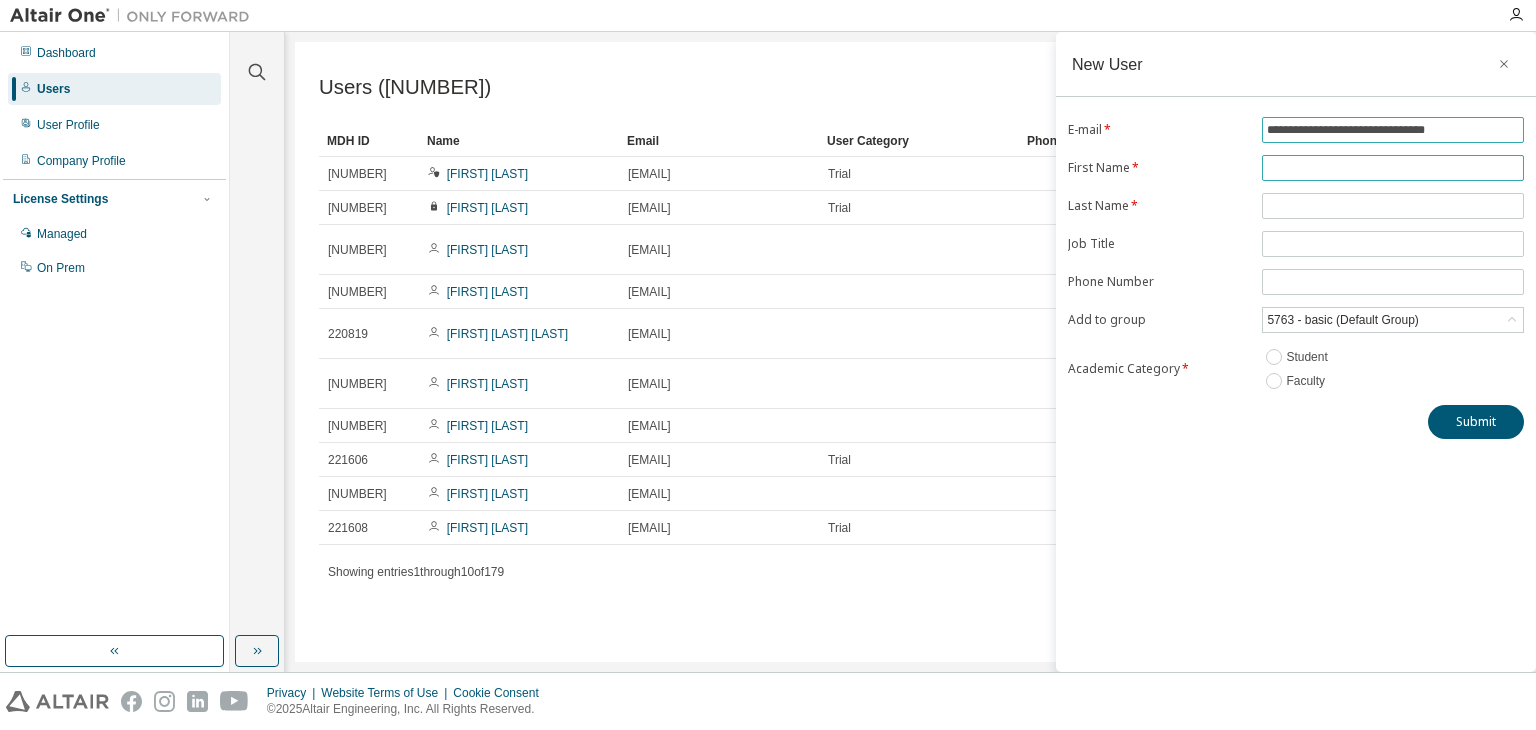 type on "**********" 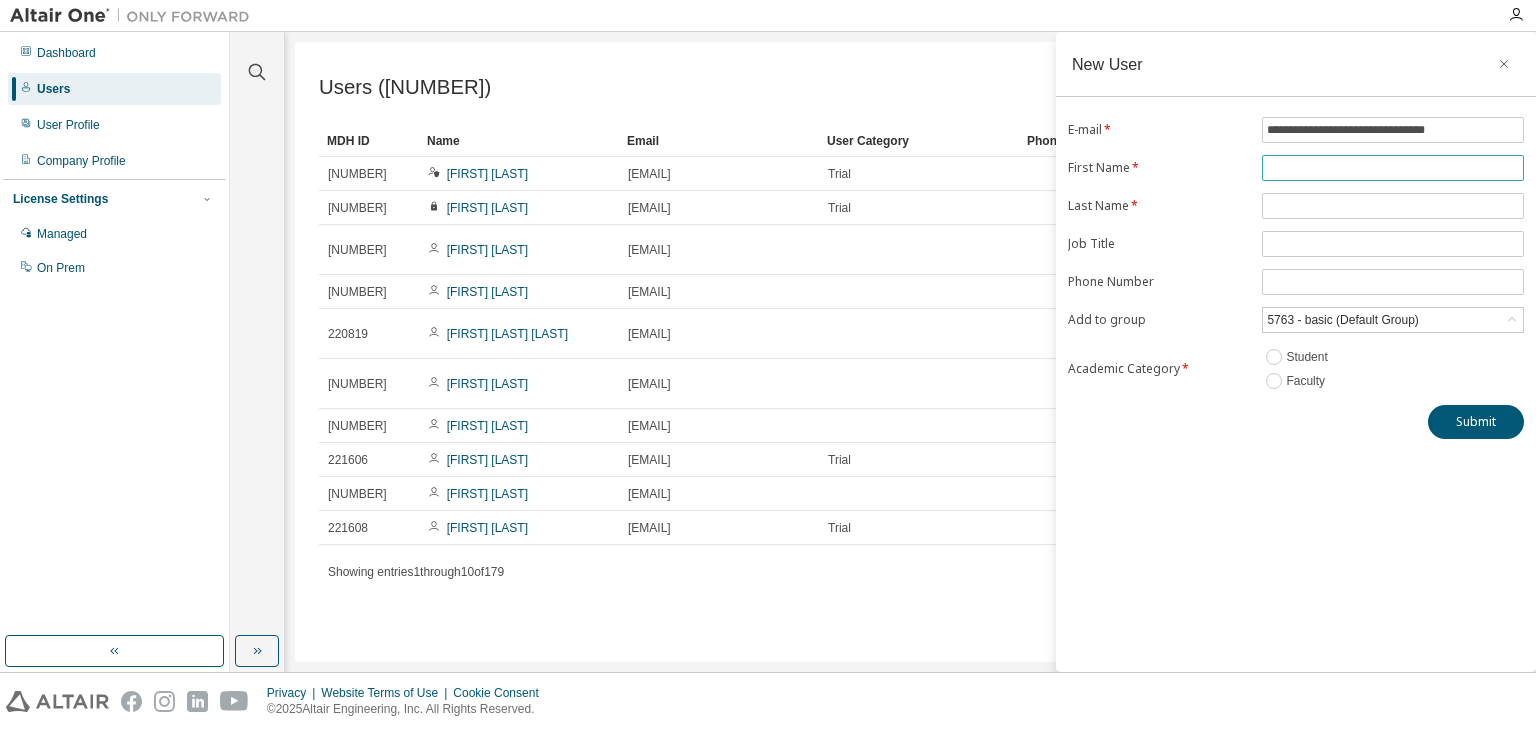 drag, startPoint x: 1300, startPoint y: 171, endPoint x: 1339, endPoint y: 171, distance: 39 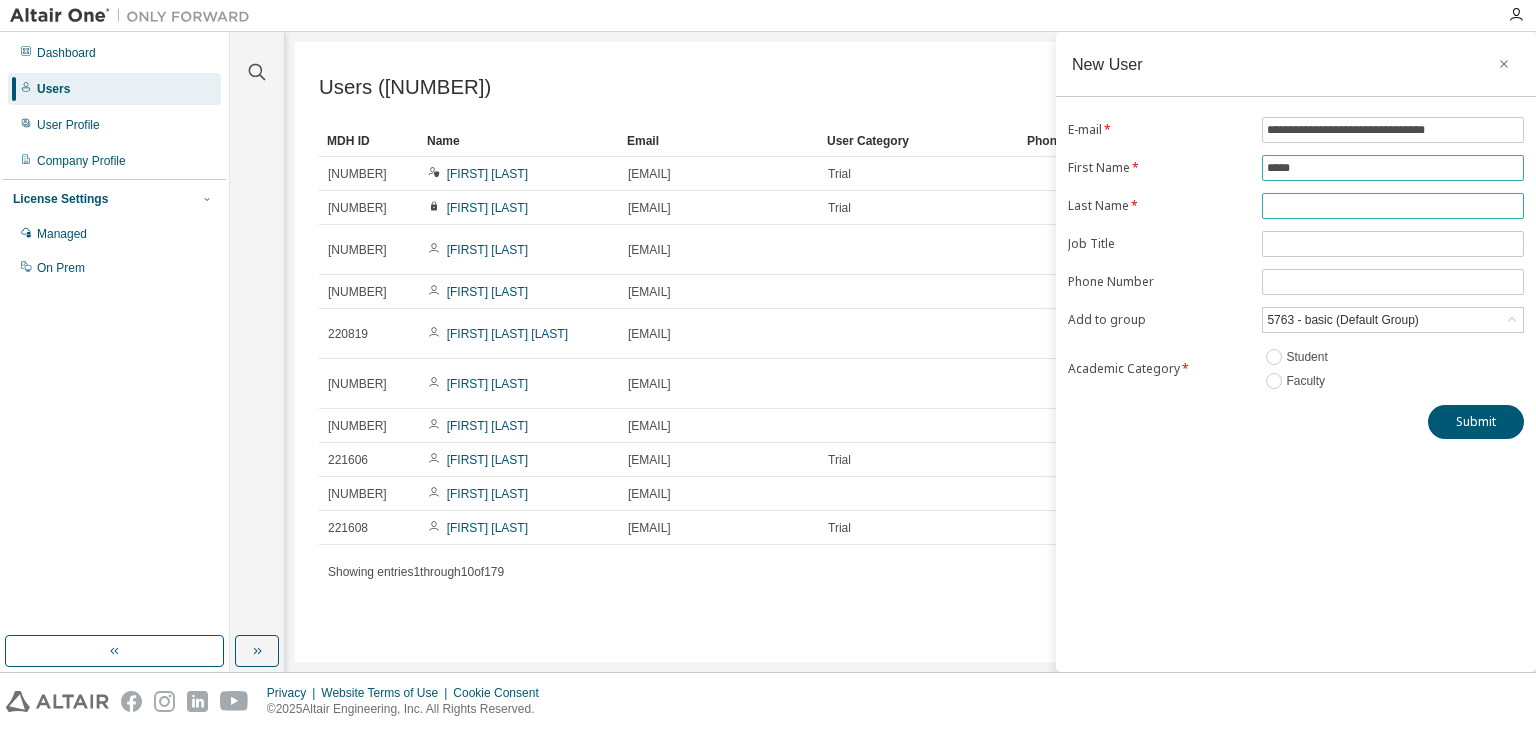 type on "*****" 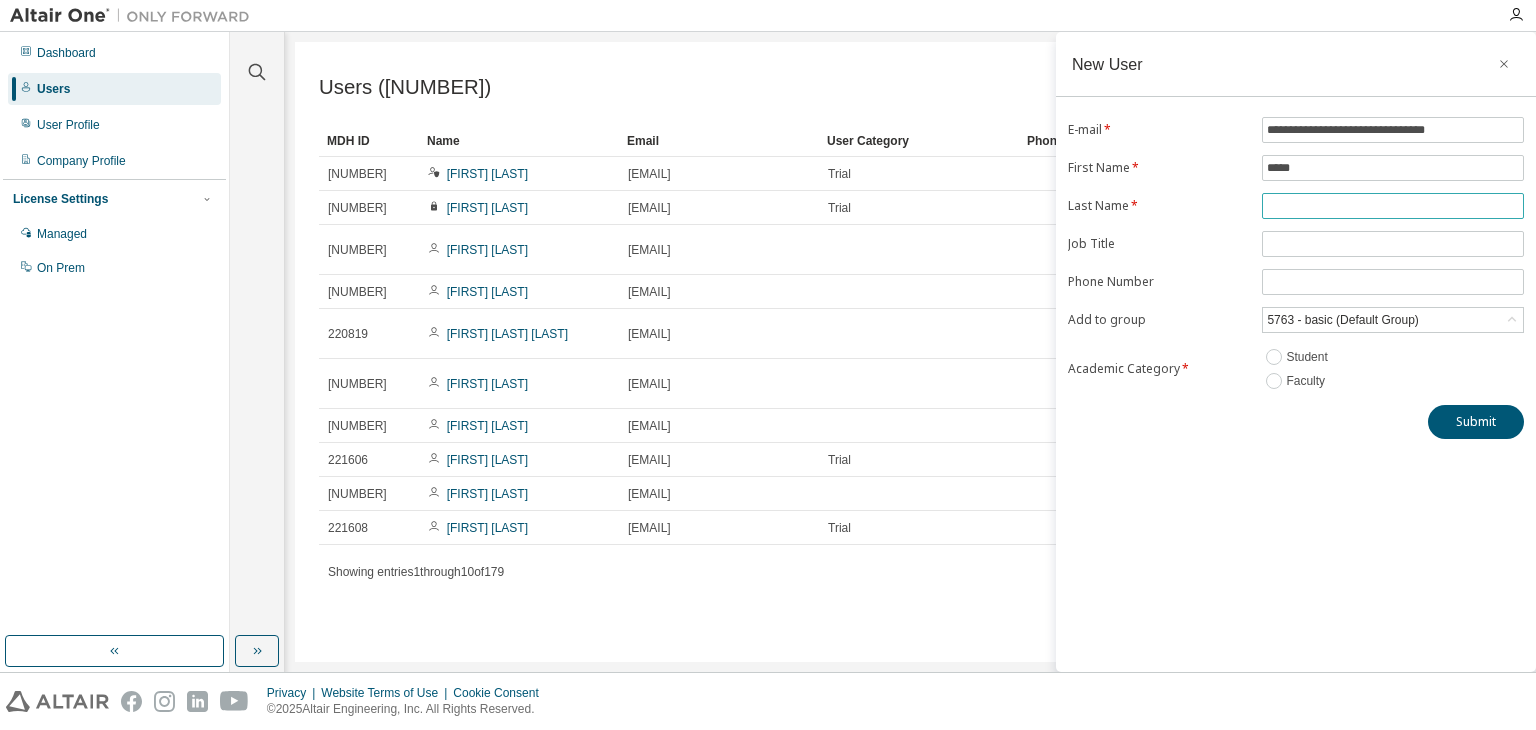 click at bounding box center (1393, 206) 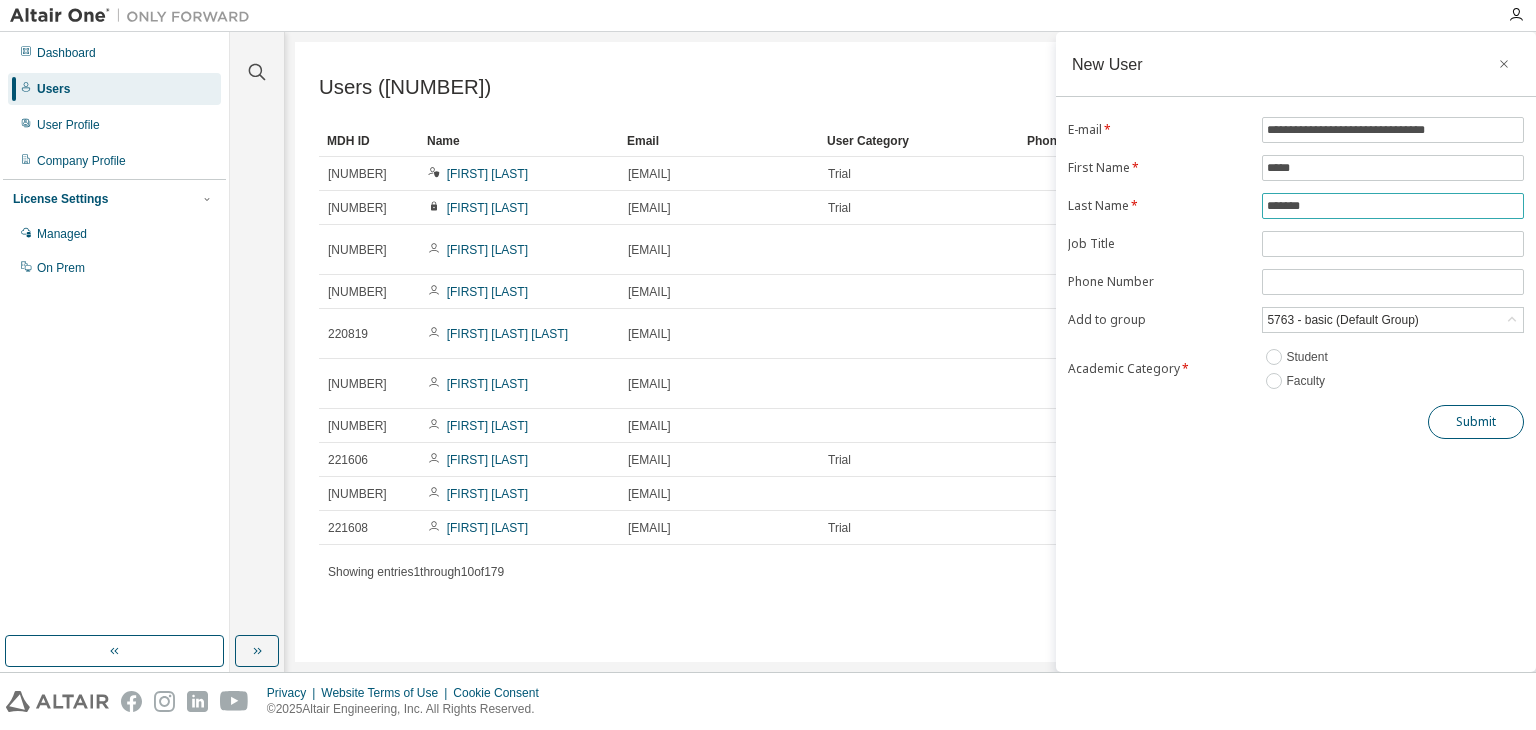 type on "*******" 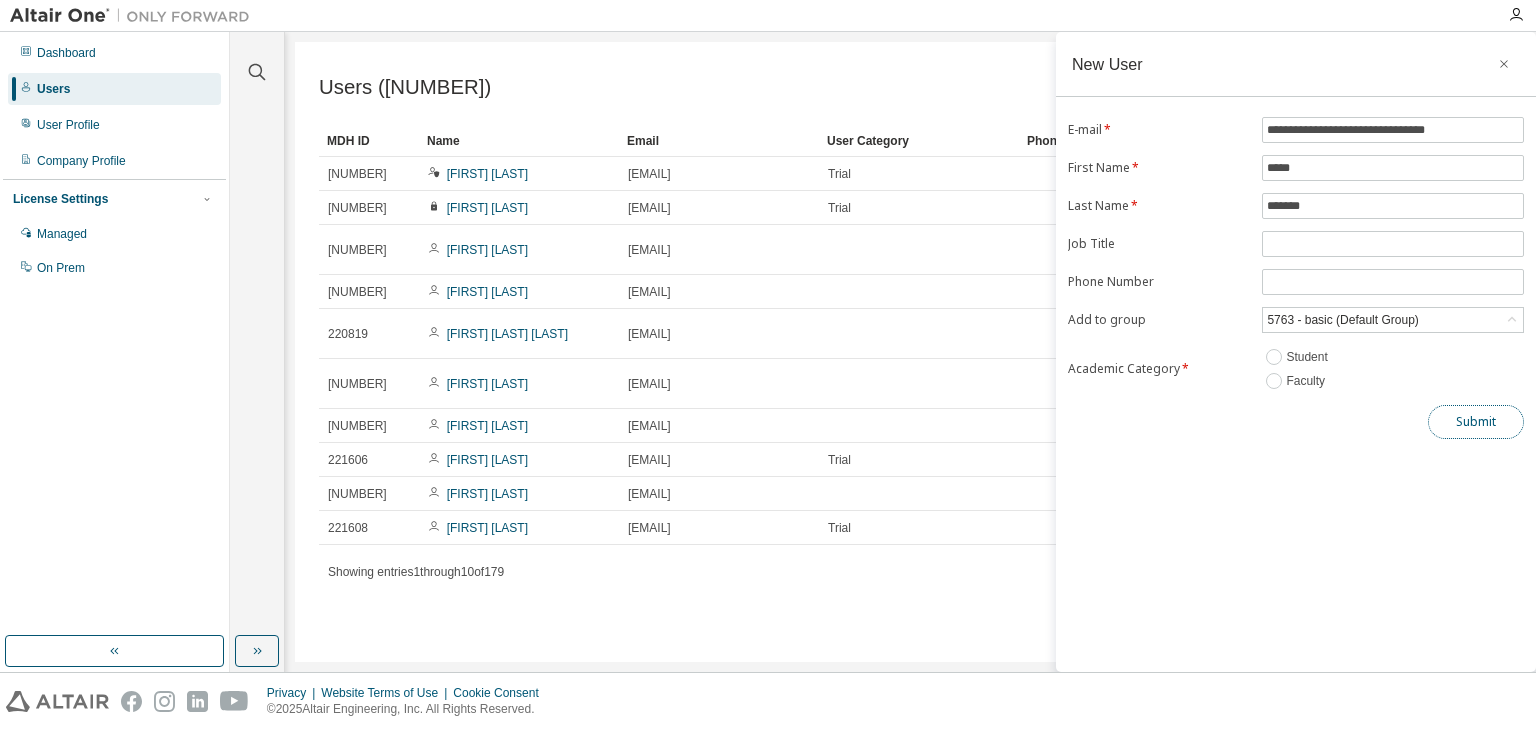click on "Submit" at bounding box center (1476, 422) 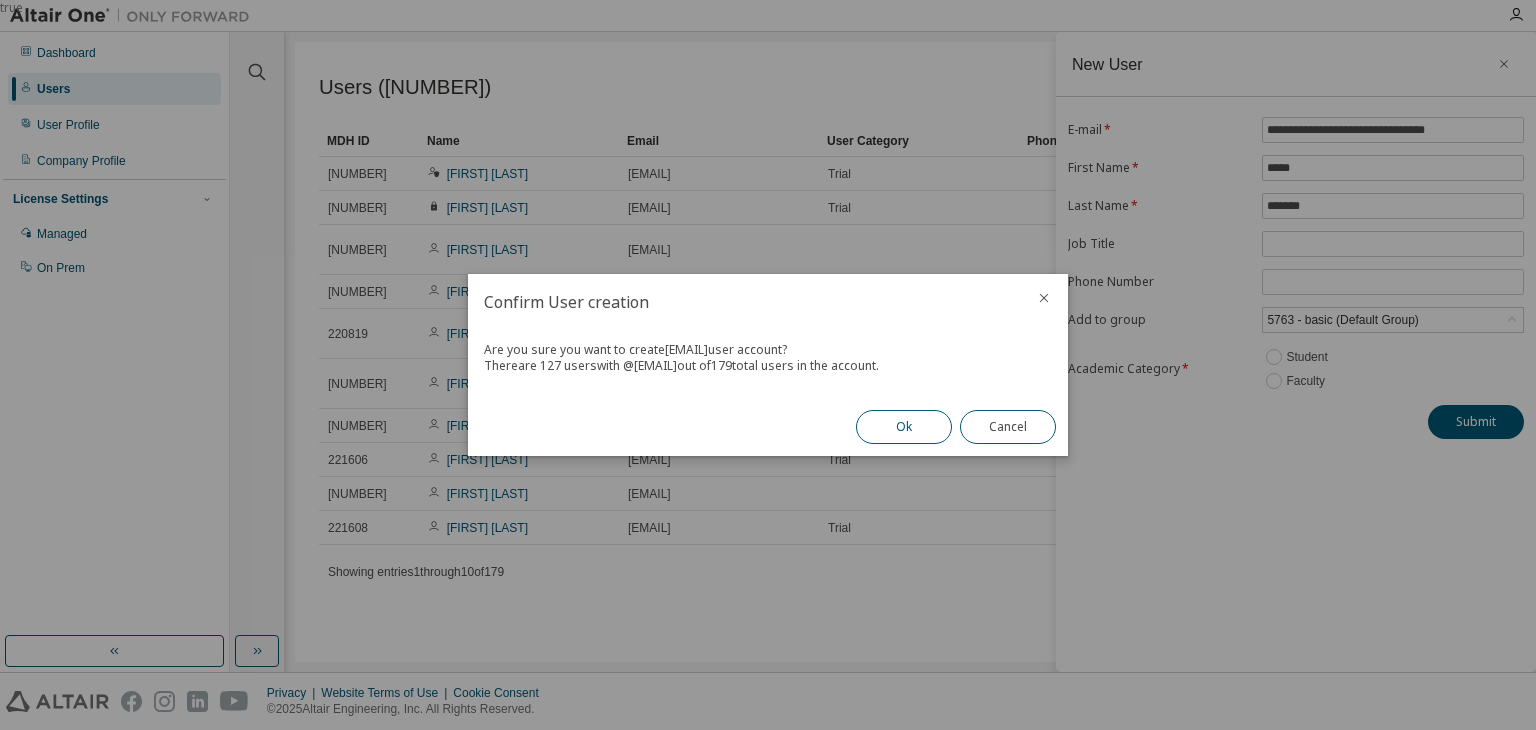click on "Ok" at bounding box center (904, 427) 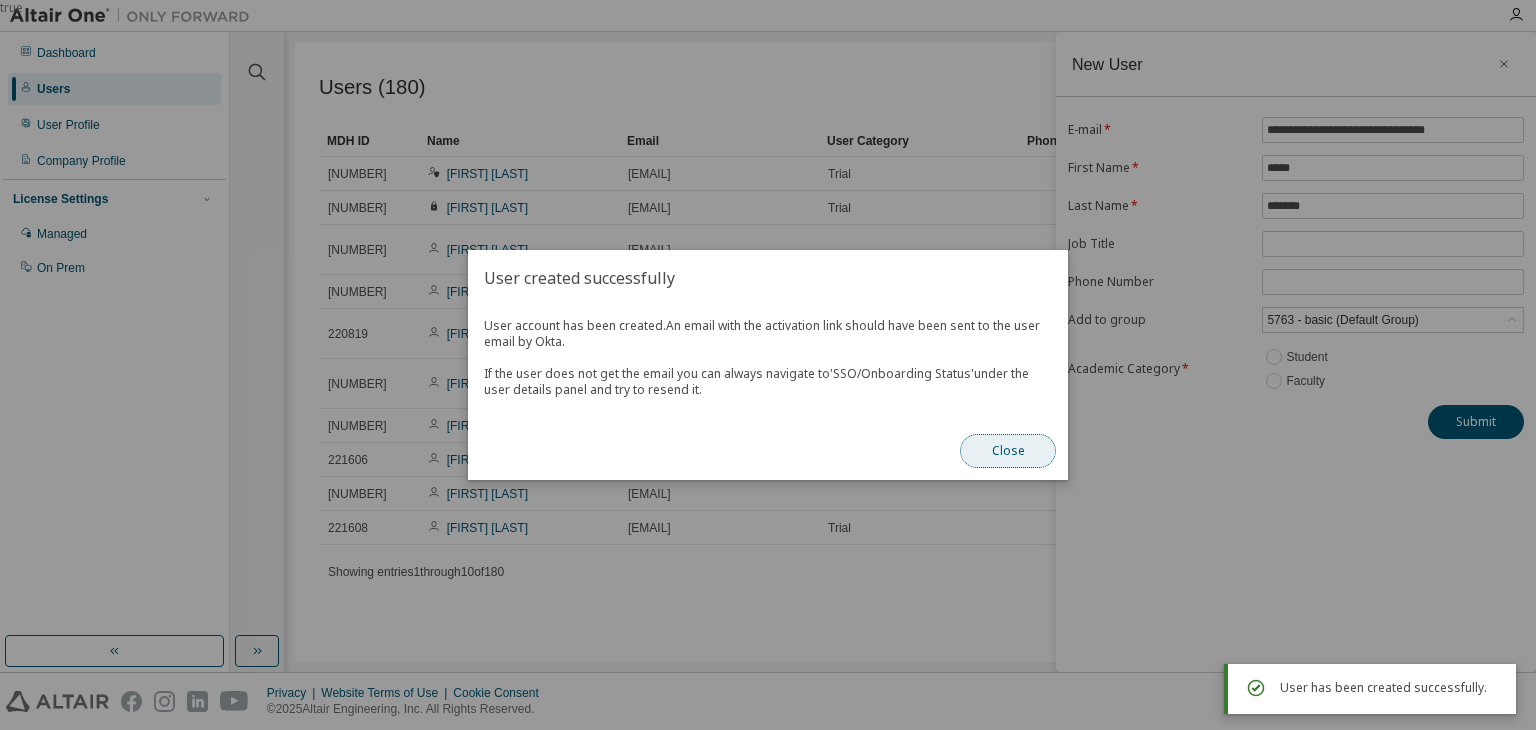 click on "Close" at bounding box center [1008, 451] 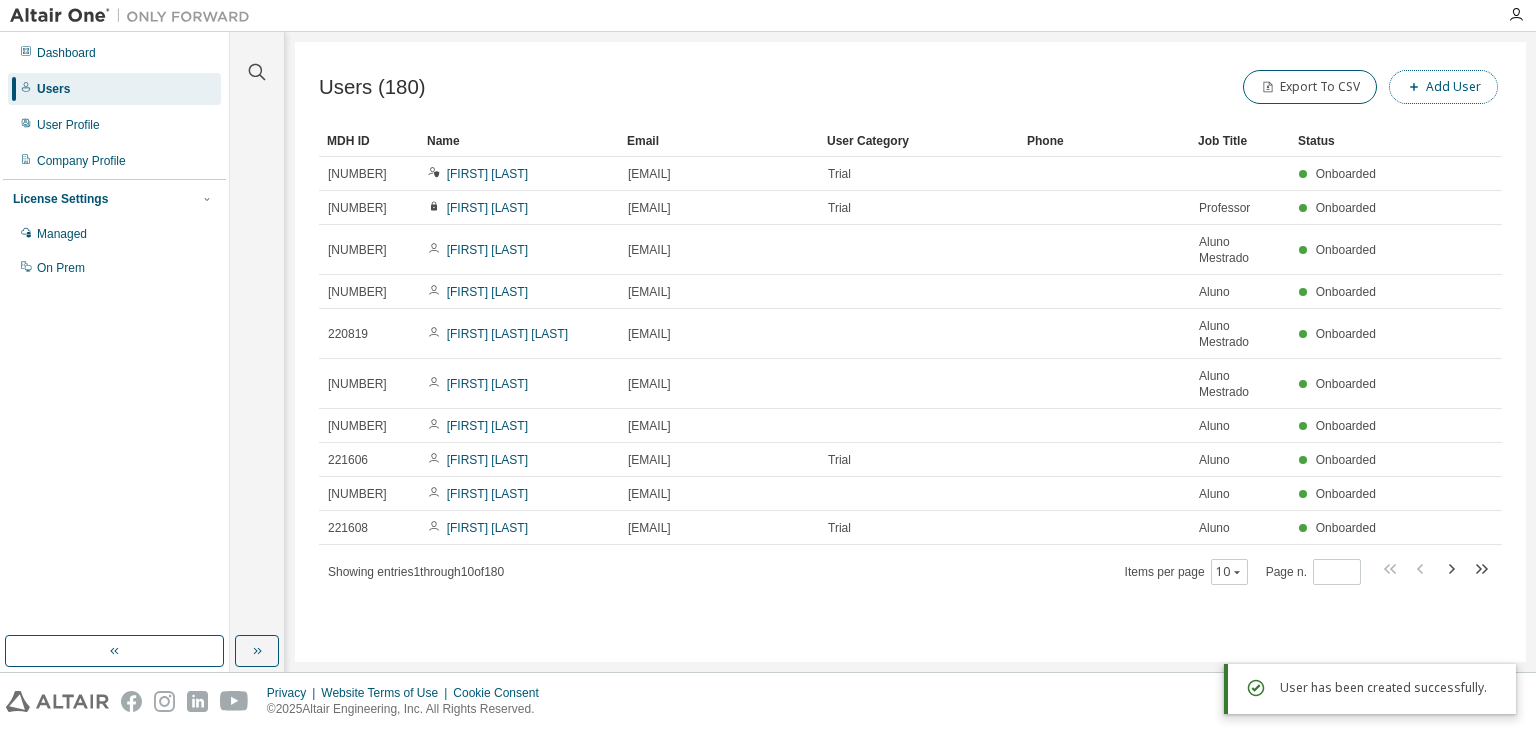 click on "Add User" at bounding box center [1443, 87] 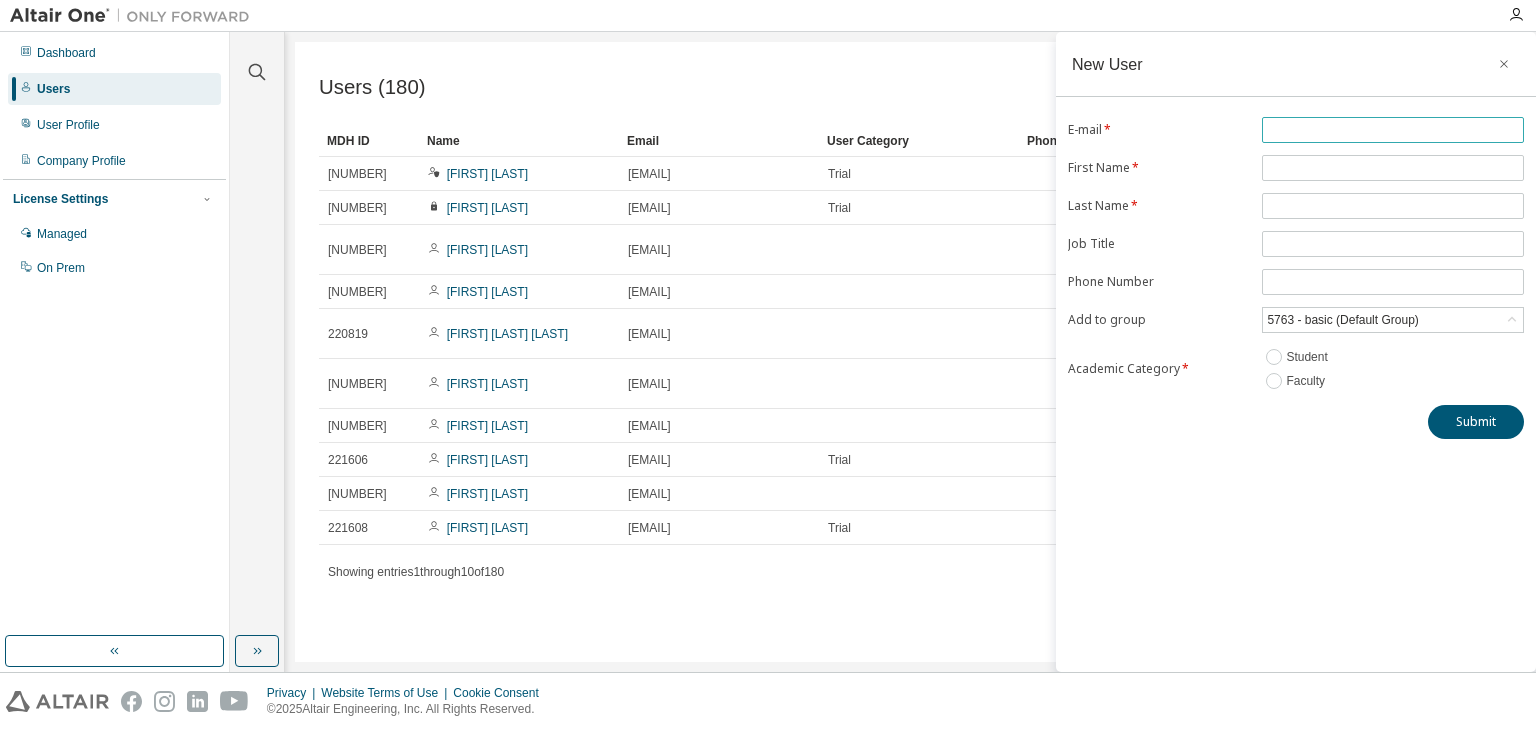 click at bounding box center (1393, 130) 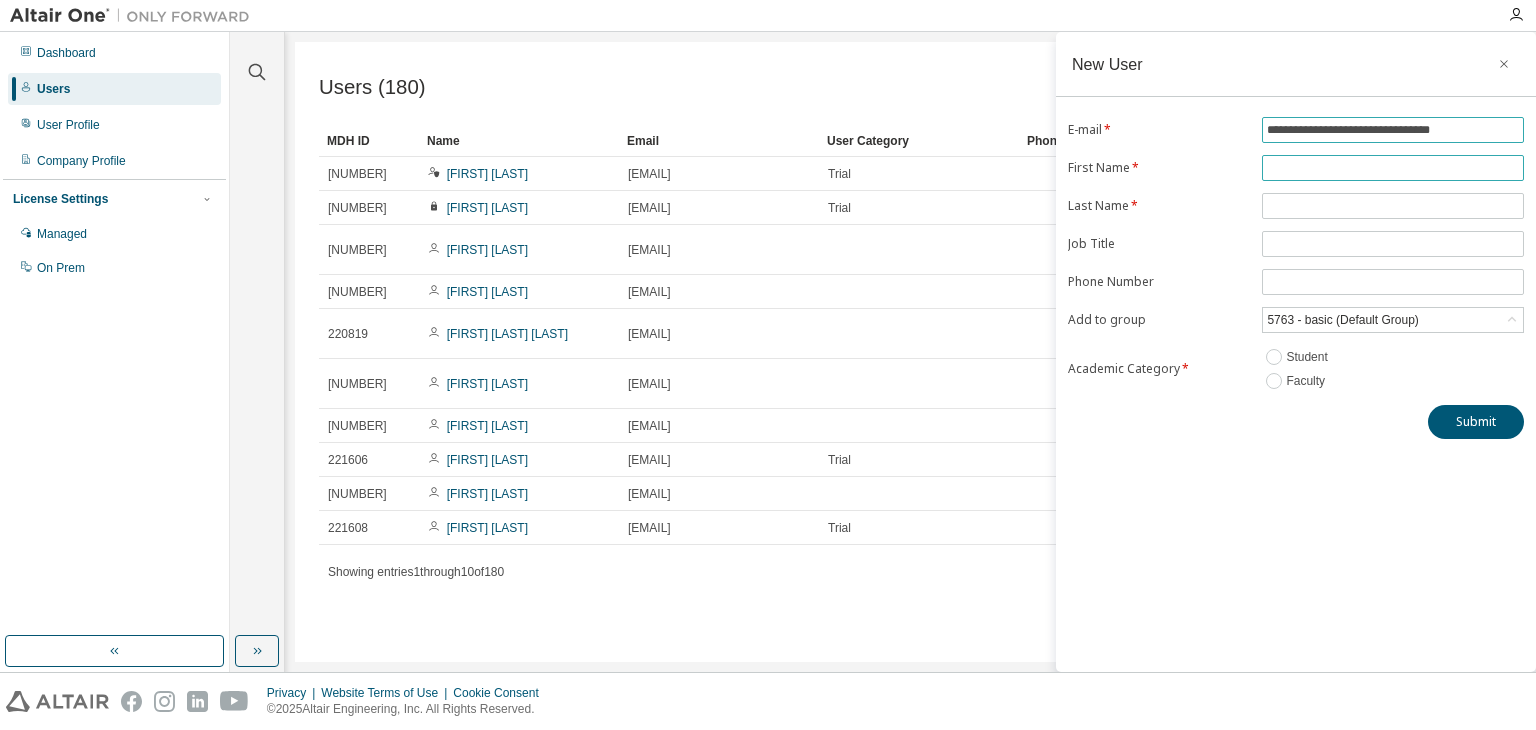 type on "**********" 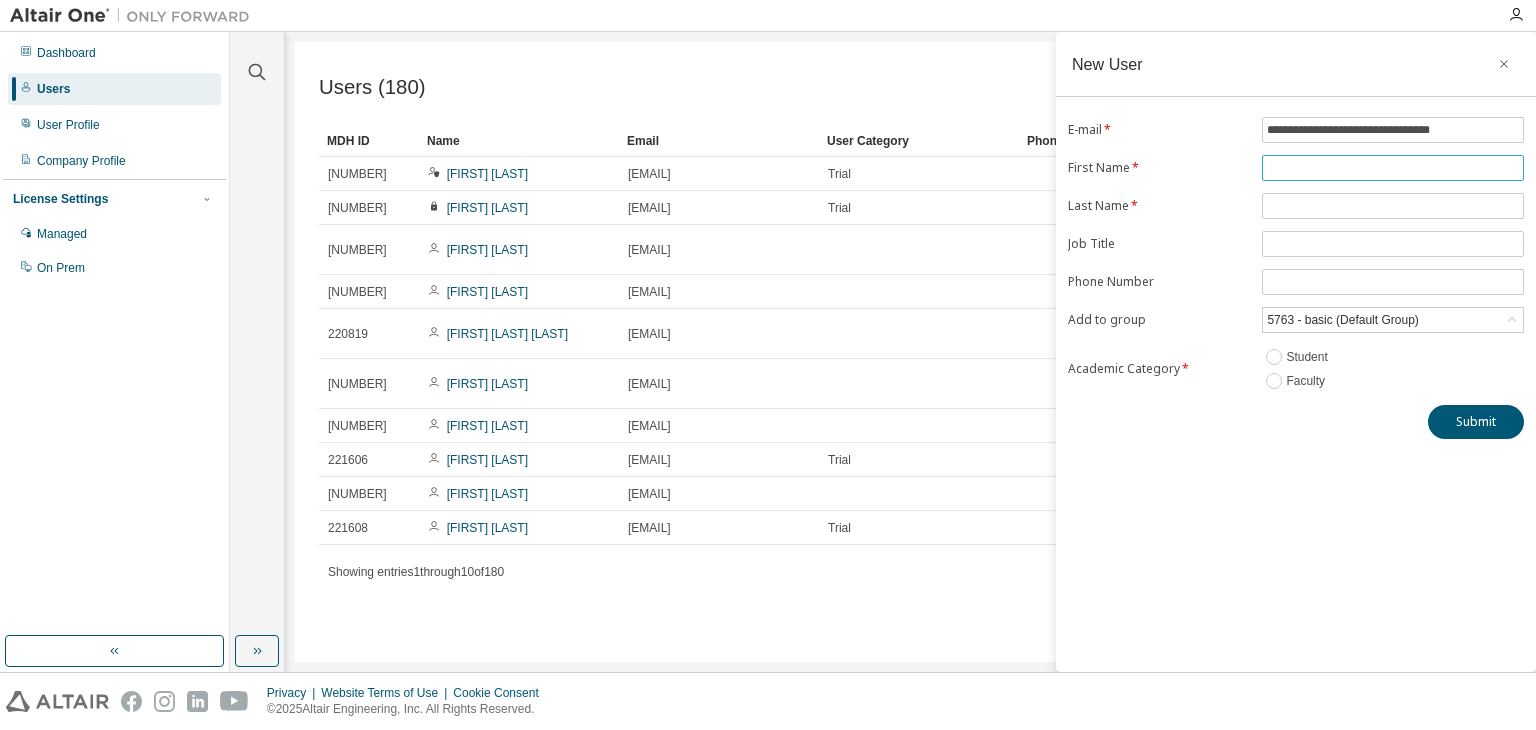 click at bounding box center (1393, 168) 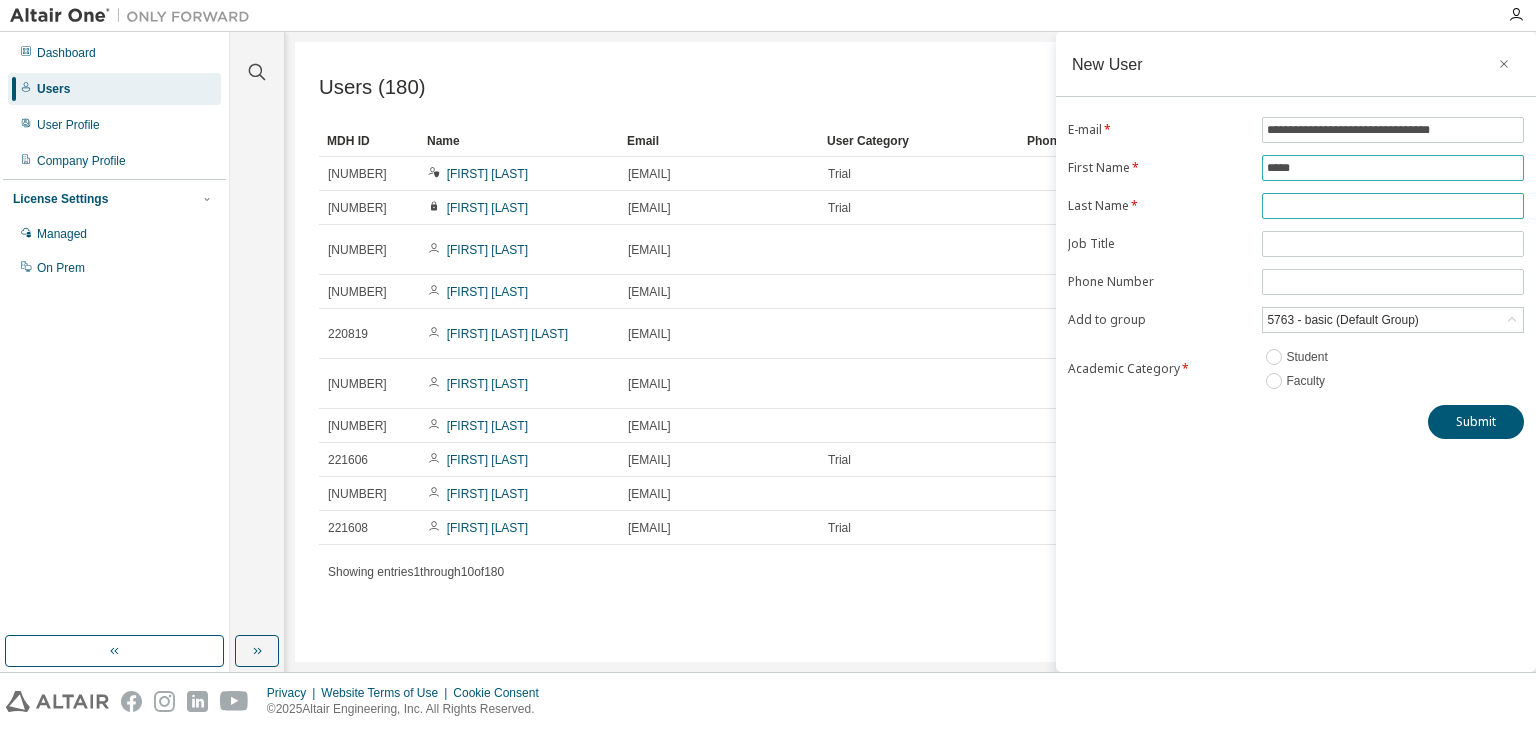 type on "*****" 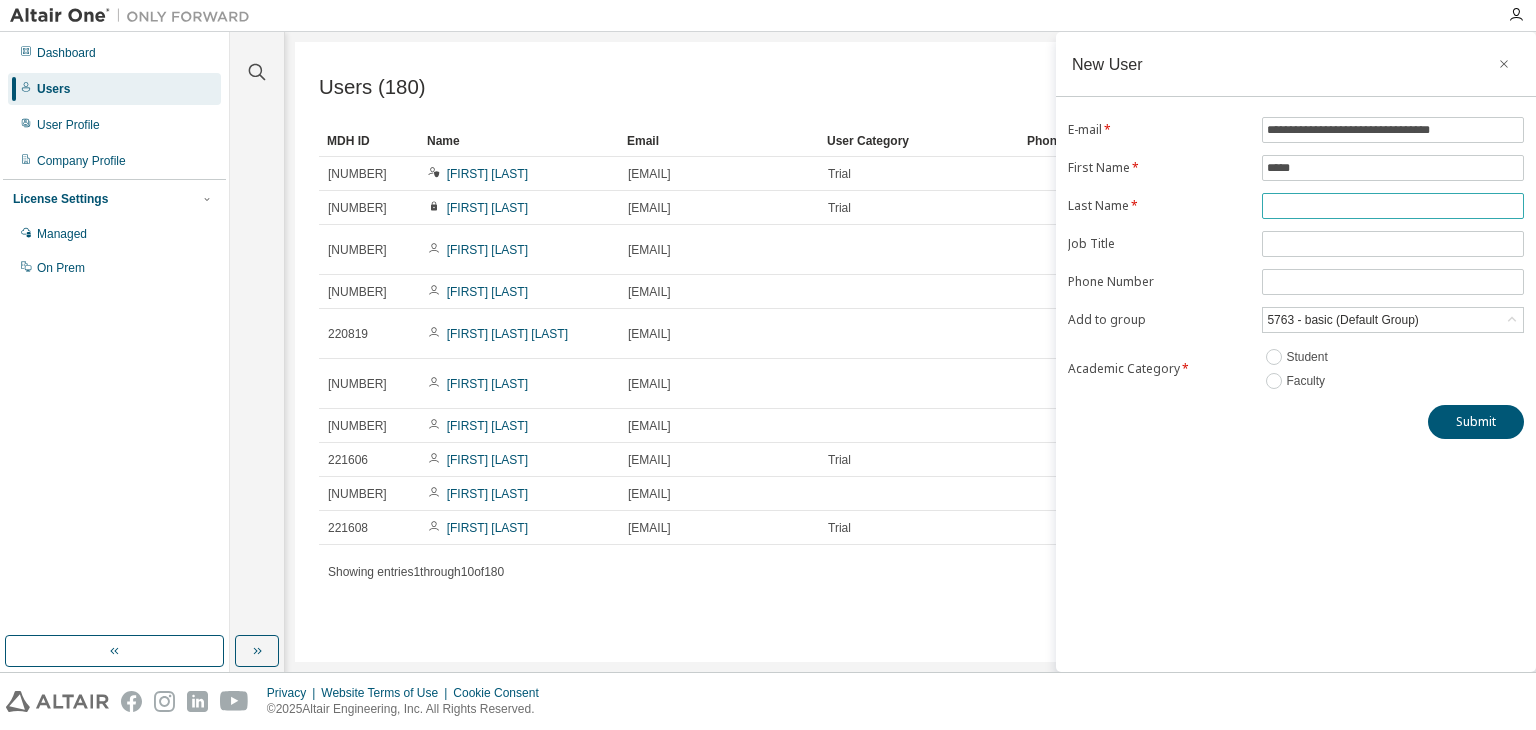 click at bounding box center (1393, 206) 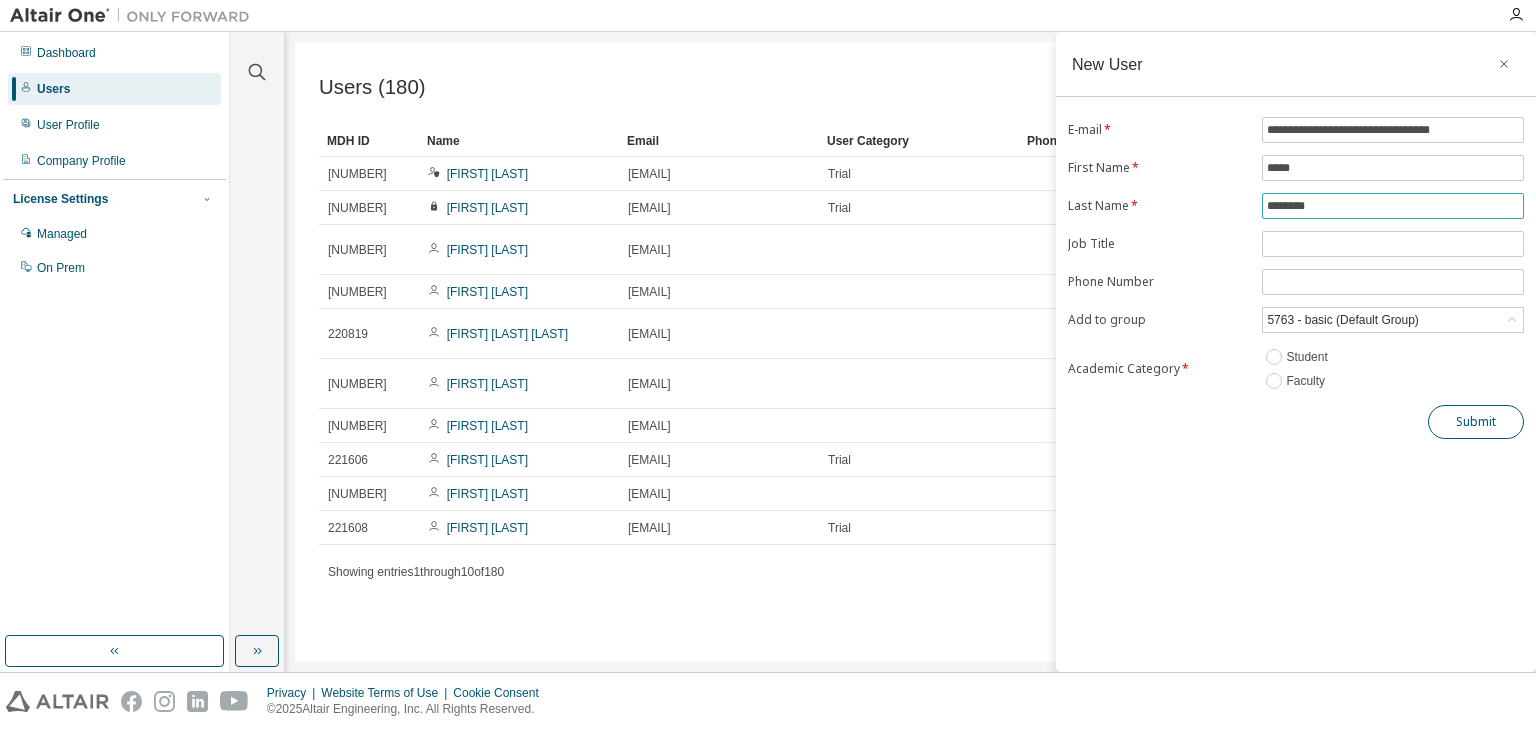 type on "********" 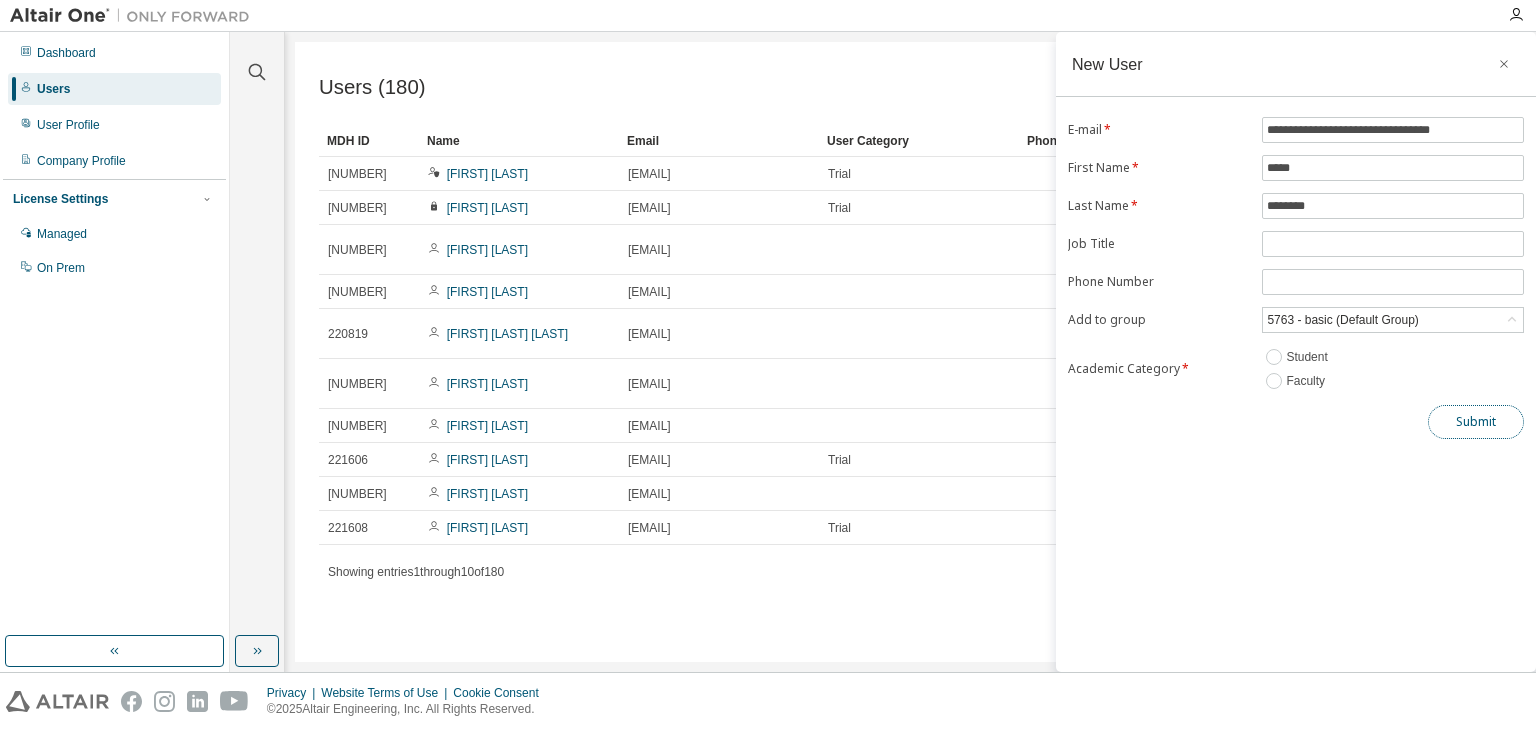 click on "Submit" at bounding box center (1476, 422) 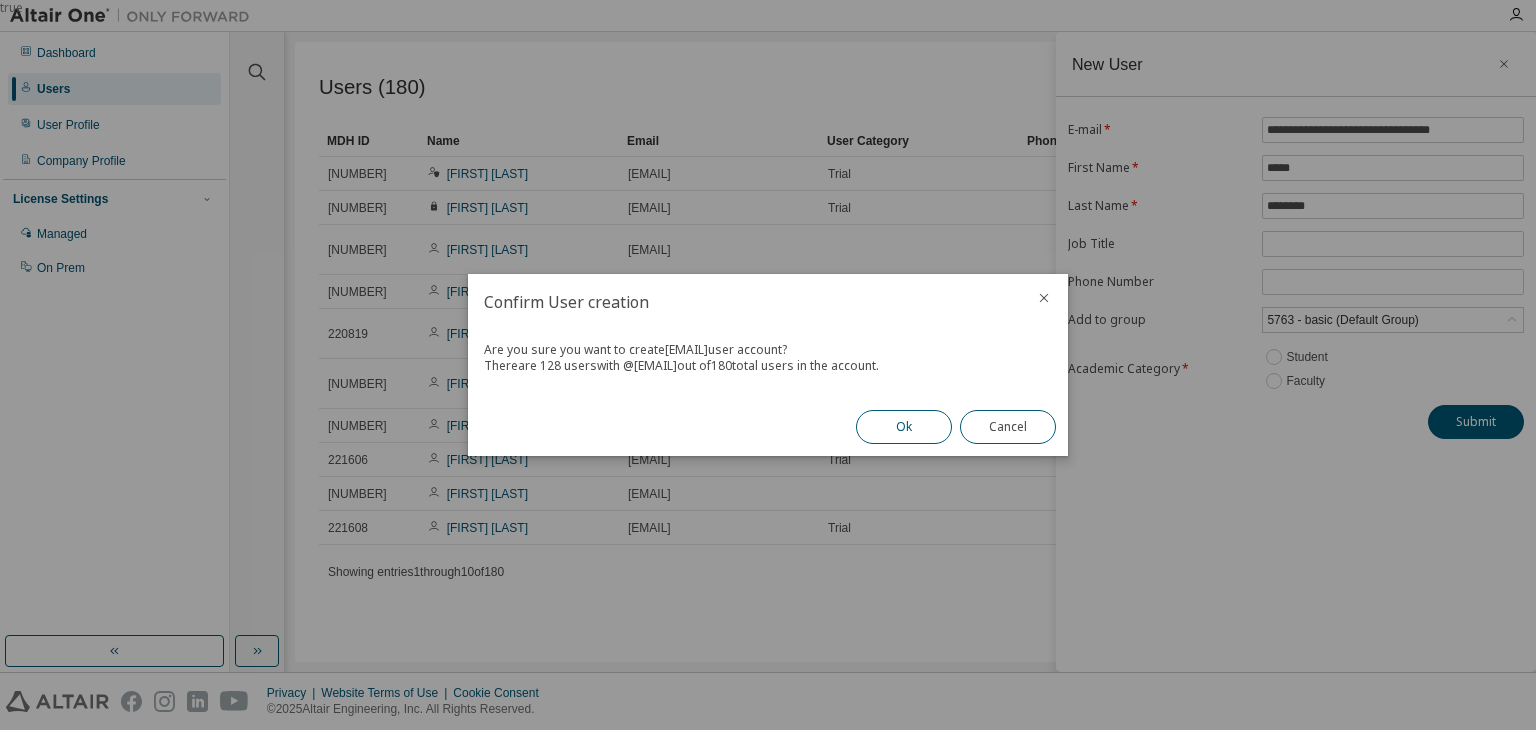click on "Ok" at bounding box center (904, 427) 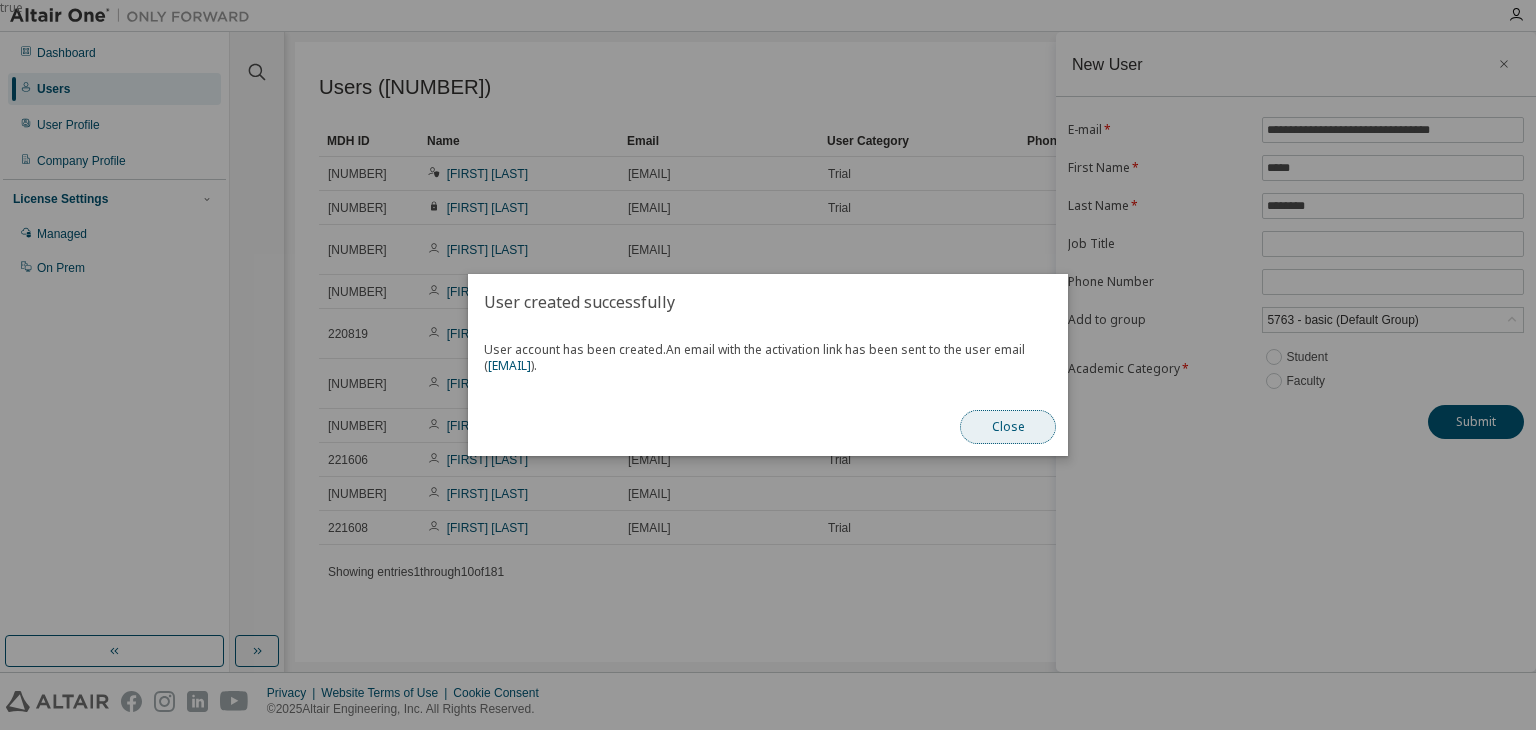 click on "Close" at bounding box center (1008, 427) 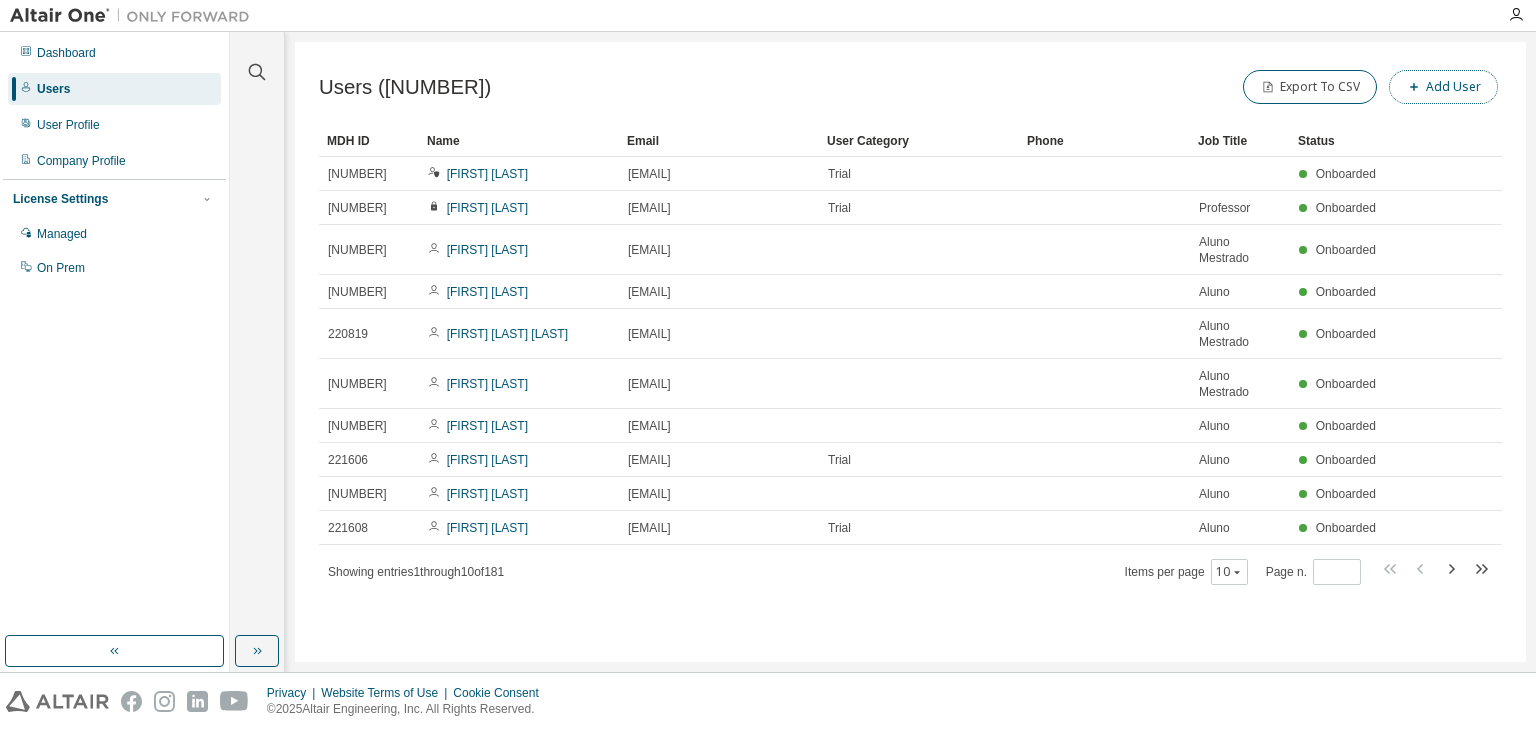 click on "Add User" at bounding box center (1443, 87) 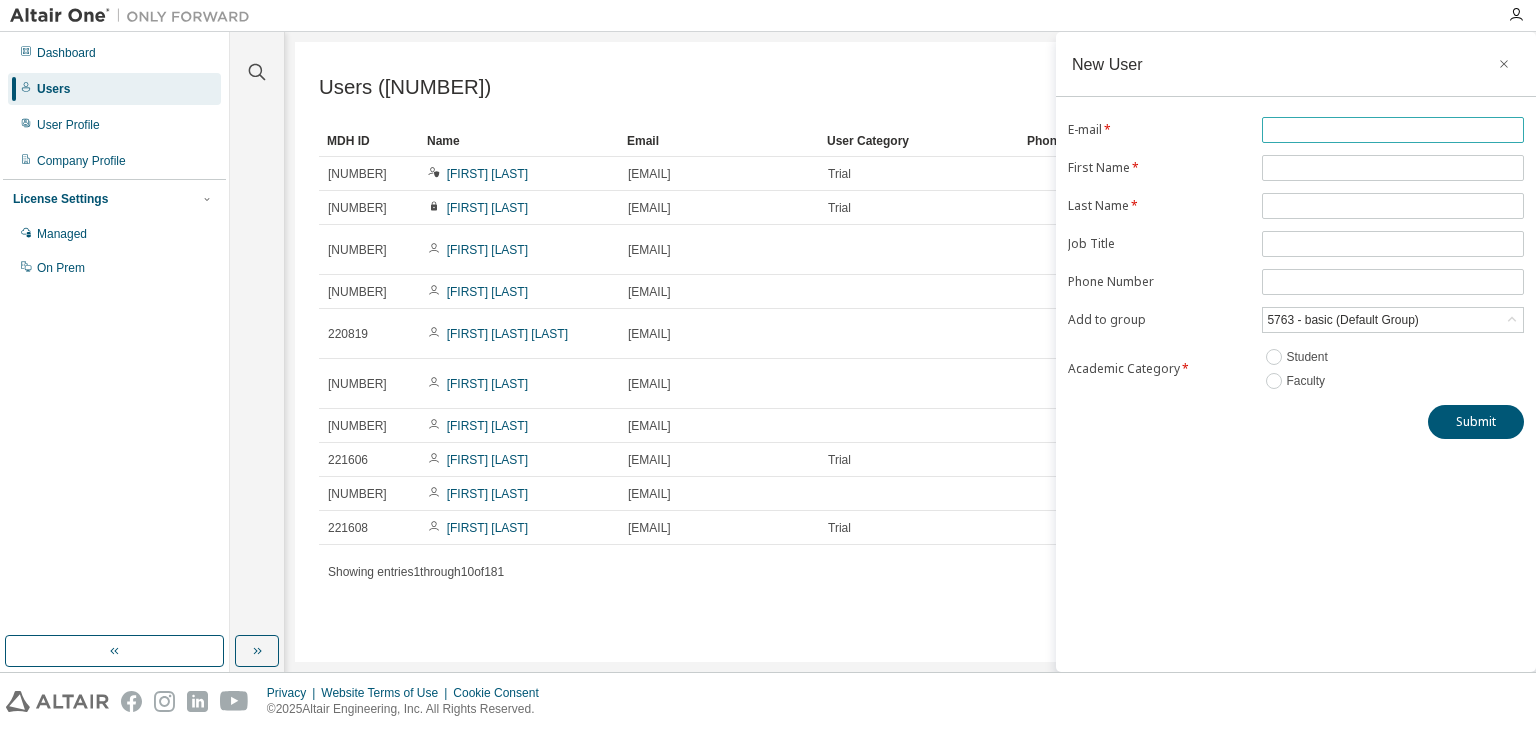 click at bounding box center [1393, 130] 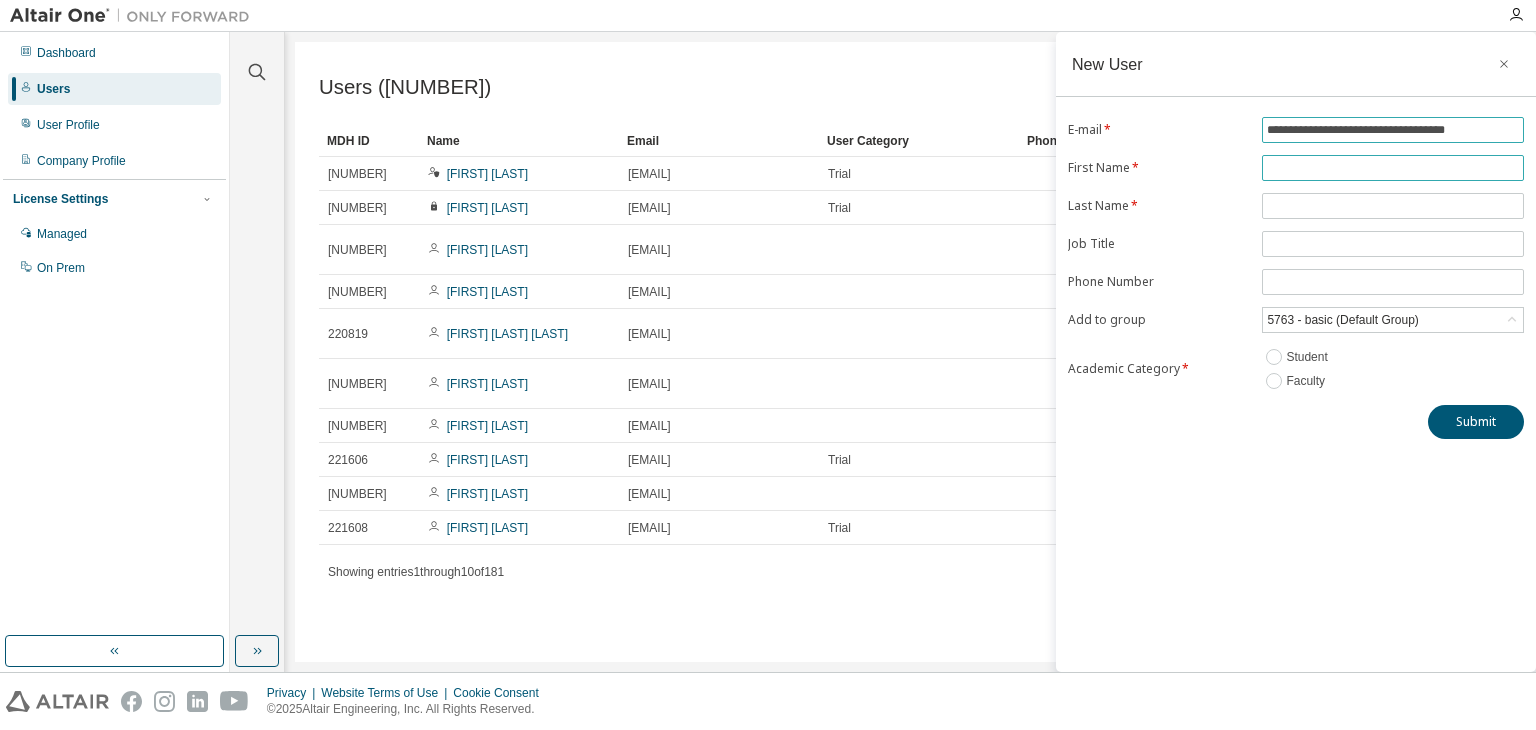 type on "**********" 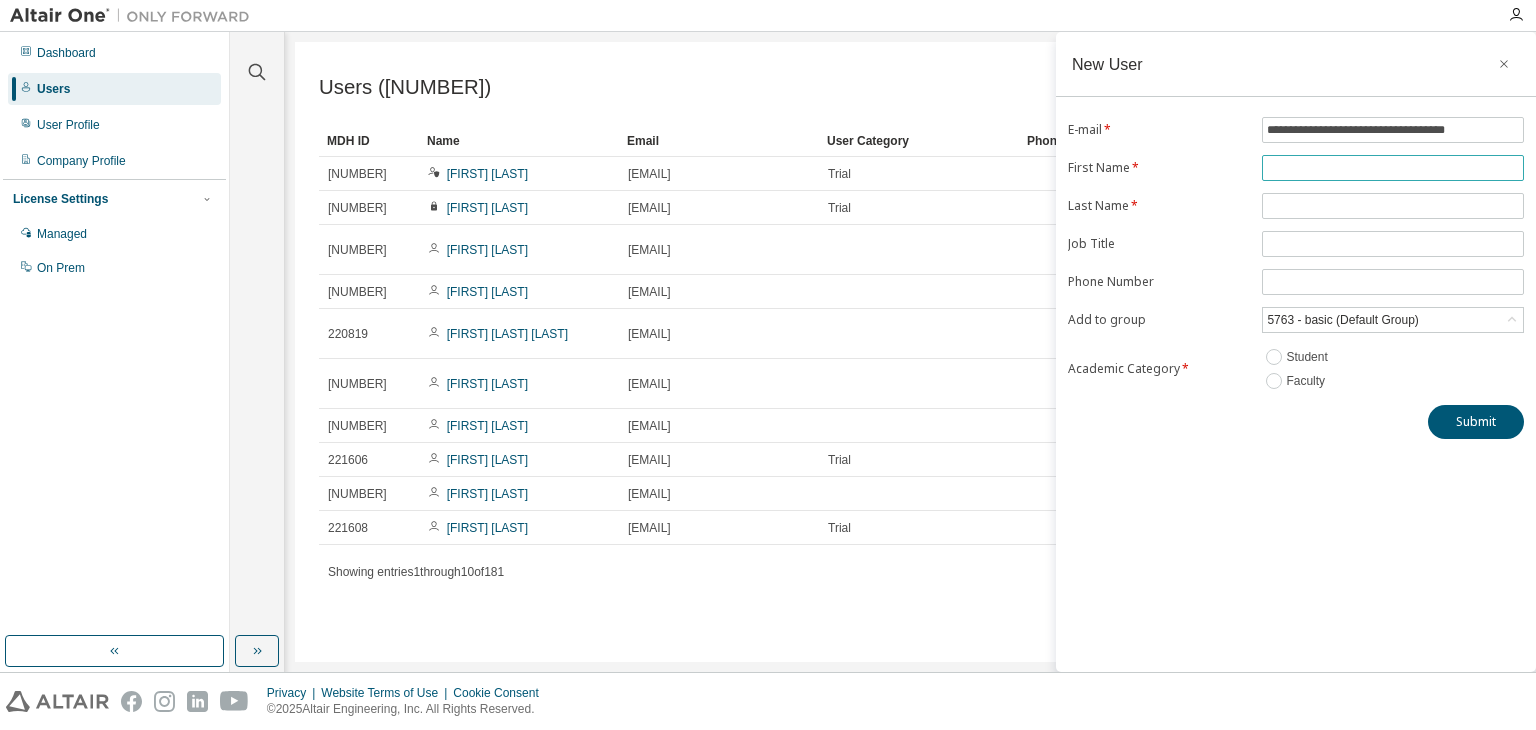 click at bounding box center (1393, 168) 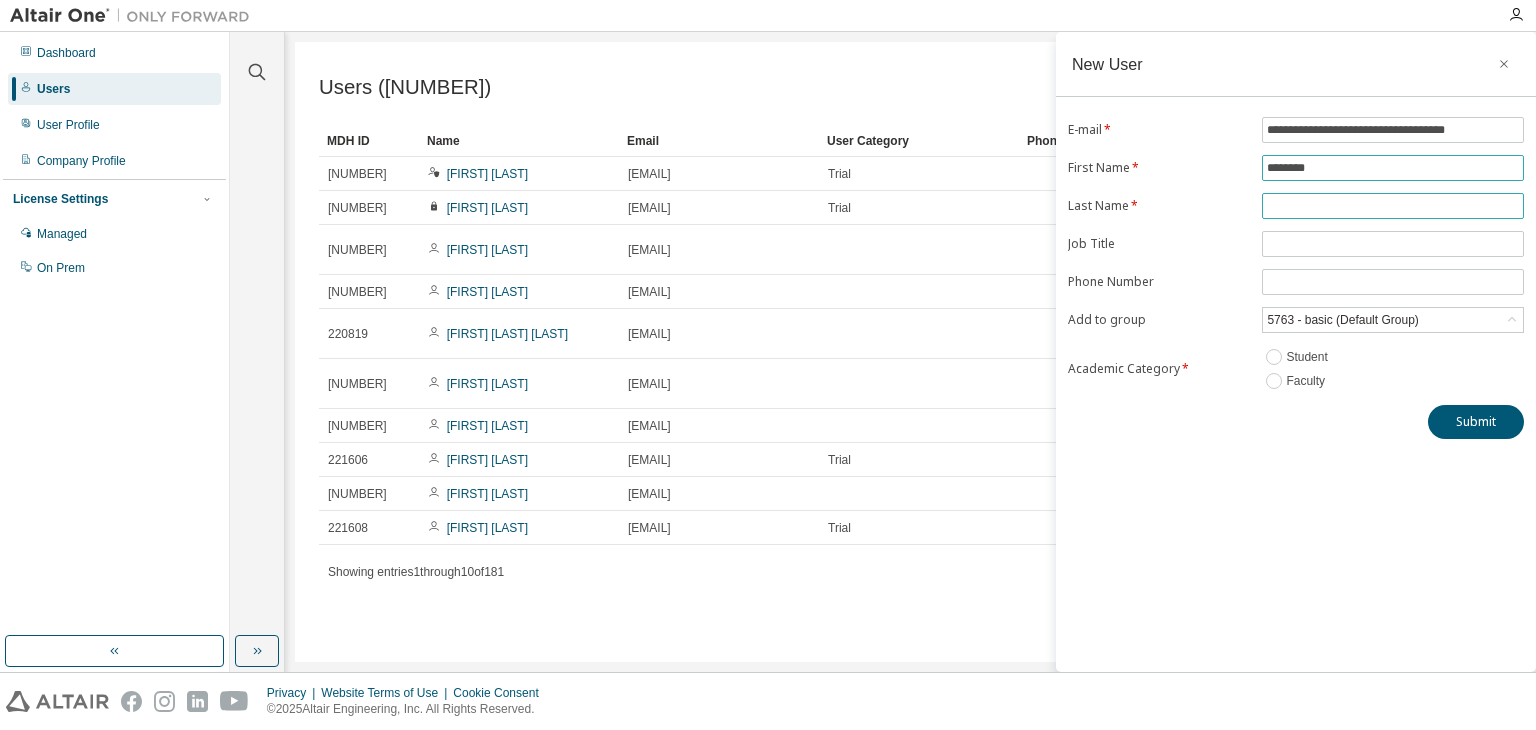 type on "********" 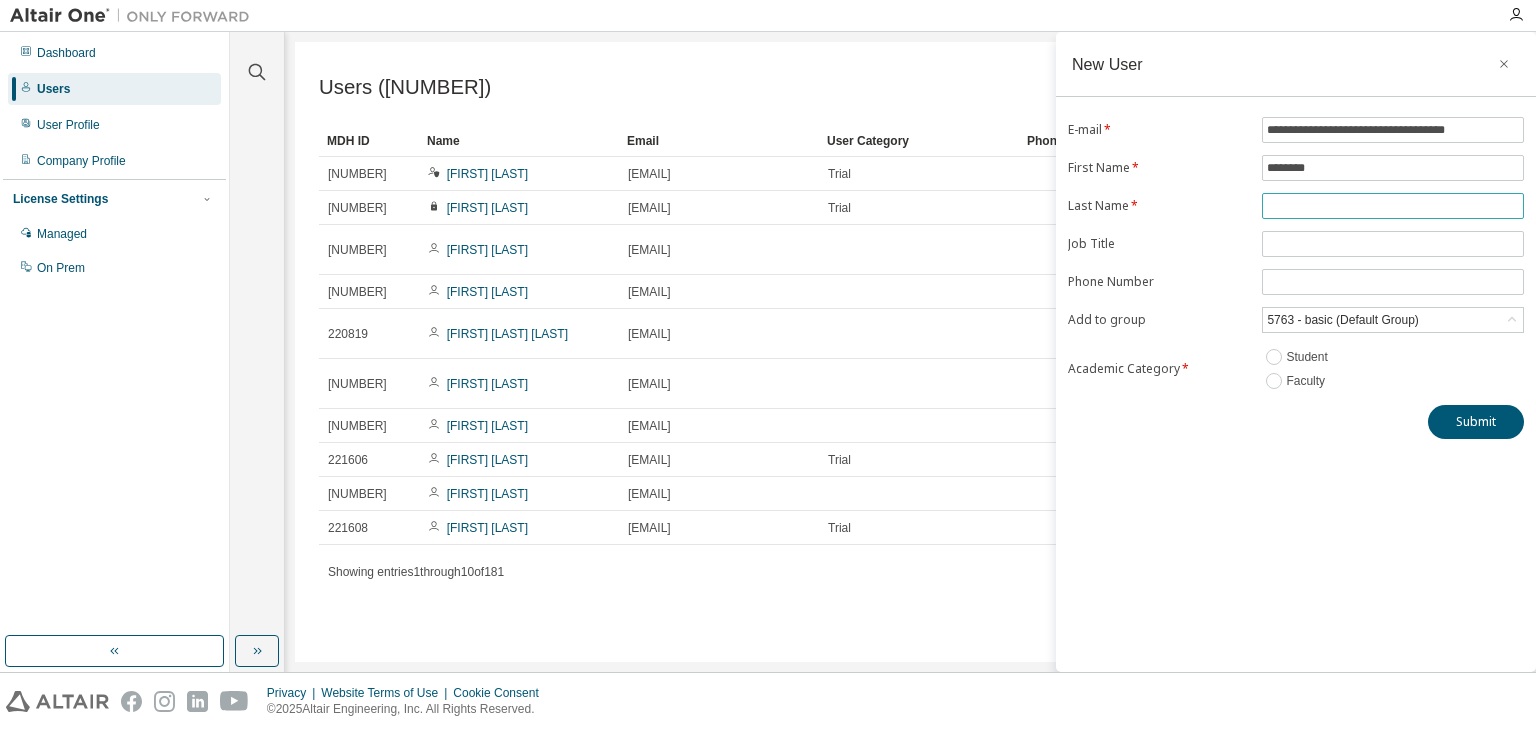 click at bounding box center [1393, 206] 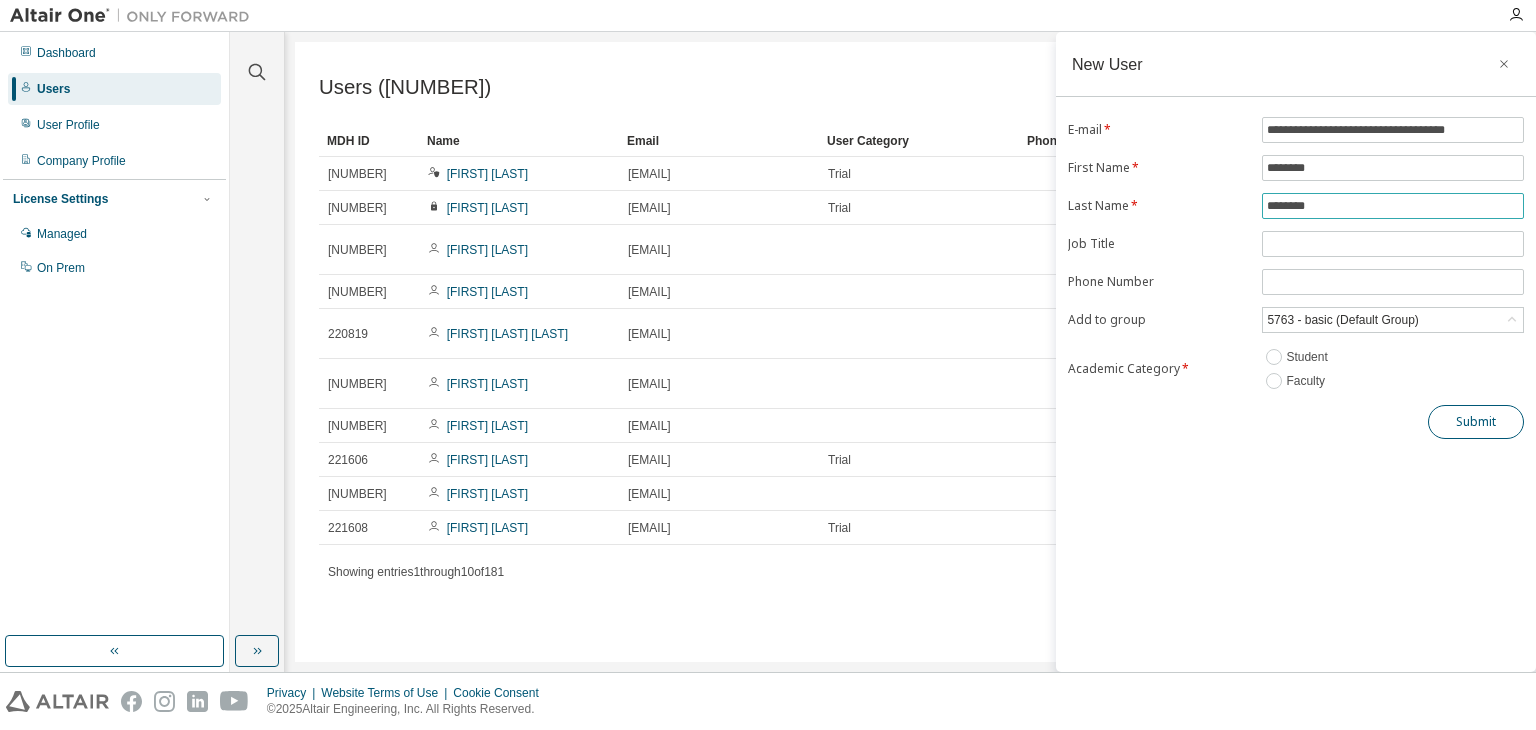 type on "********" 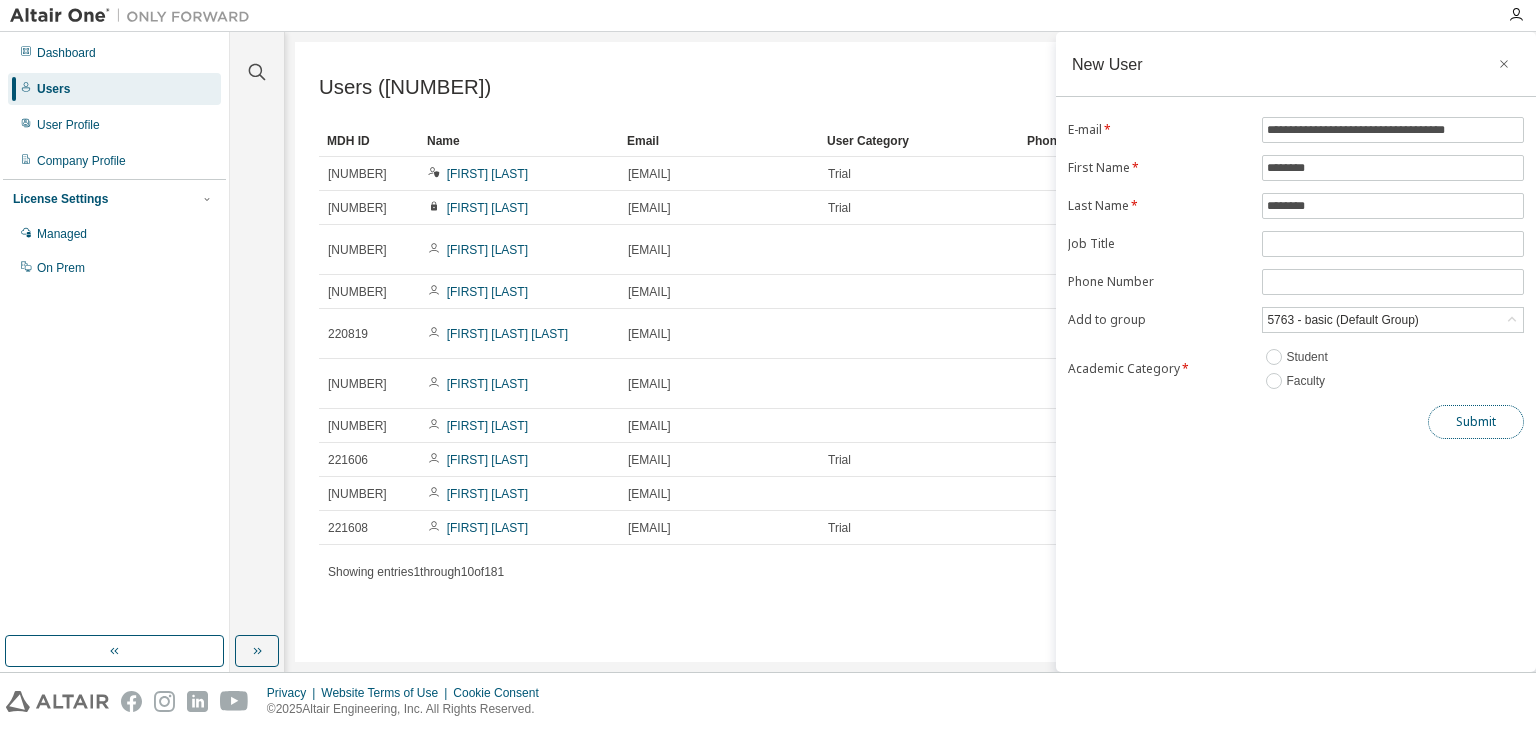 click on "Submit" at bounding box center [1476, 422] 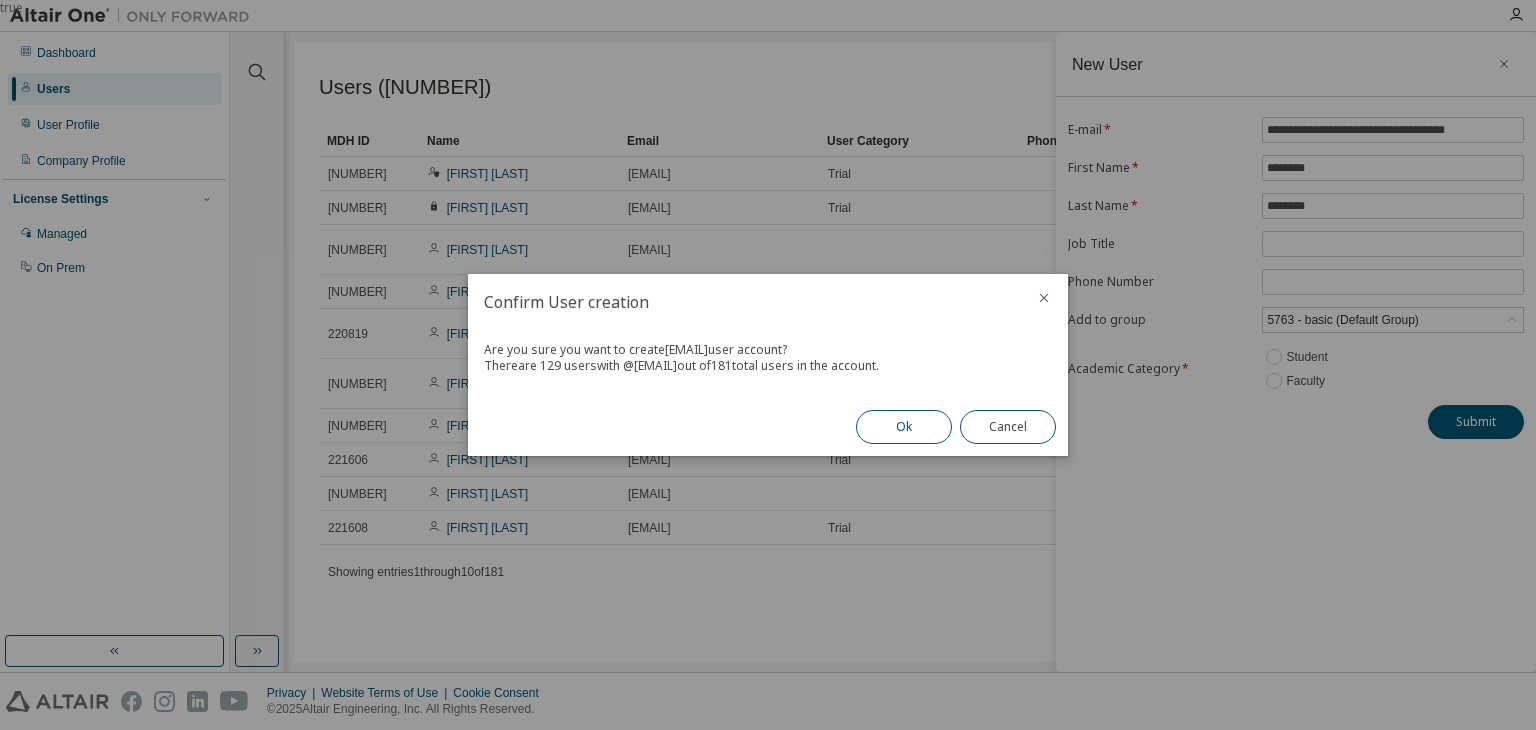 click on "Ok" at bounding box center [904, 427] 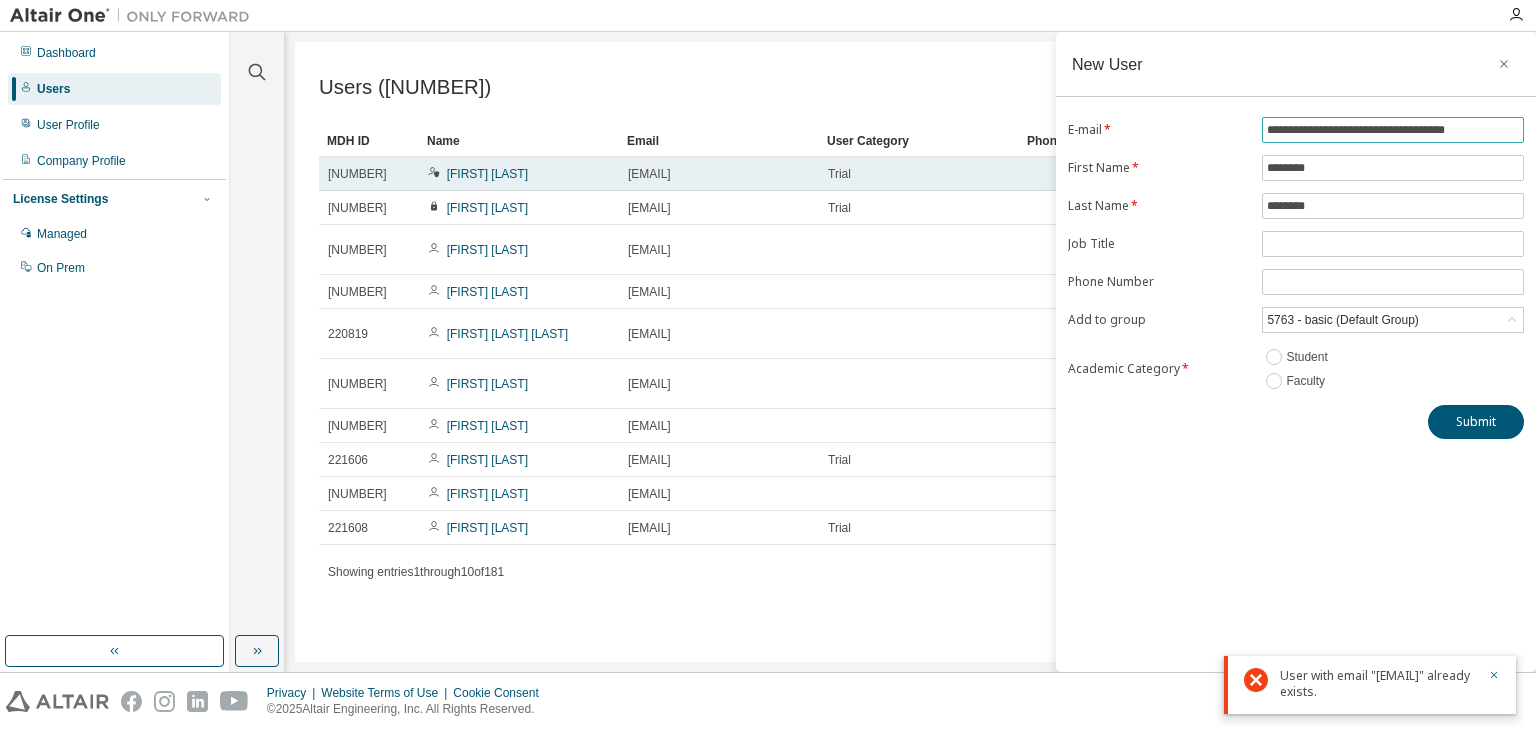 drag, startPoint x: 1496, startPoint y: 131, endPoint x: 1019, endPoint y: 167, distance: 478.35657 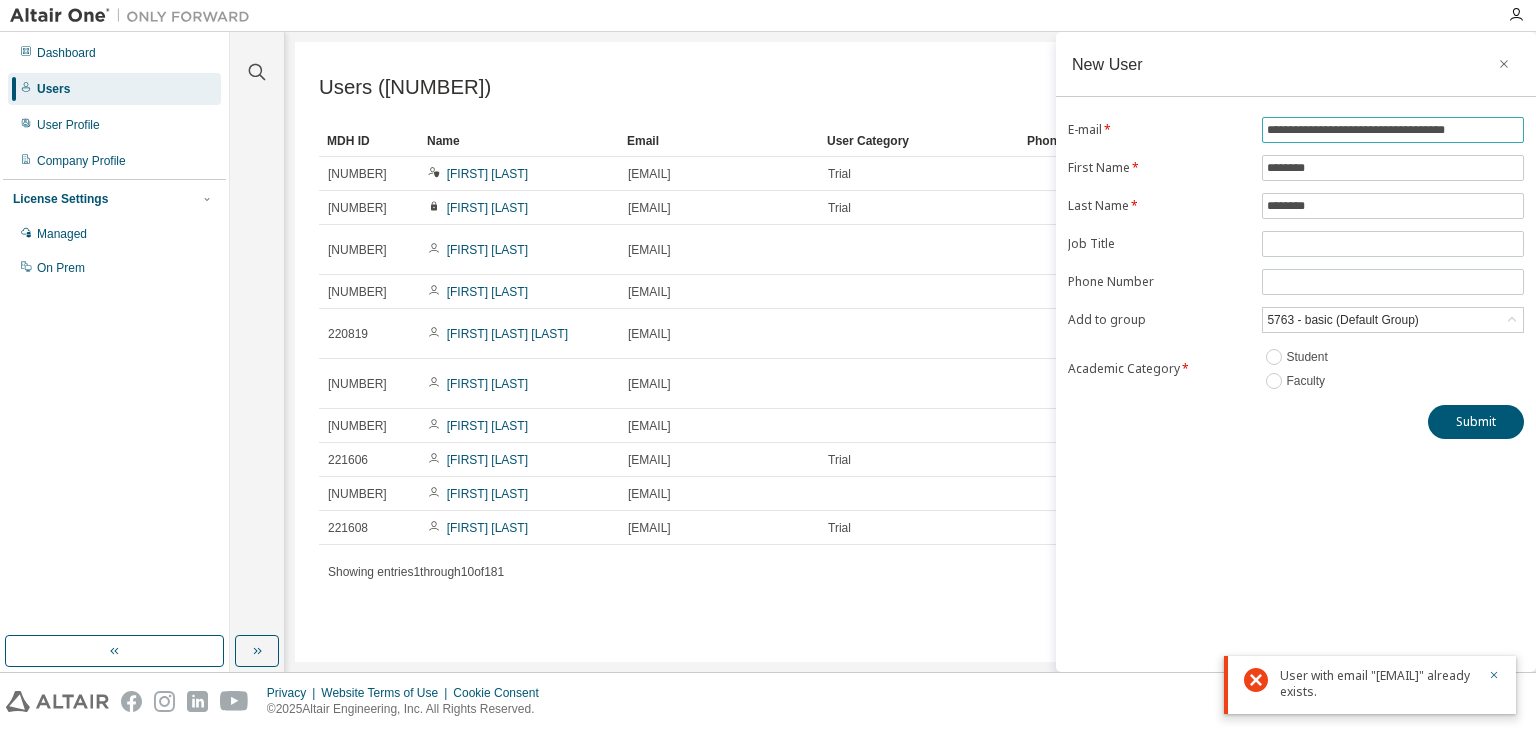 paste 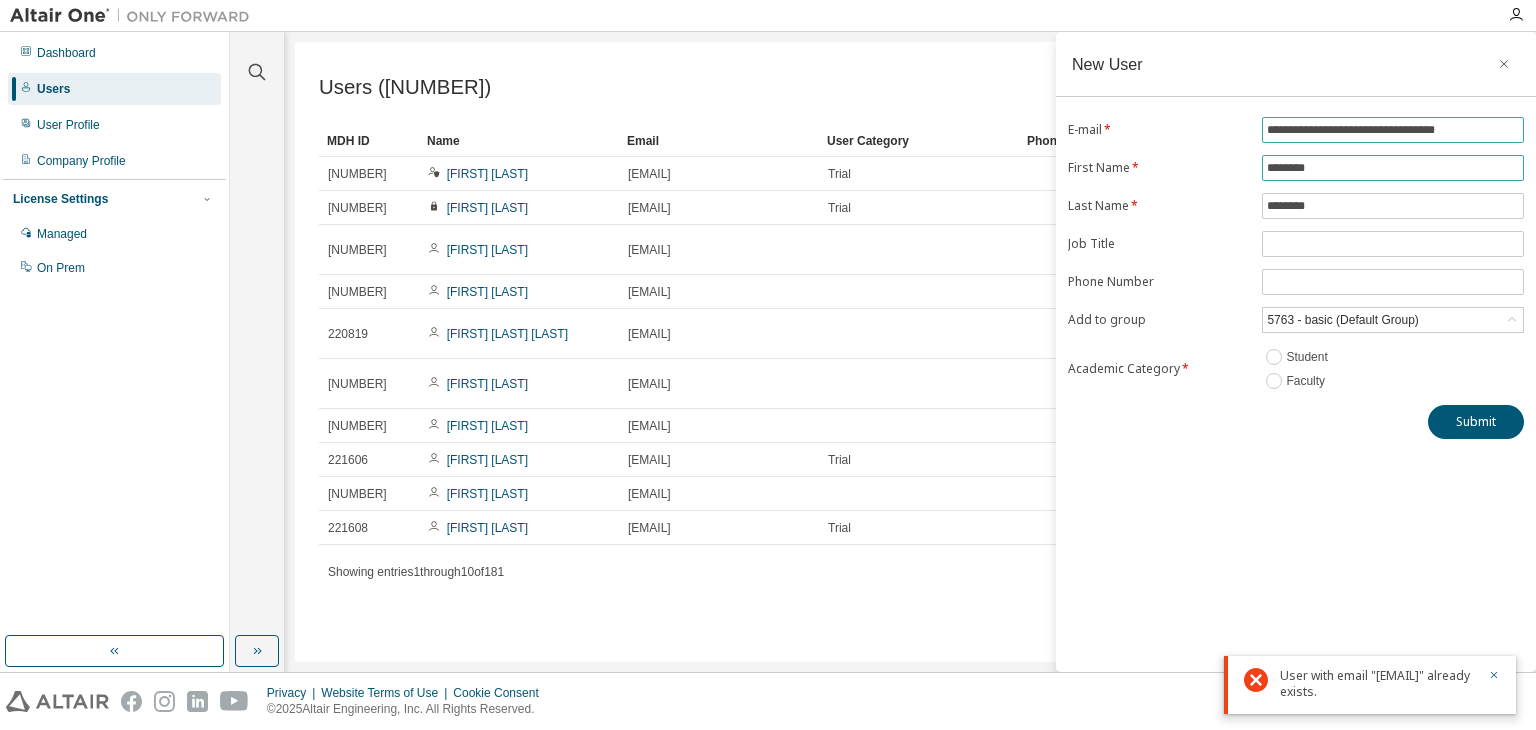 type on "**********" 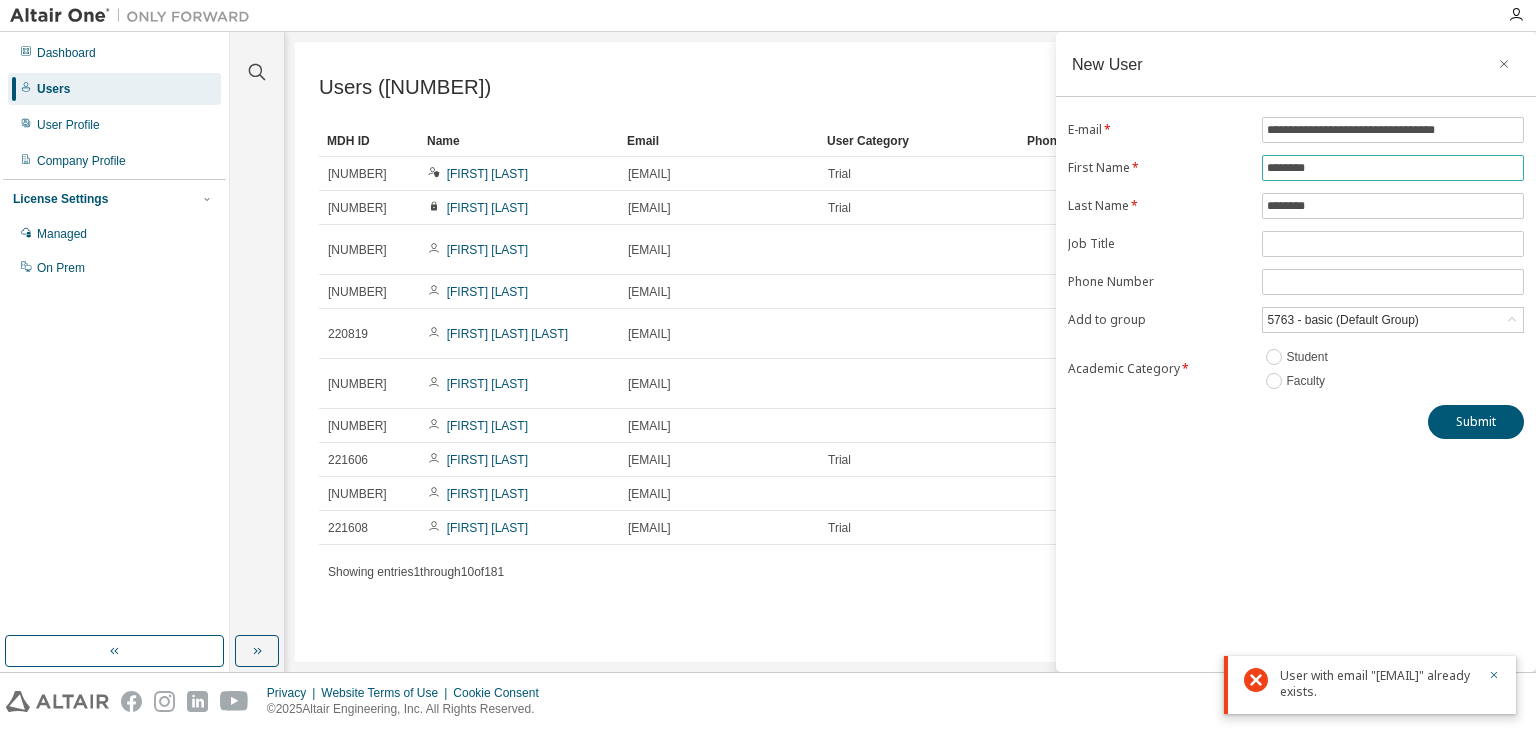 drag, startPoint x: 1370, startPoint y: 171, endPoint x: 1154, endPoint y: 187, distance: 216.59178 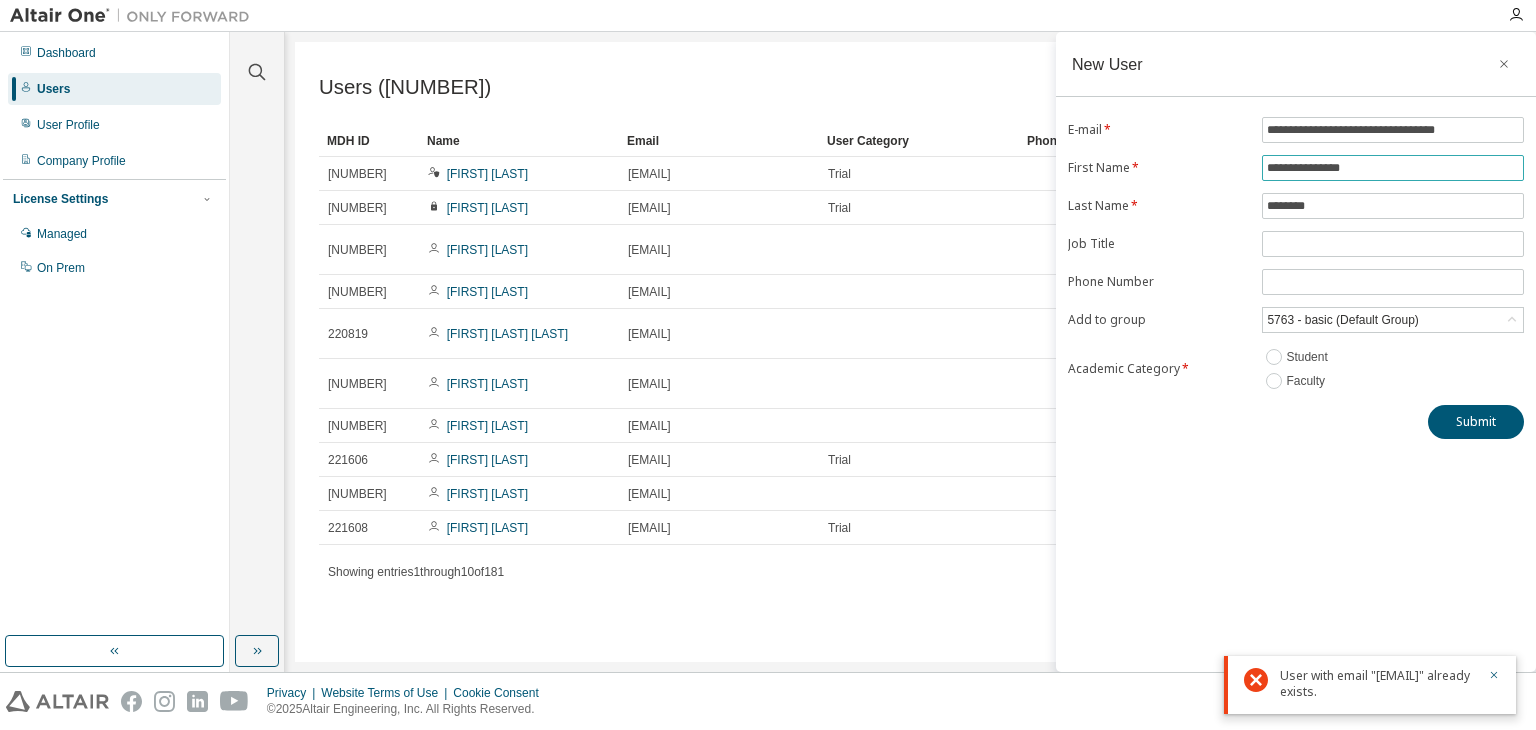 drag, startPoint x: 1371, startPoint y: 162, endPoint x: 1325, endPoint y: 163, distance: 46.010868 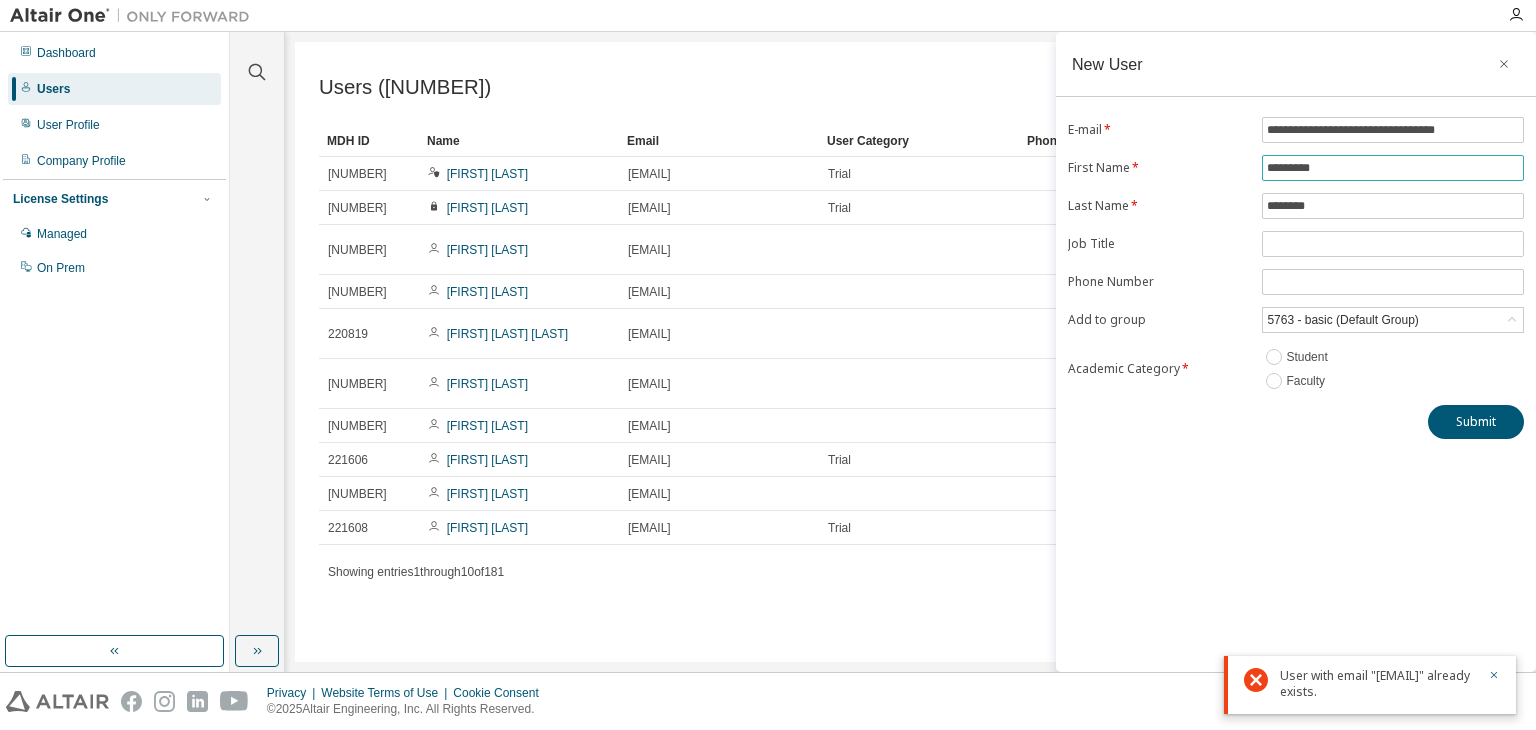 type on "********" 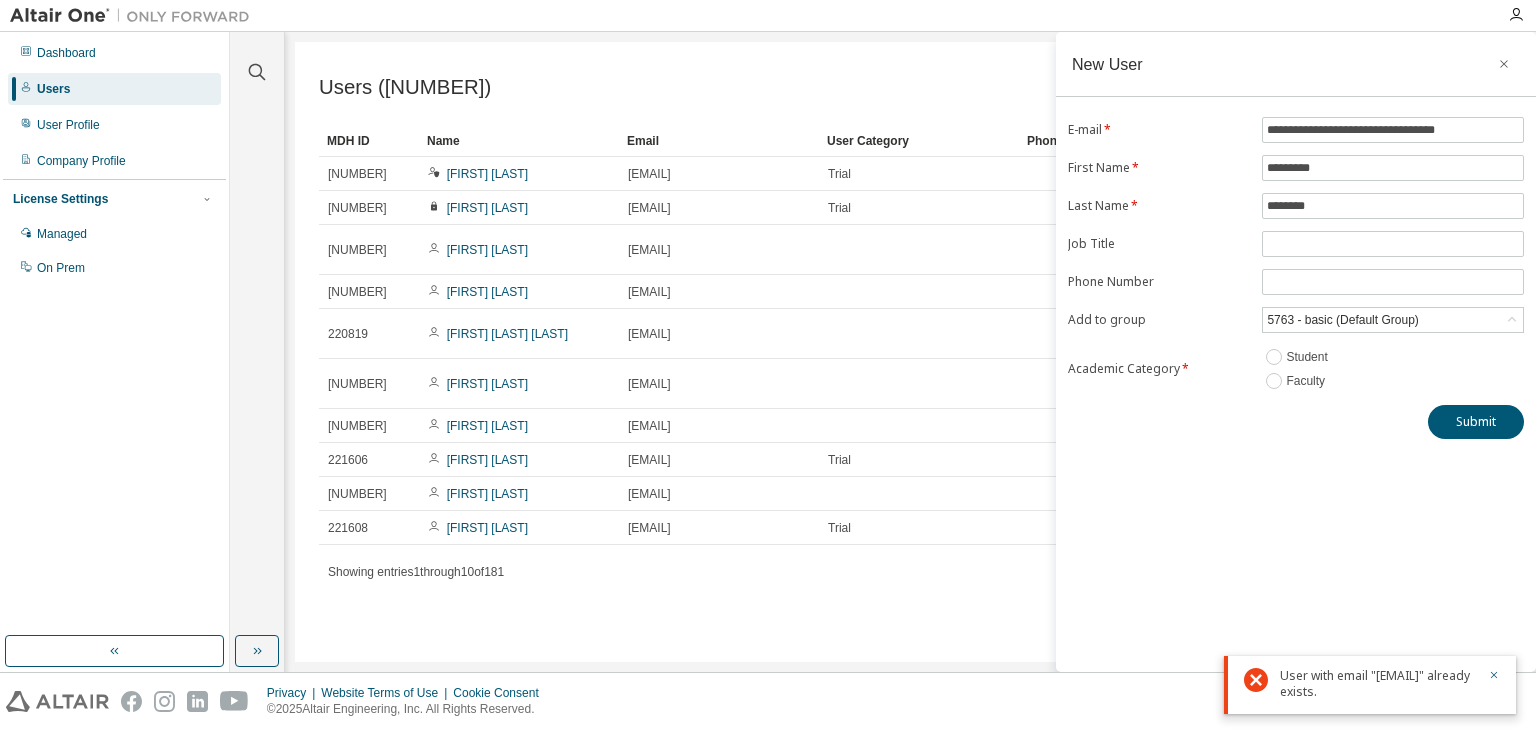 click on "**********" at bounding box center [1296, 255] 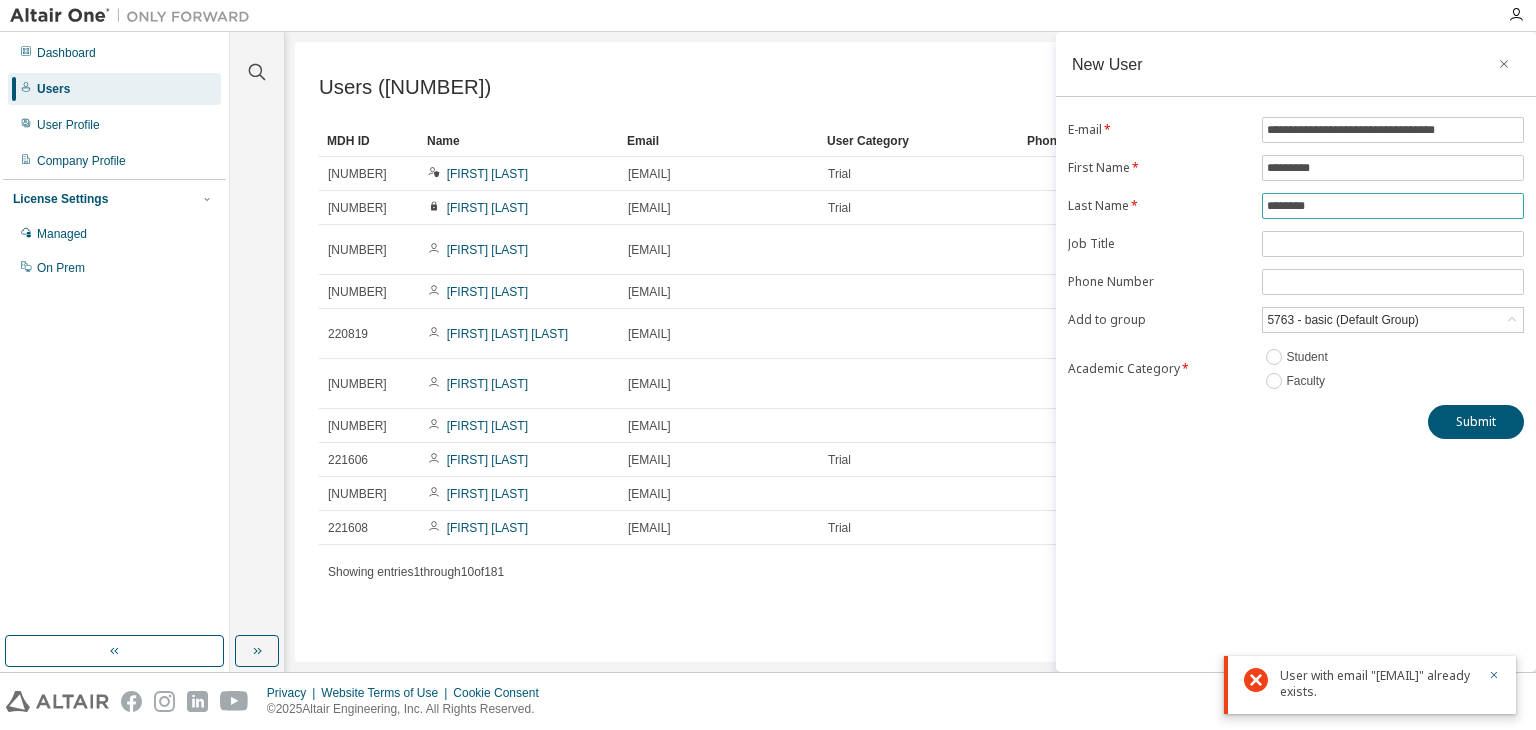 drag, startPoint x: 1329, startPoint y: 205, endPoint x: 1087, endPoint y: 210, distance: 242.05165 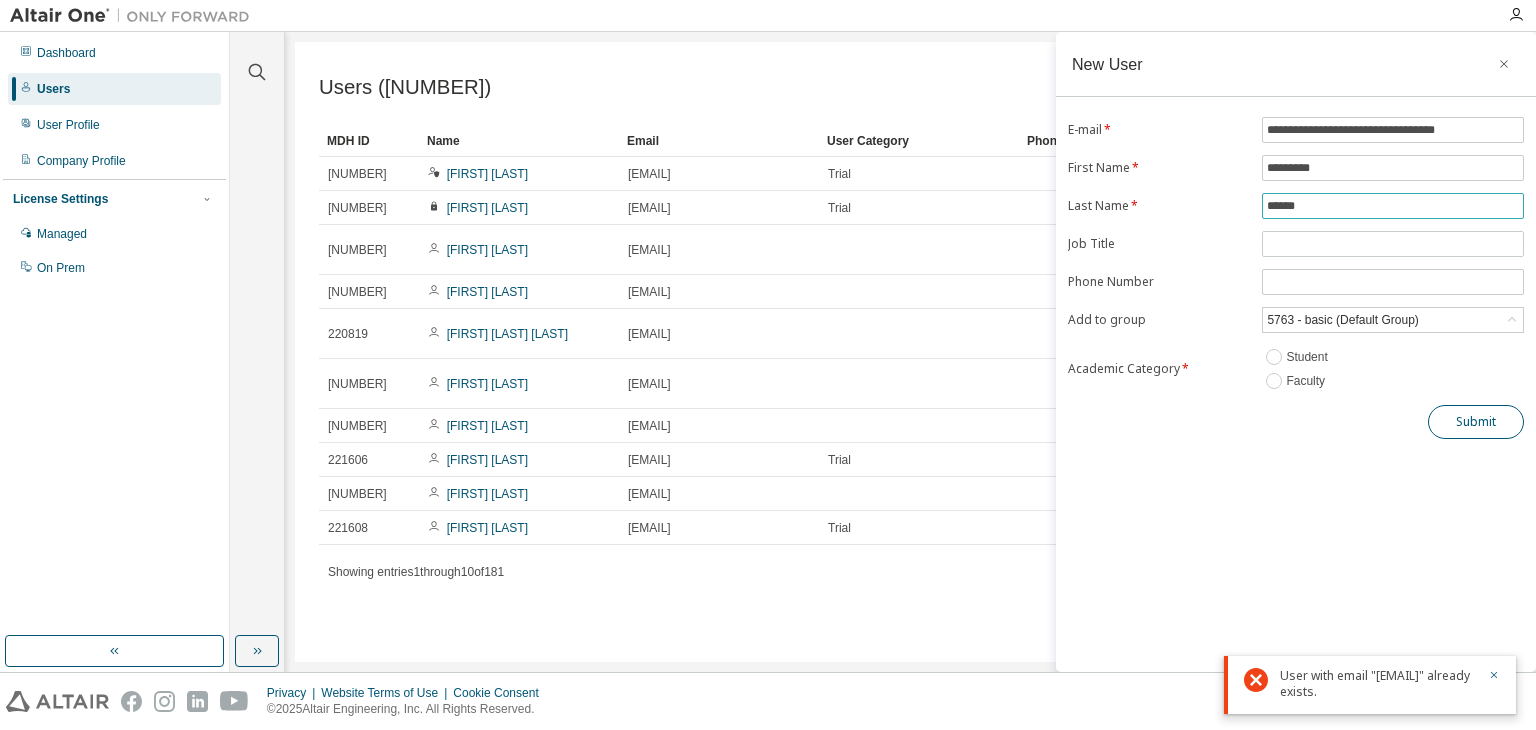 type on "******" 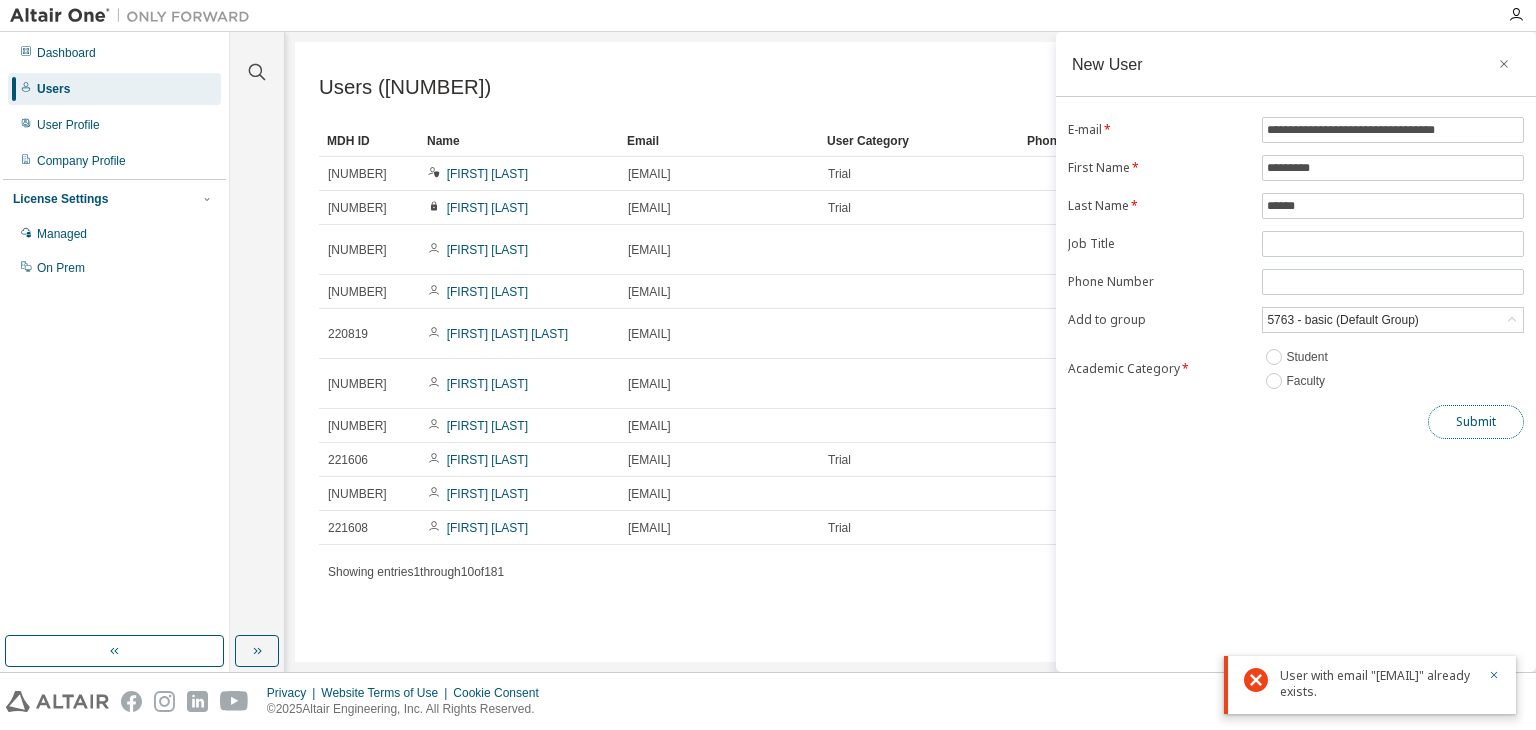 click on "Submit" at bounding box center (1476, 422) 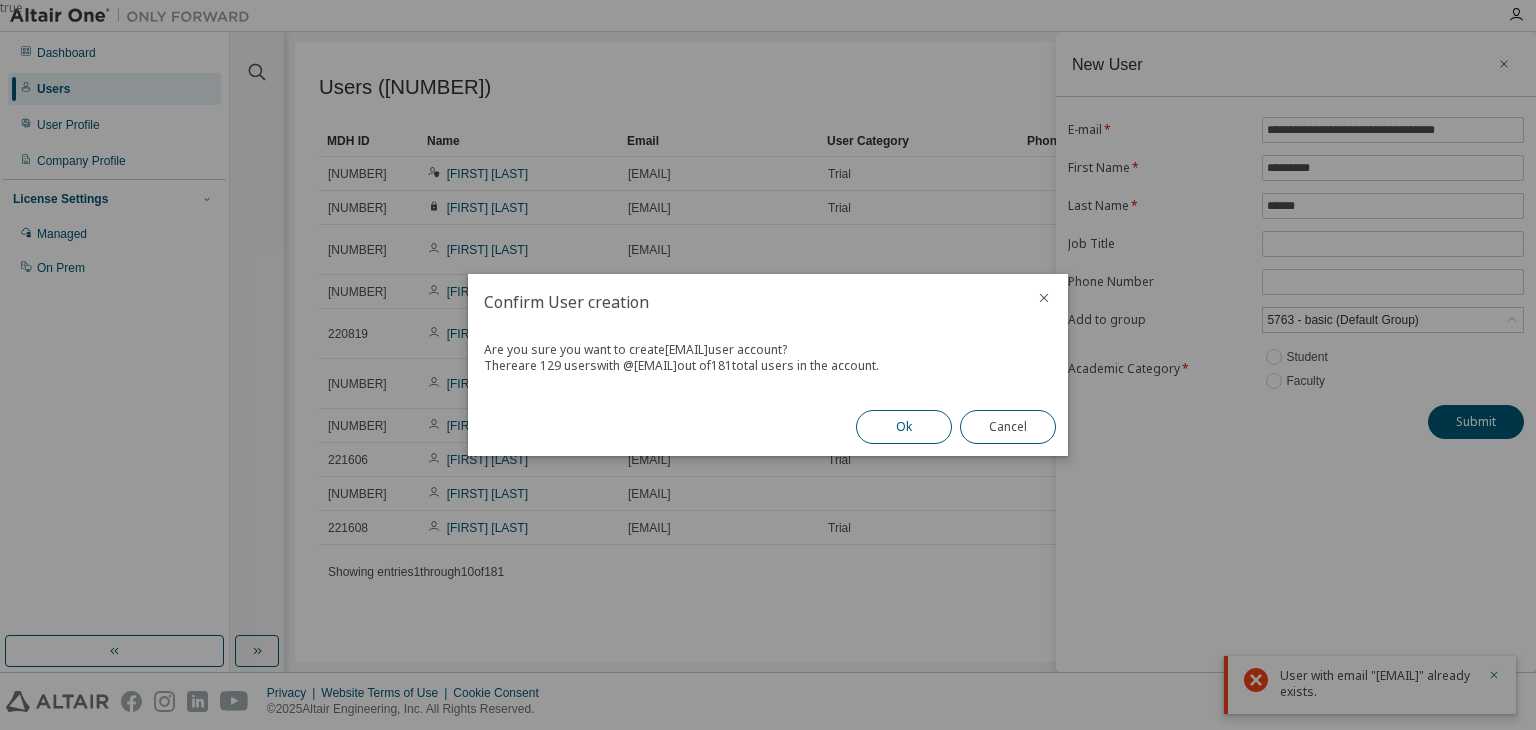 click on "Ok" at bounding box center (904, 427) 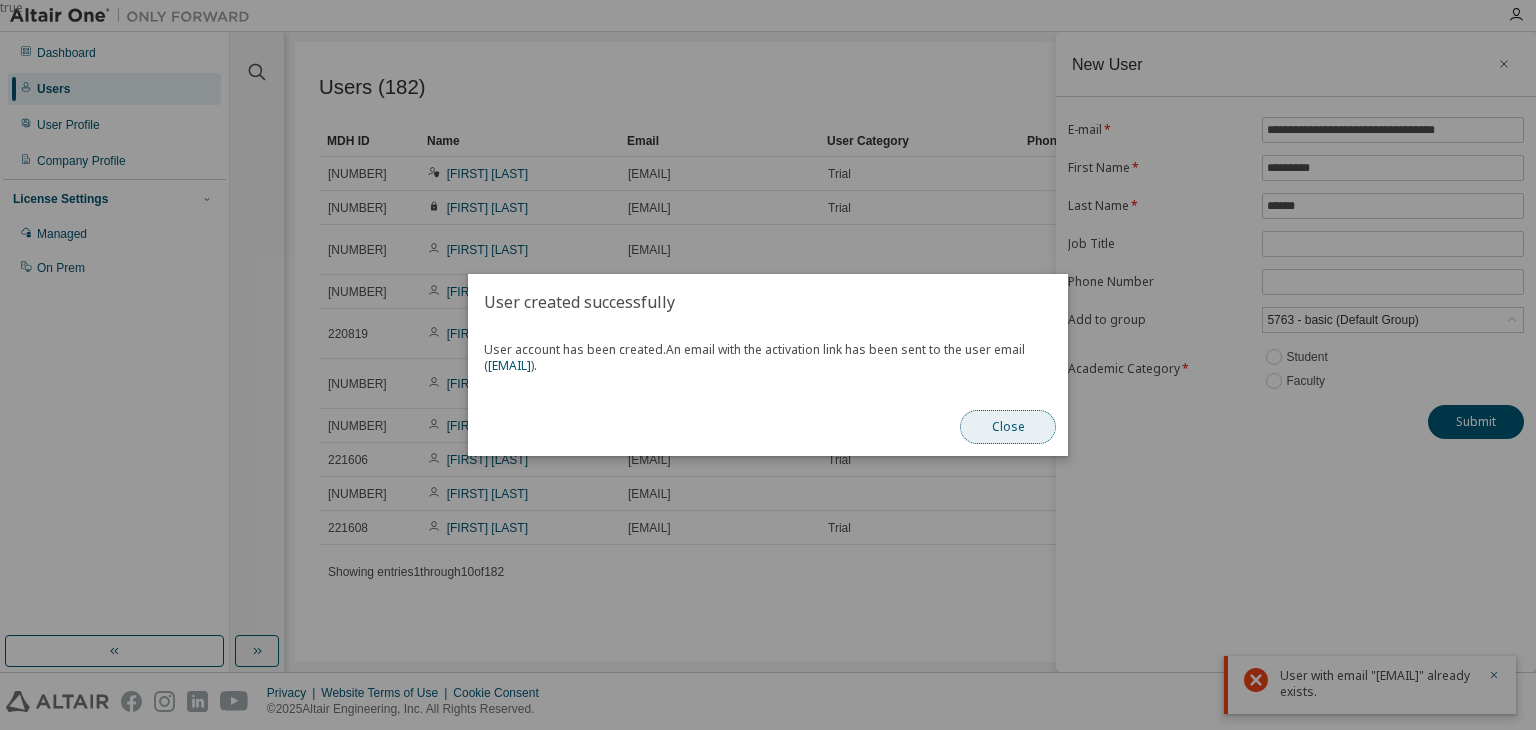 click on "Close" at bounding box center (1008, 427) 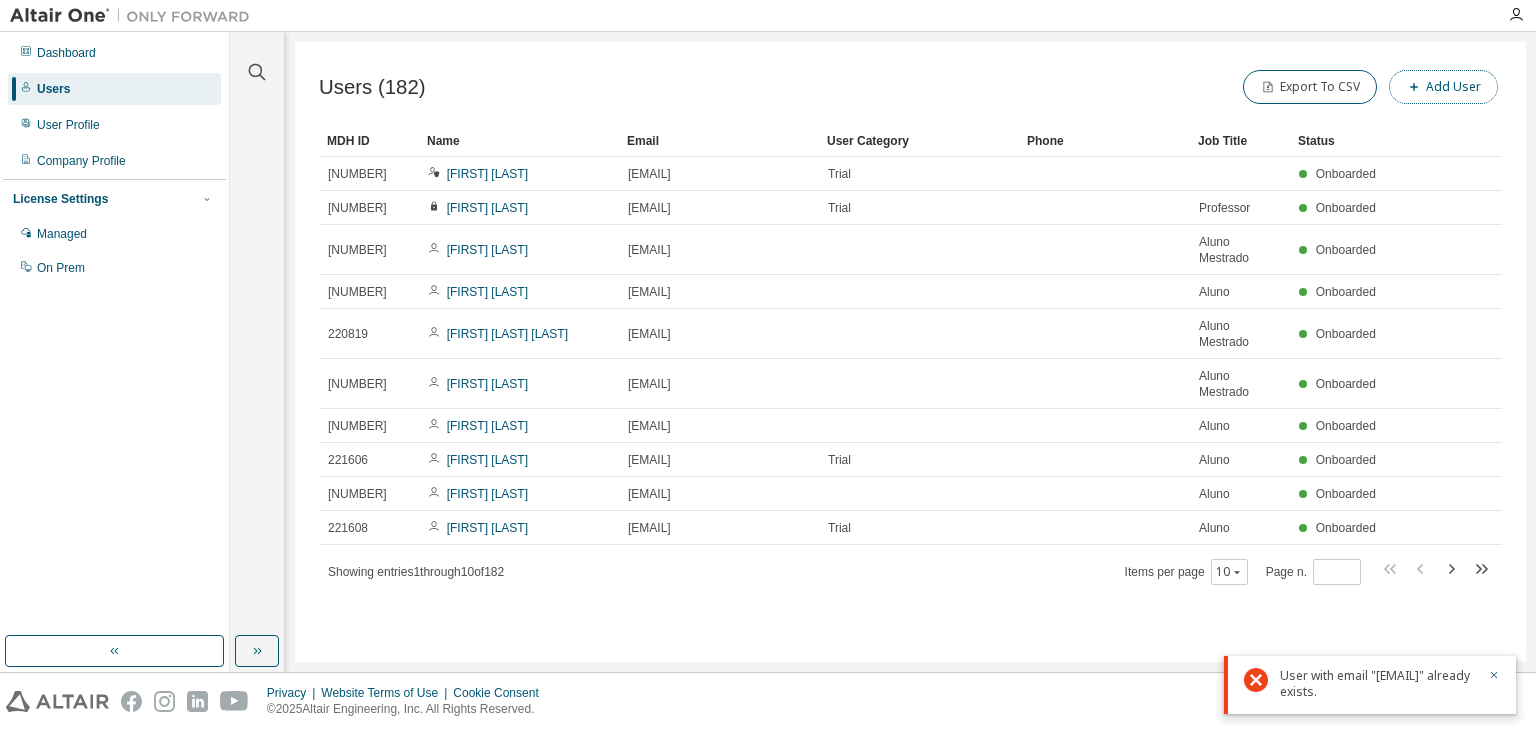 click on "Add User" at bounding box center [1443, 87] 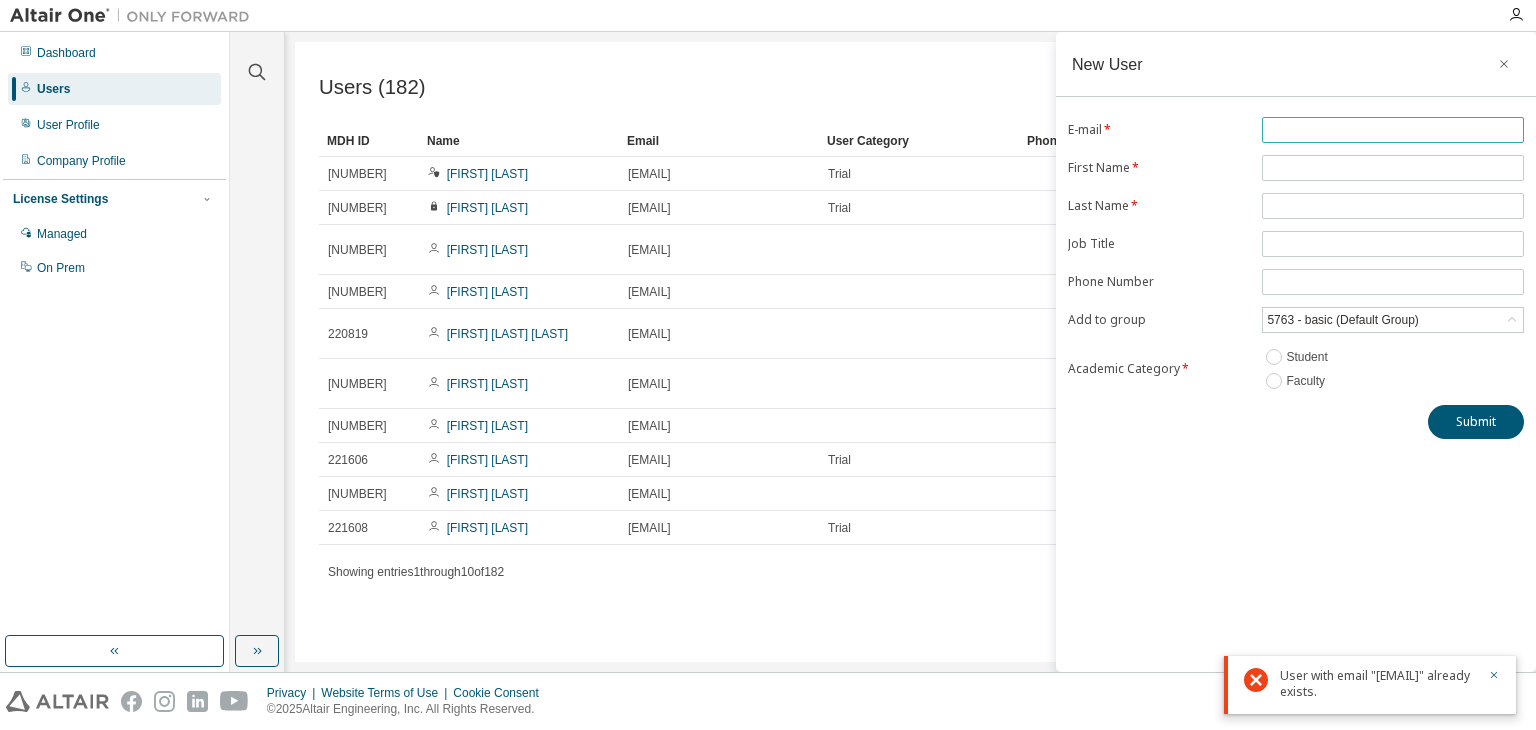 click at bounding box center (1393, 130) 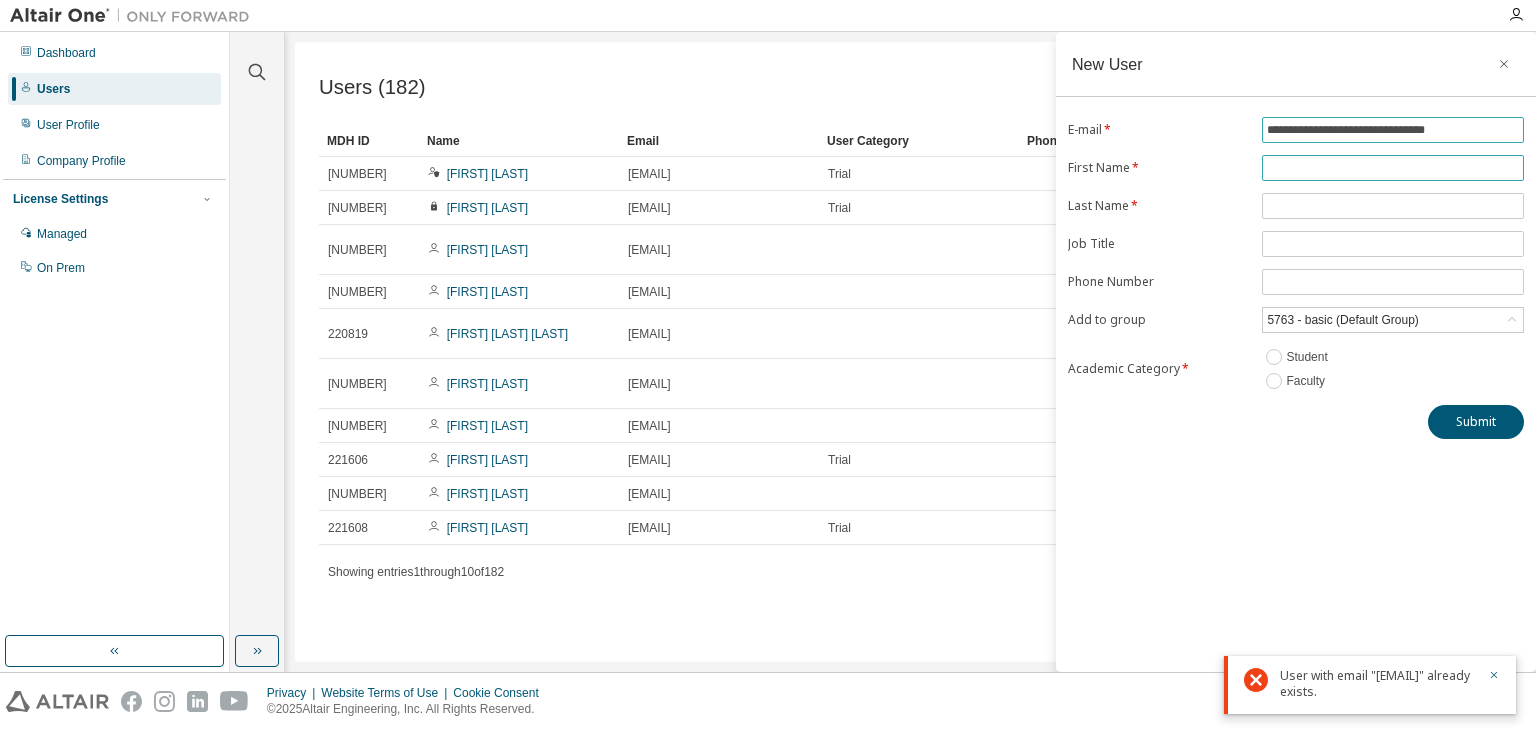 type on "**********" 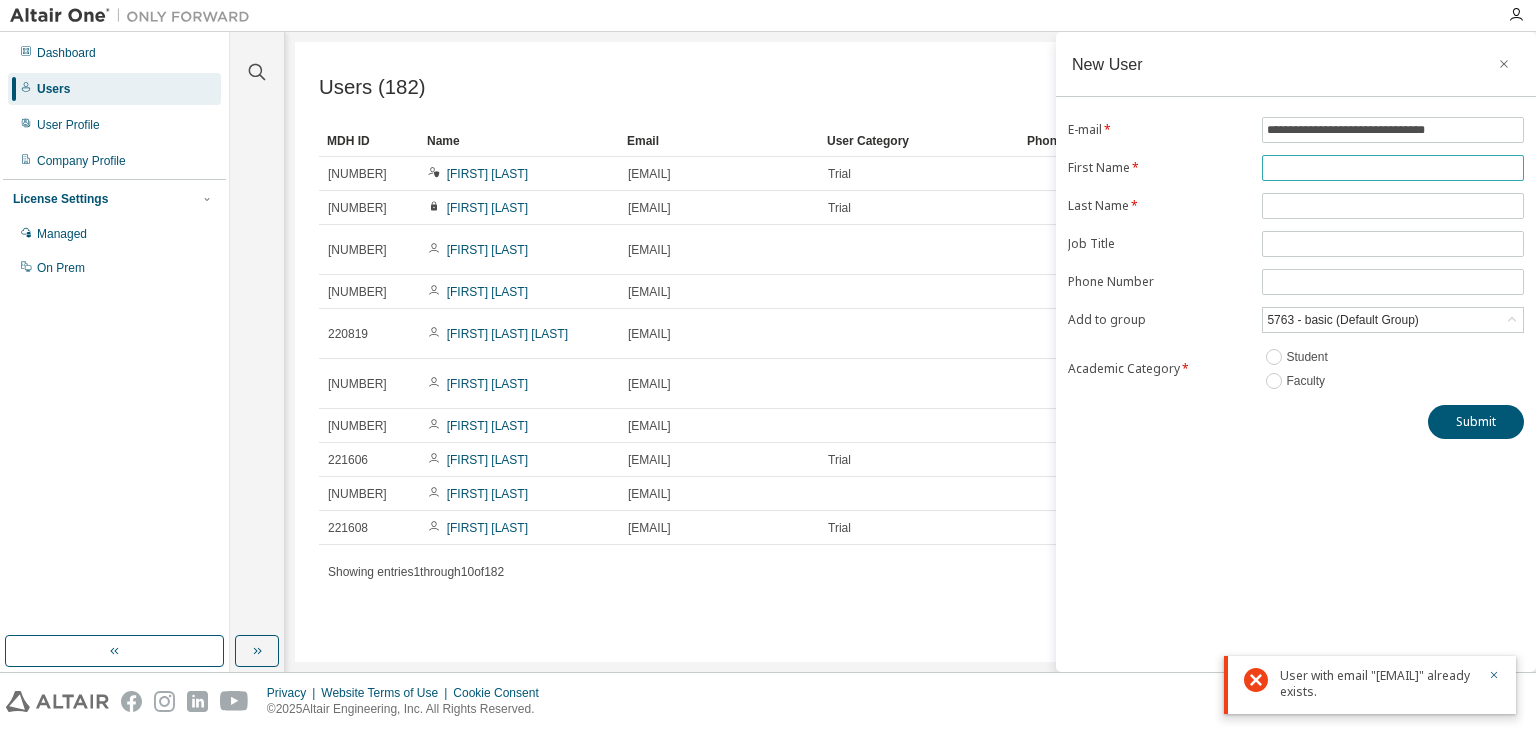 click at bounding box center [1393, 168] 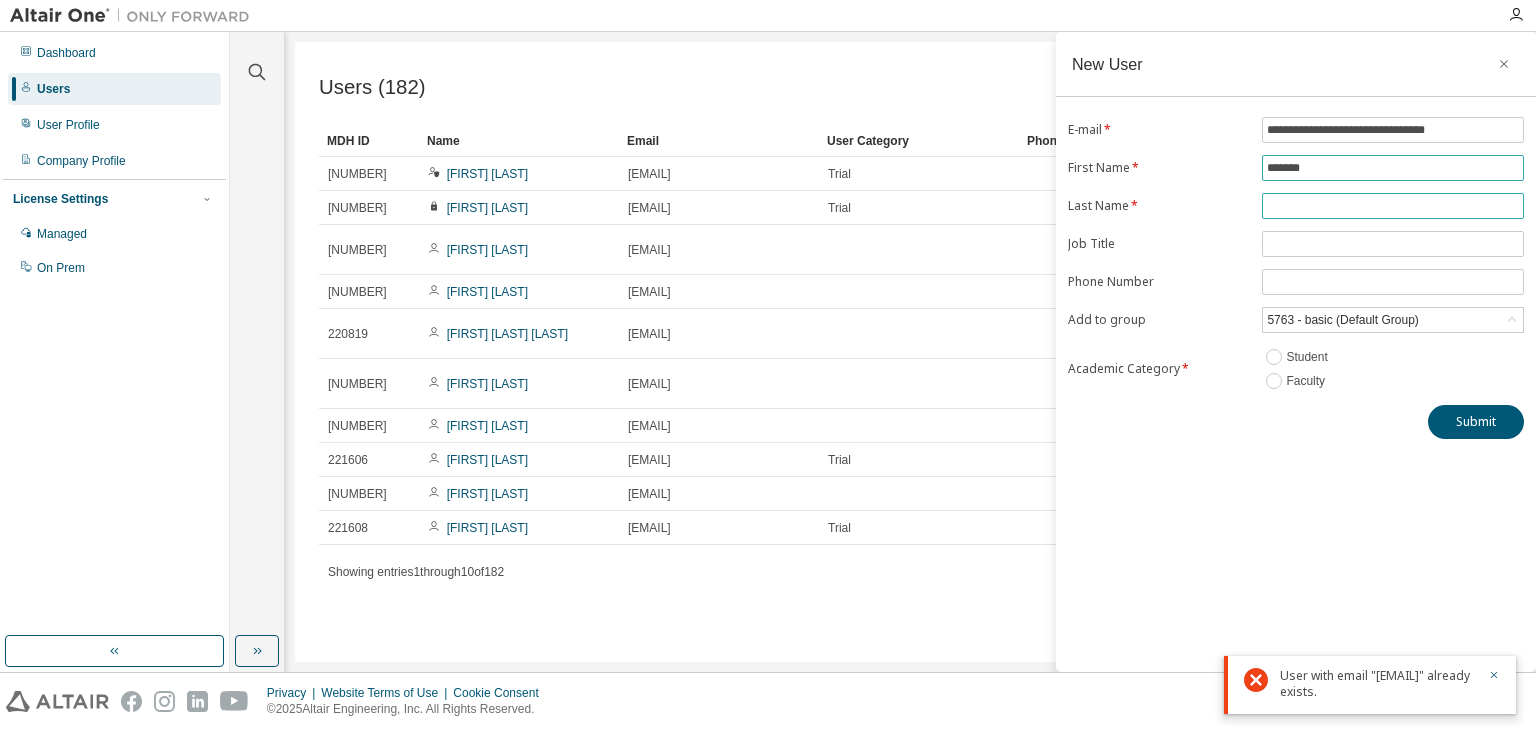 type on "*******" 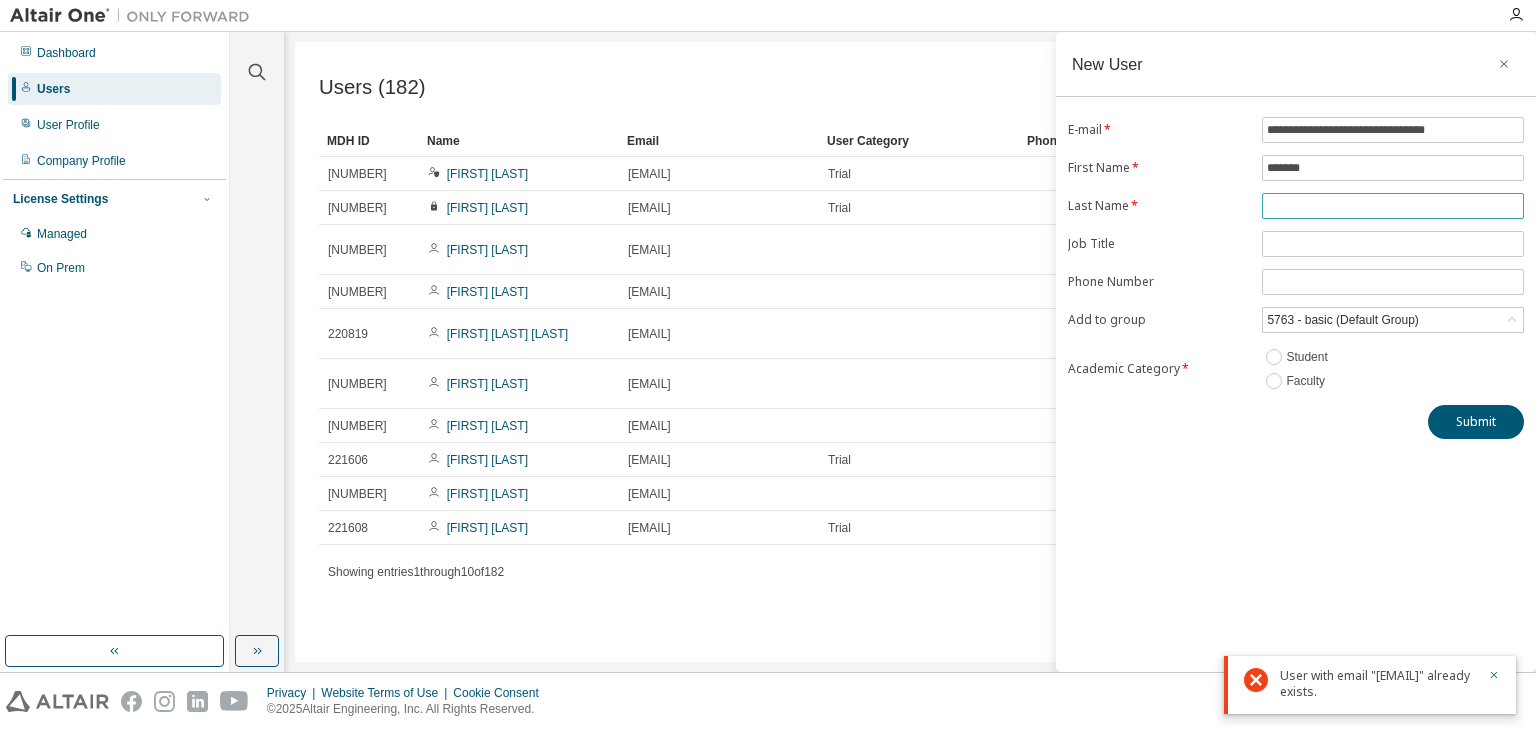 click at bounding box center (1393, 206) 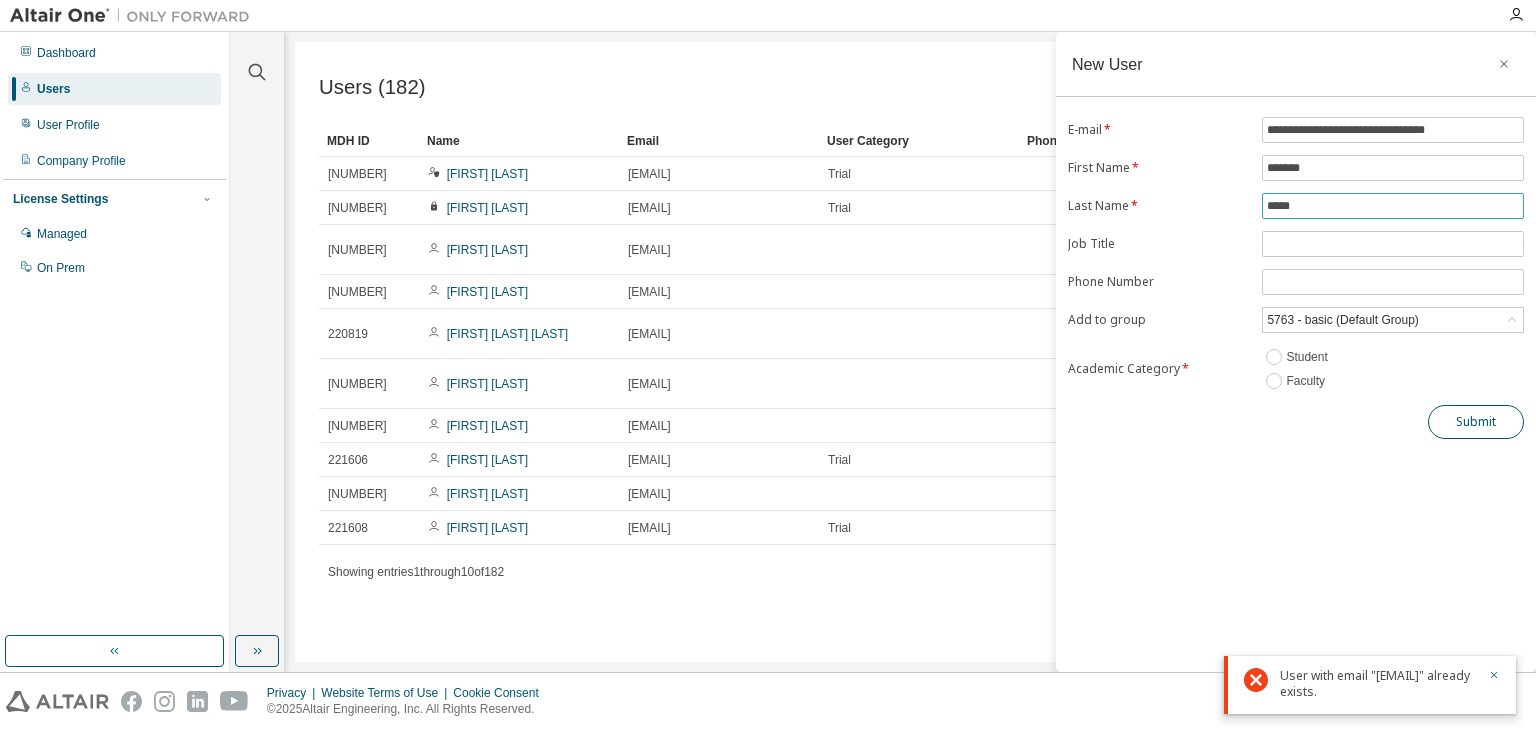type on "*****" 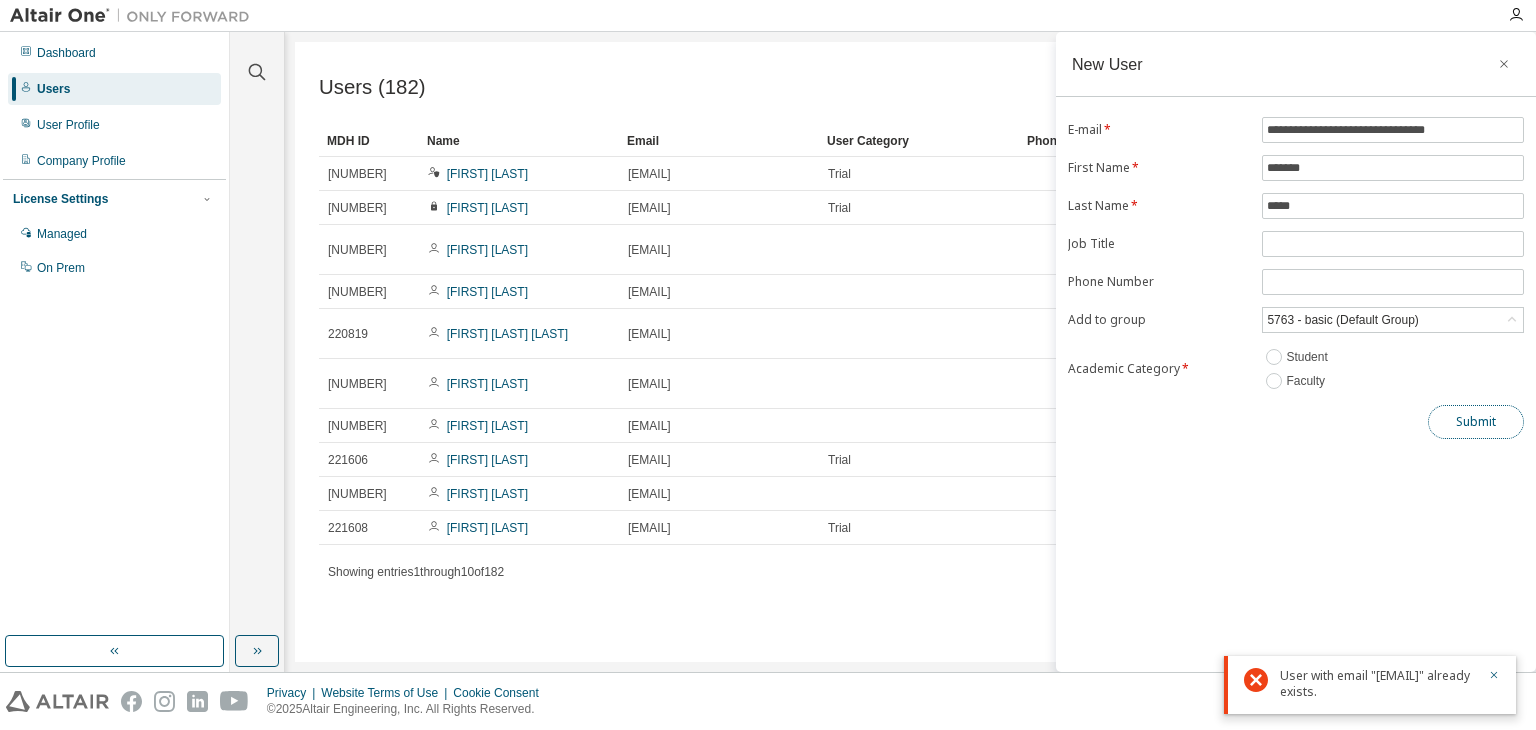 click on "Submit" at bounding box center (1476, 422) 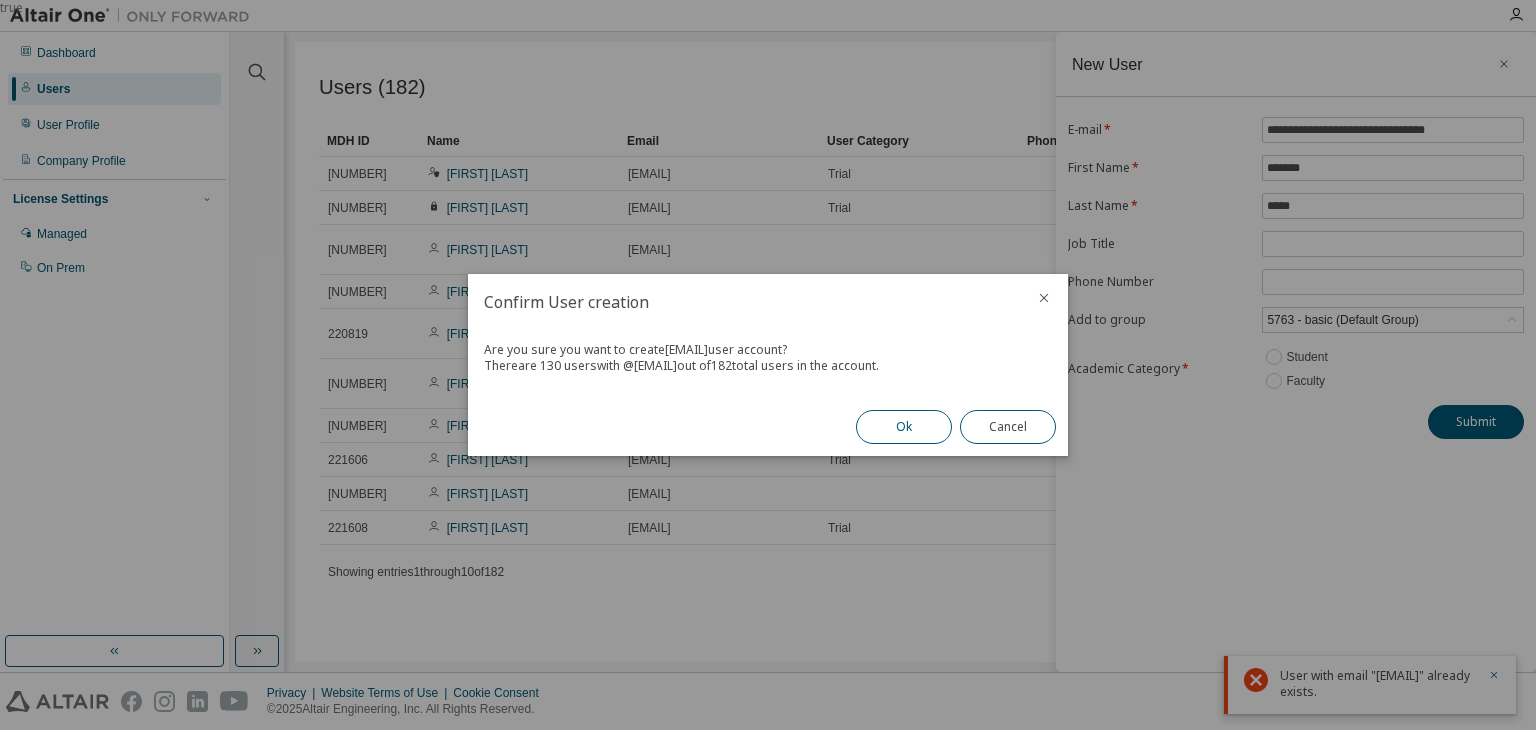 click on "Ok" at bounding box center (904, 427) 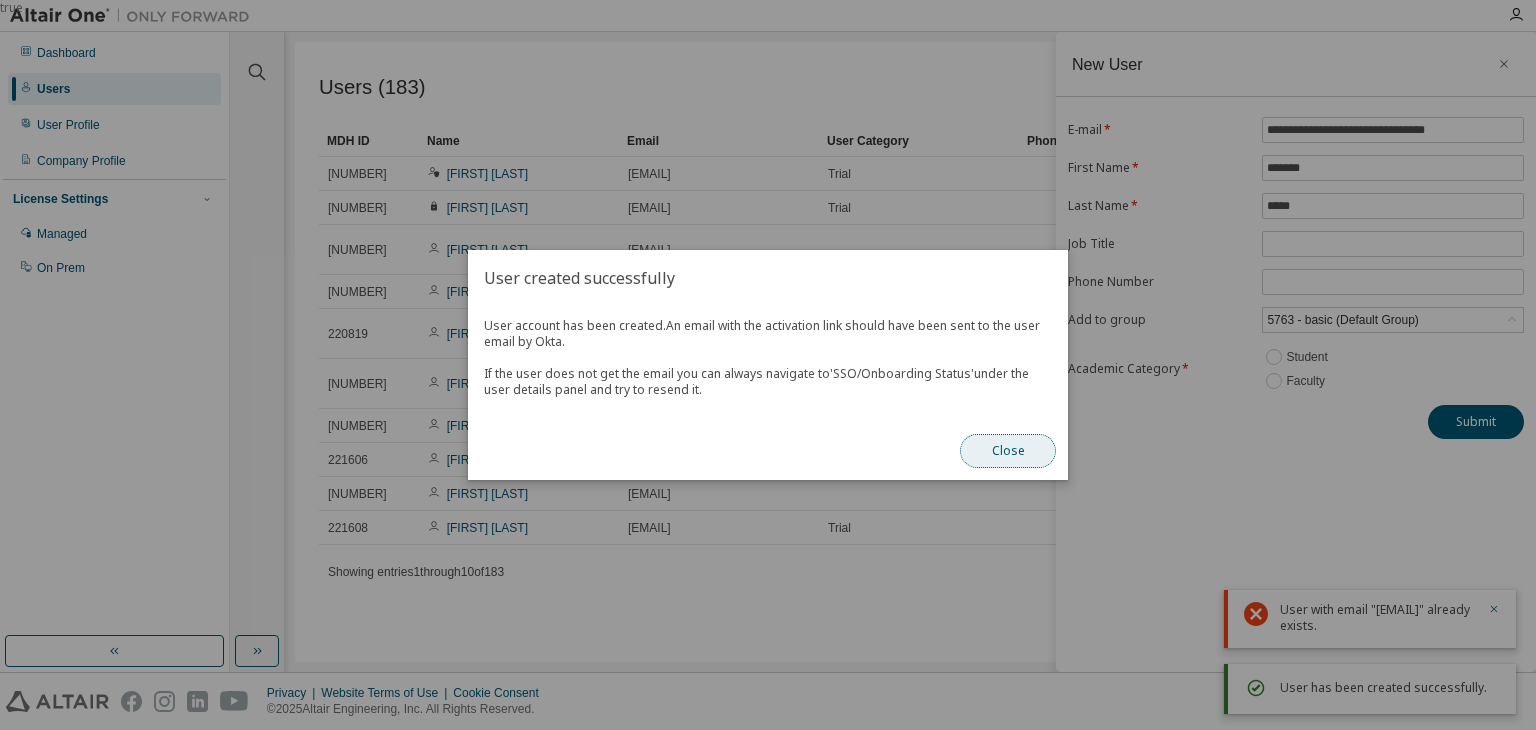 click on "Close" at bounding box center [1008, 451] 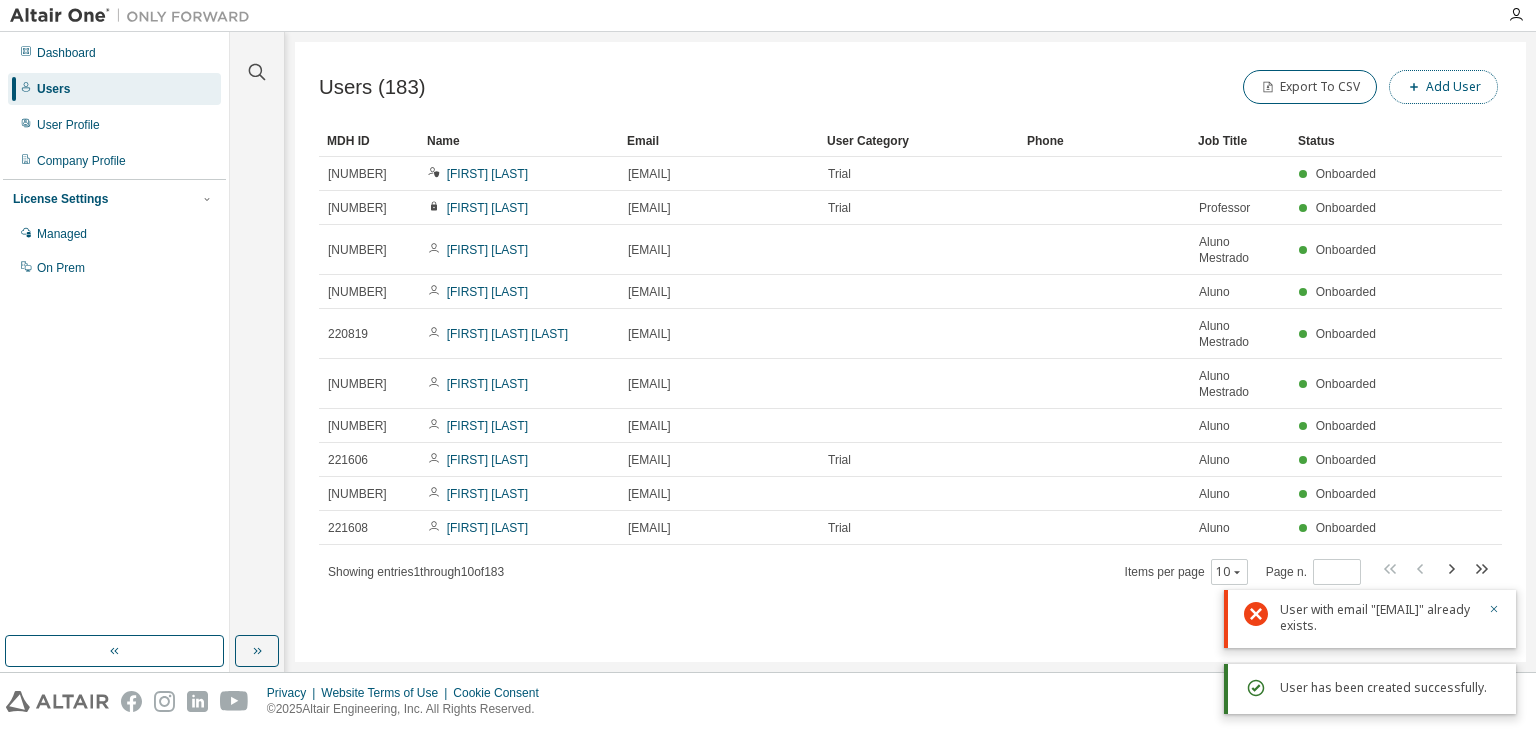 click on "Add User" at bounding box center [1443, 87] 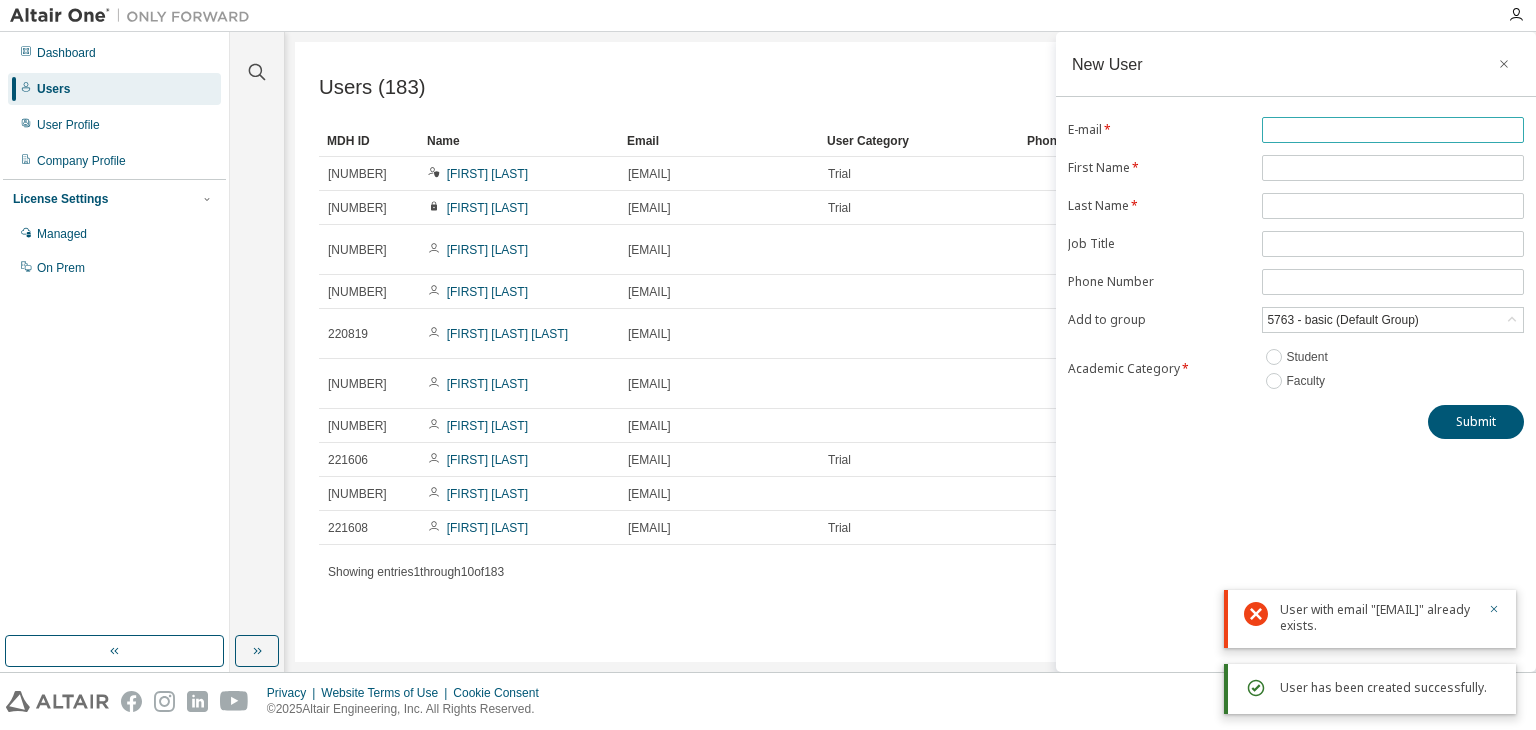 click at bounding box center [1393, 130] 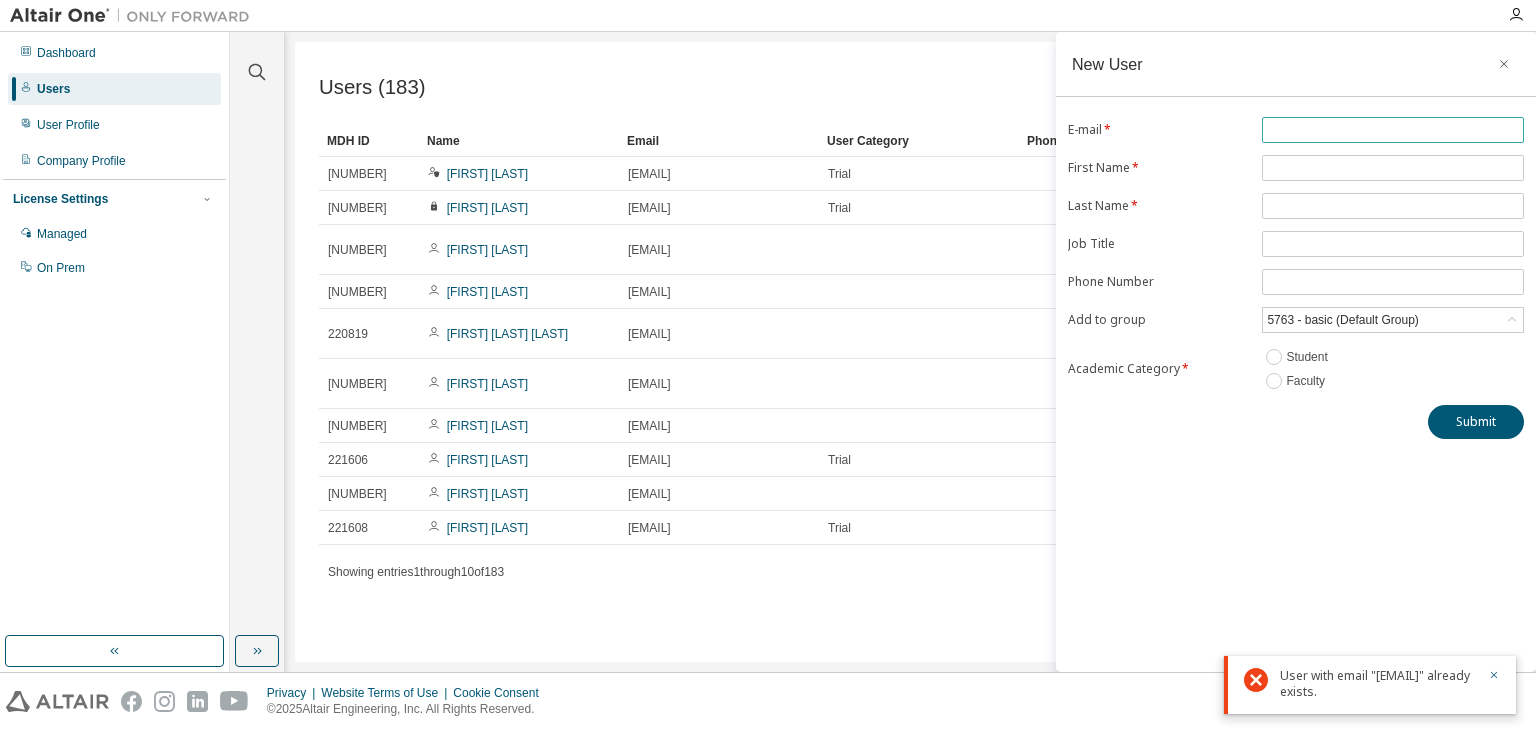 paste on "**********" 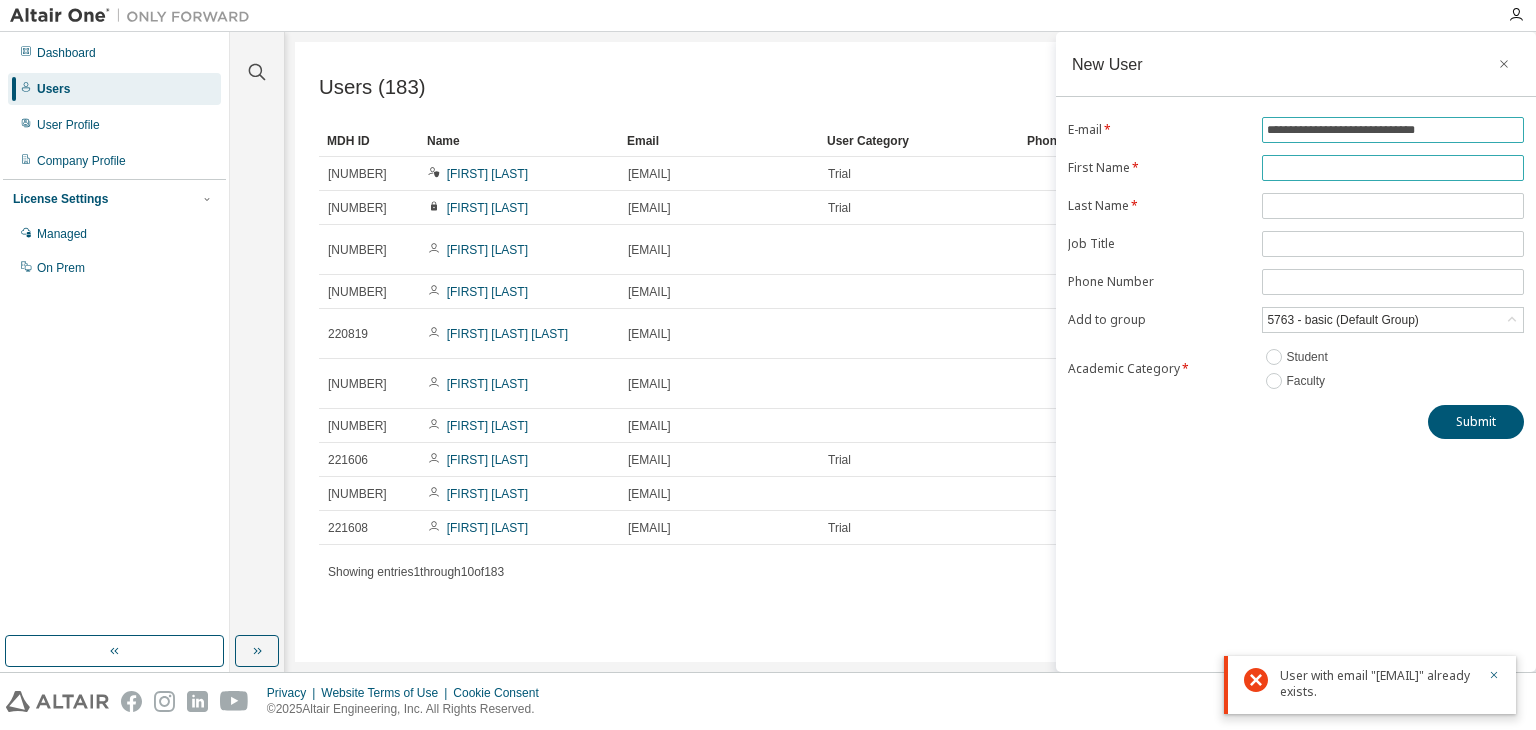 type on "**********" 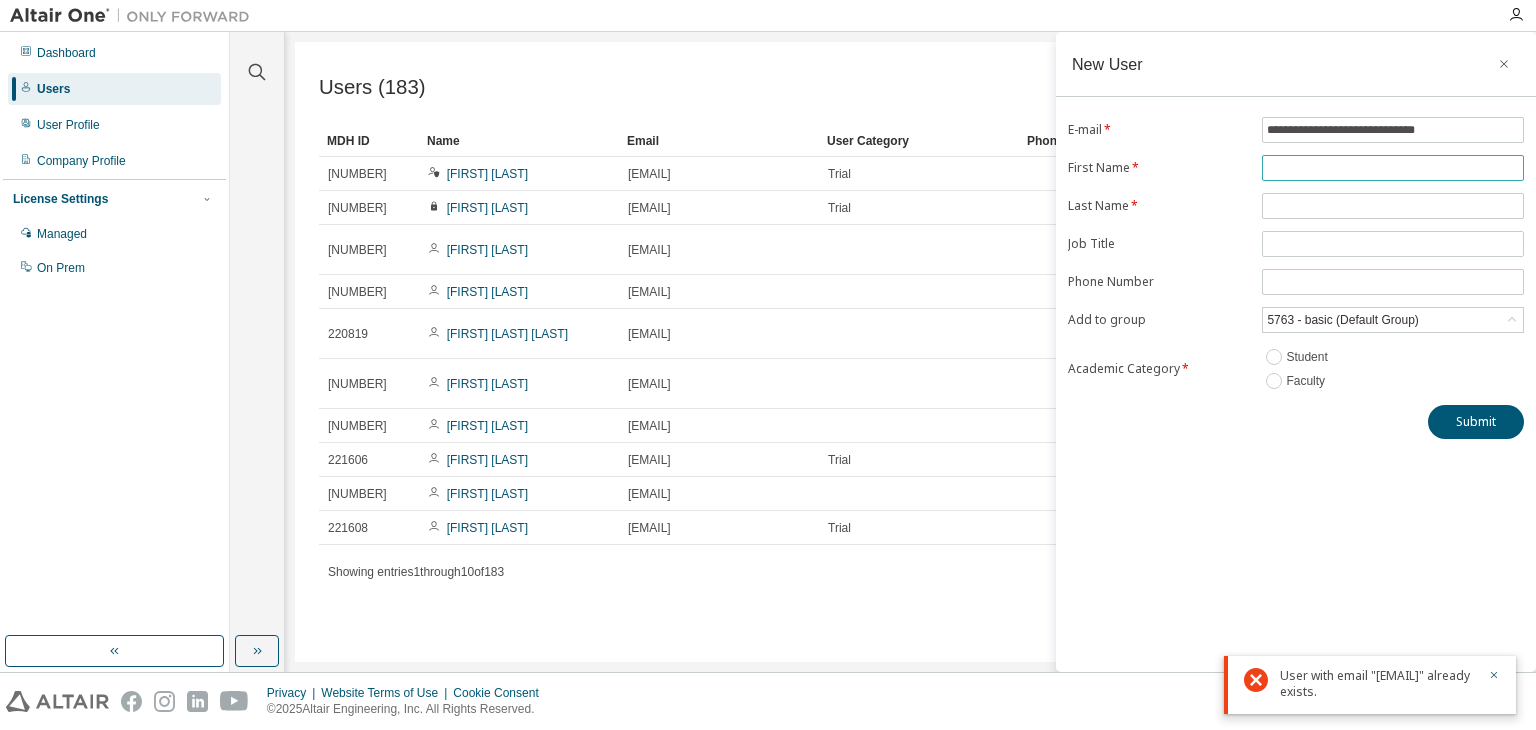 click at bounding box center (1393, 168) 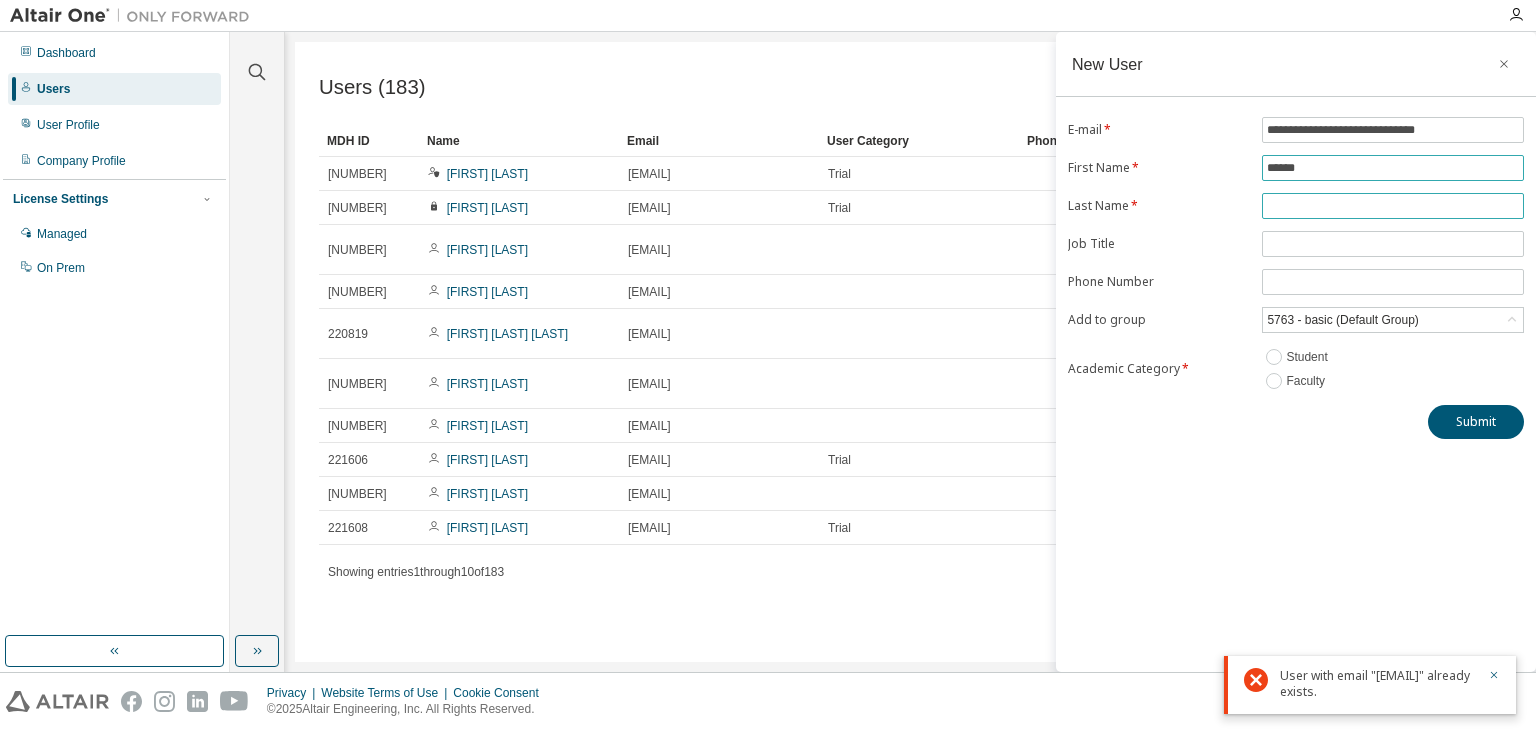 type on "******" 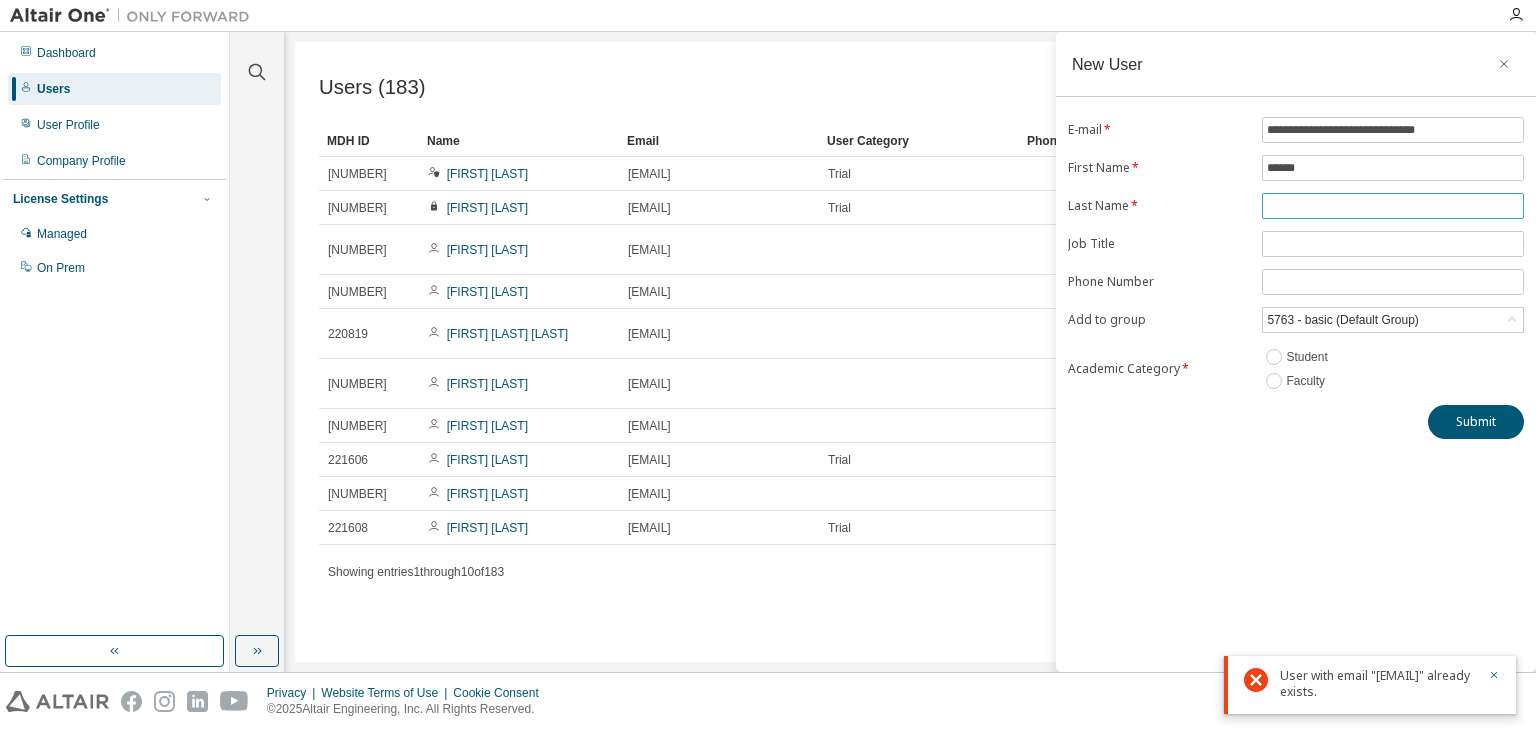 drag, startPoint x: 1278, startPoint y: 208, endPoint x: 1388, endPoint y: 211, distance: 110.0409 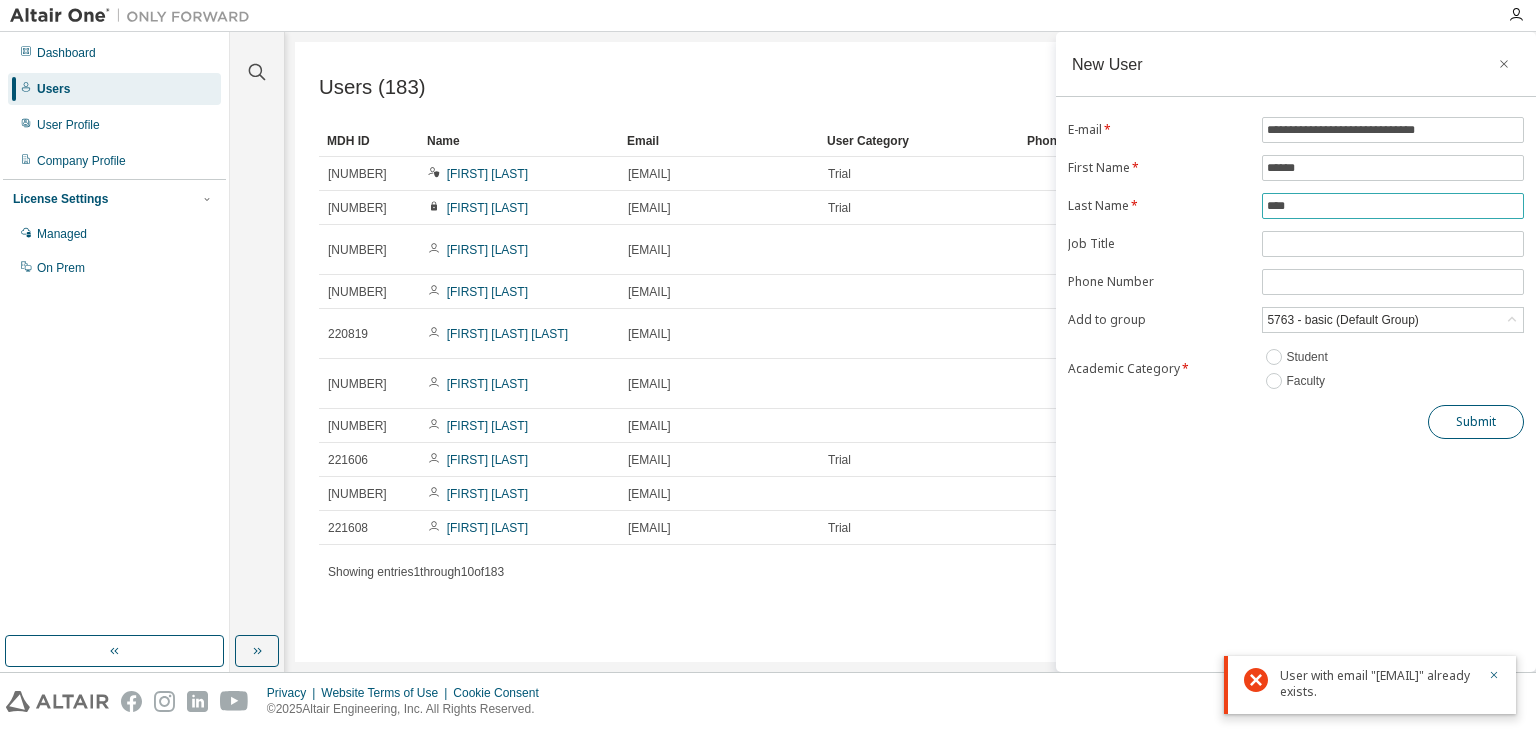 type on "****" 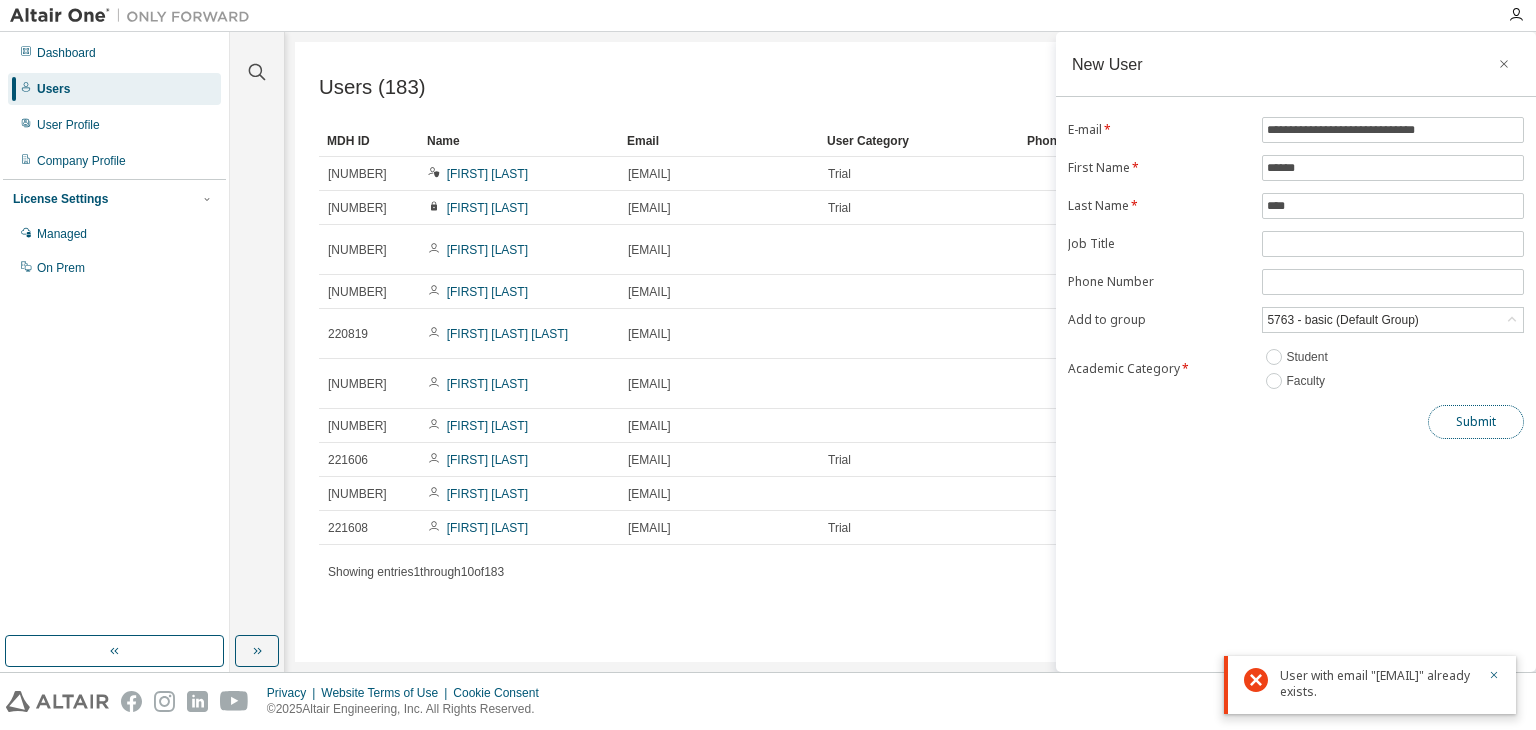 click on "Submit" at bounding box center [1476, 422] 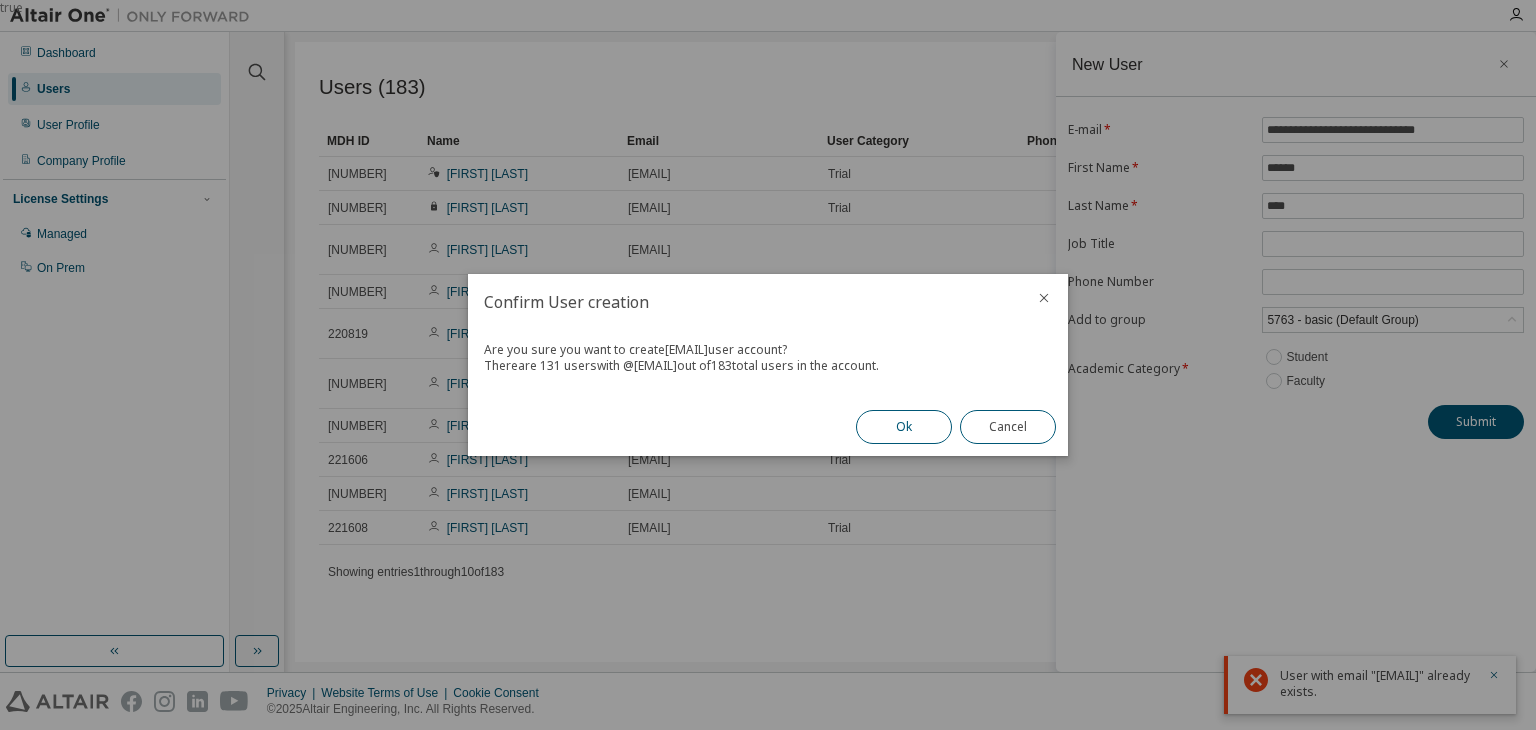 click on "Ok" at bounding box center [904, 427] 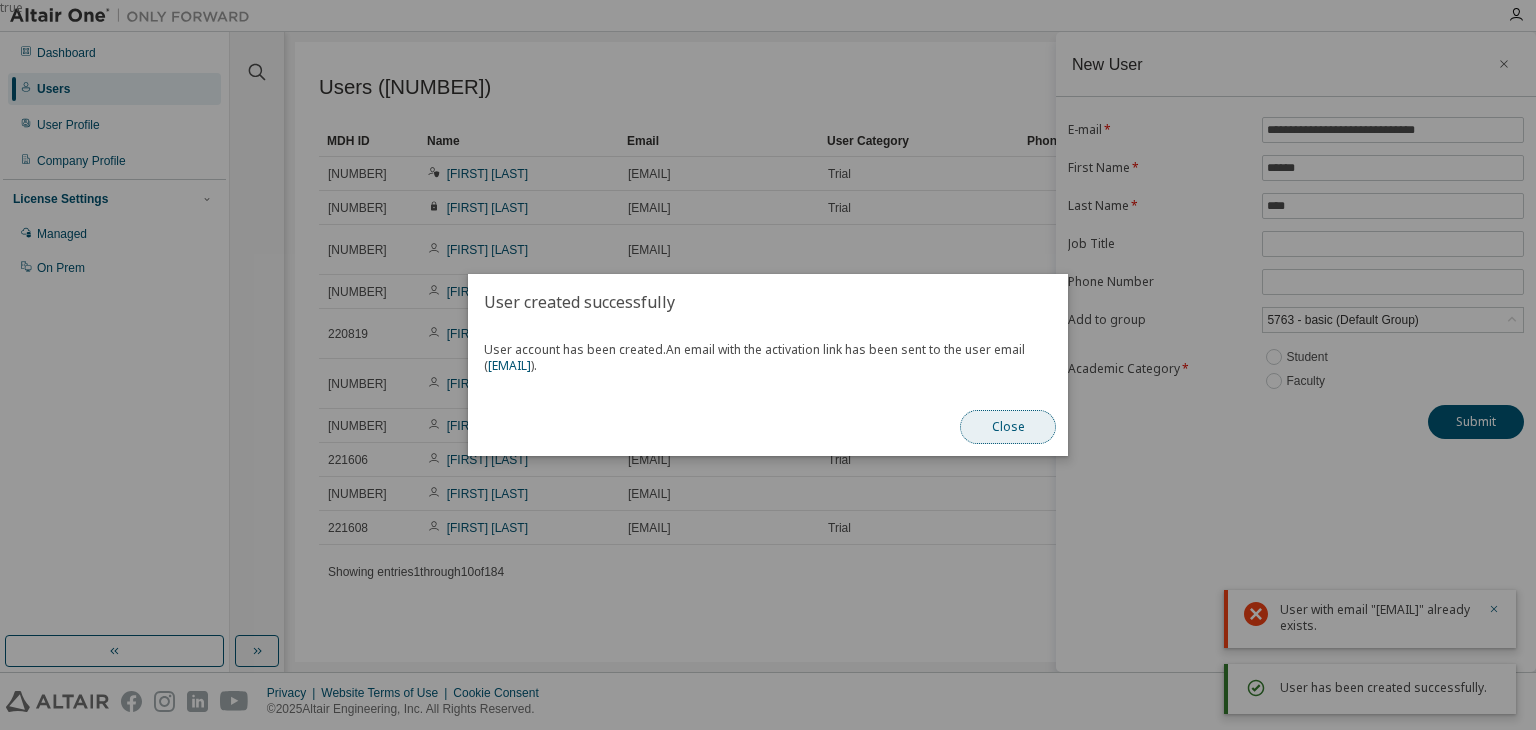 click on "Close" at bounding box center [1008, 427] 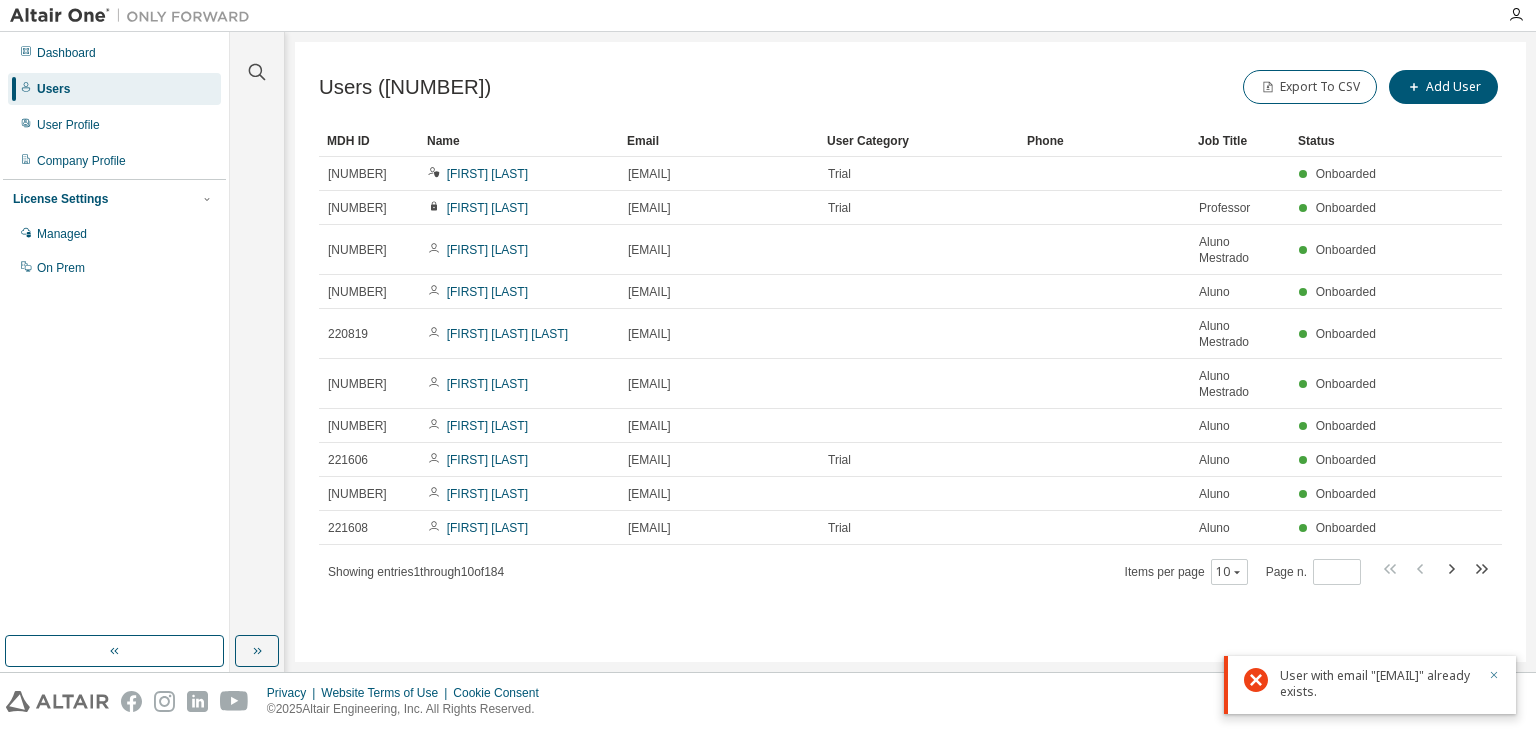 click at bounding box center (1494, 677) 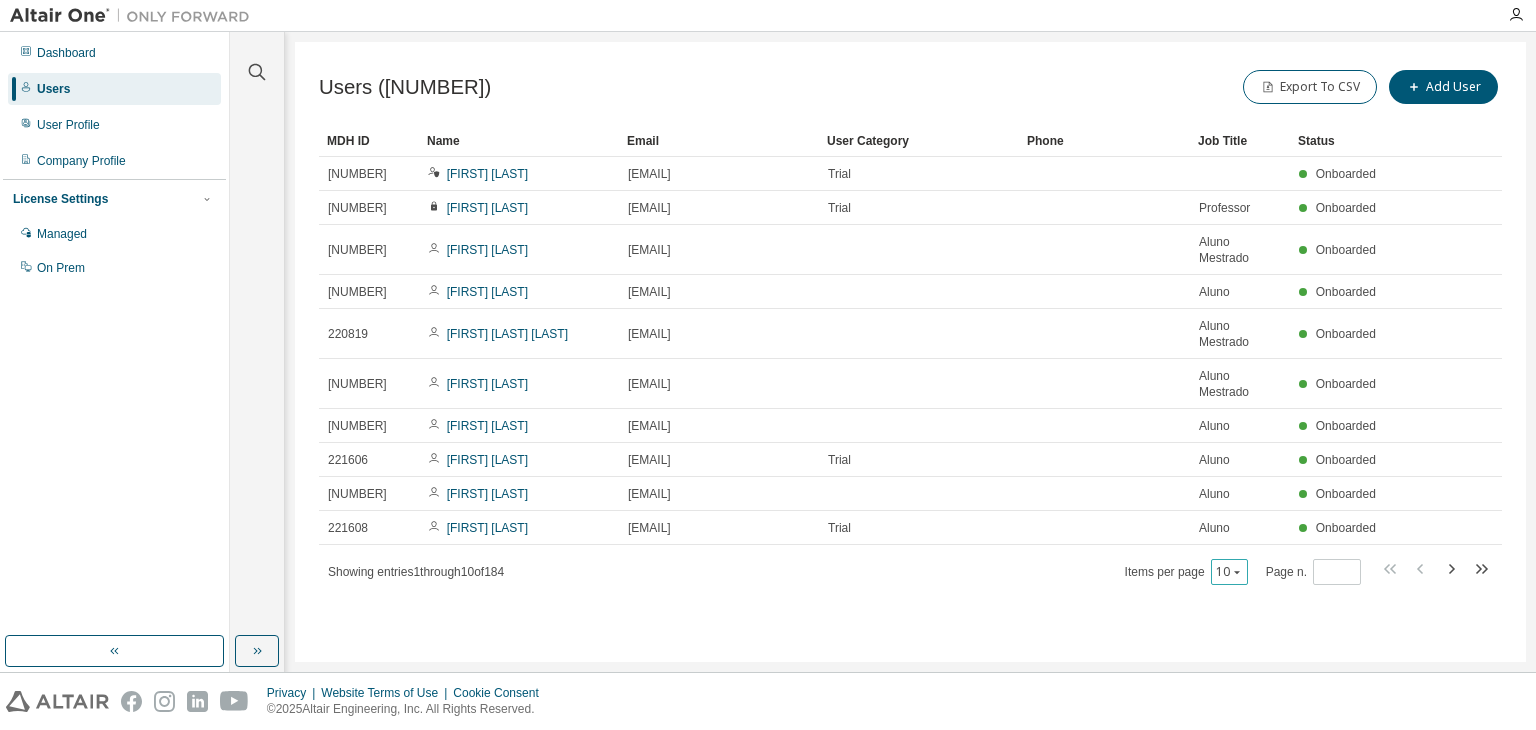 click 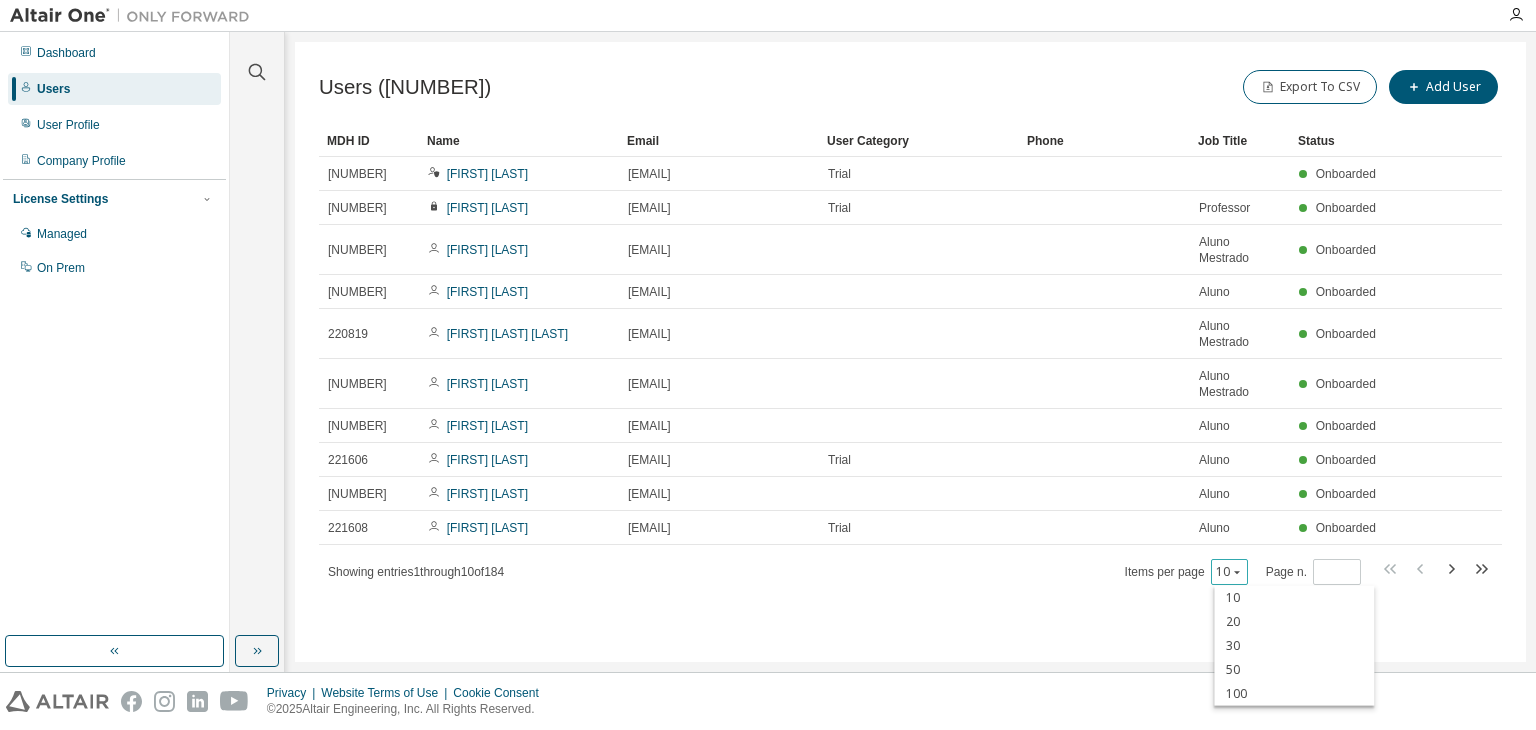 click on "100" at bounding box center [1294, 694] 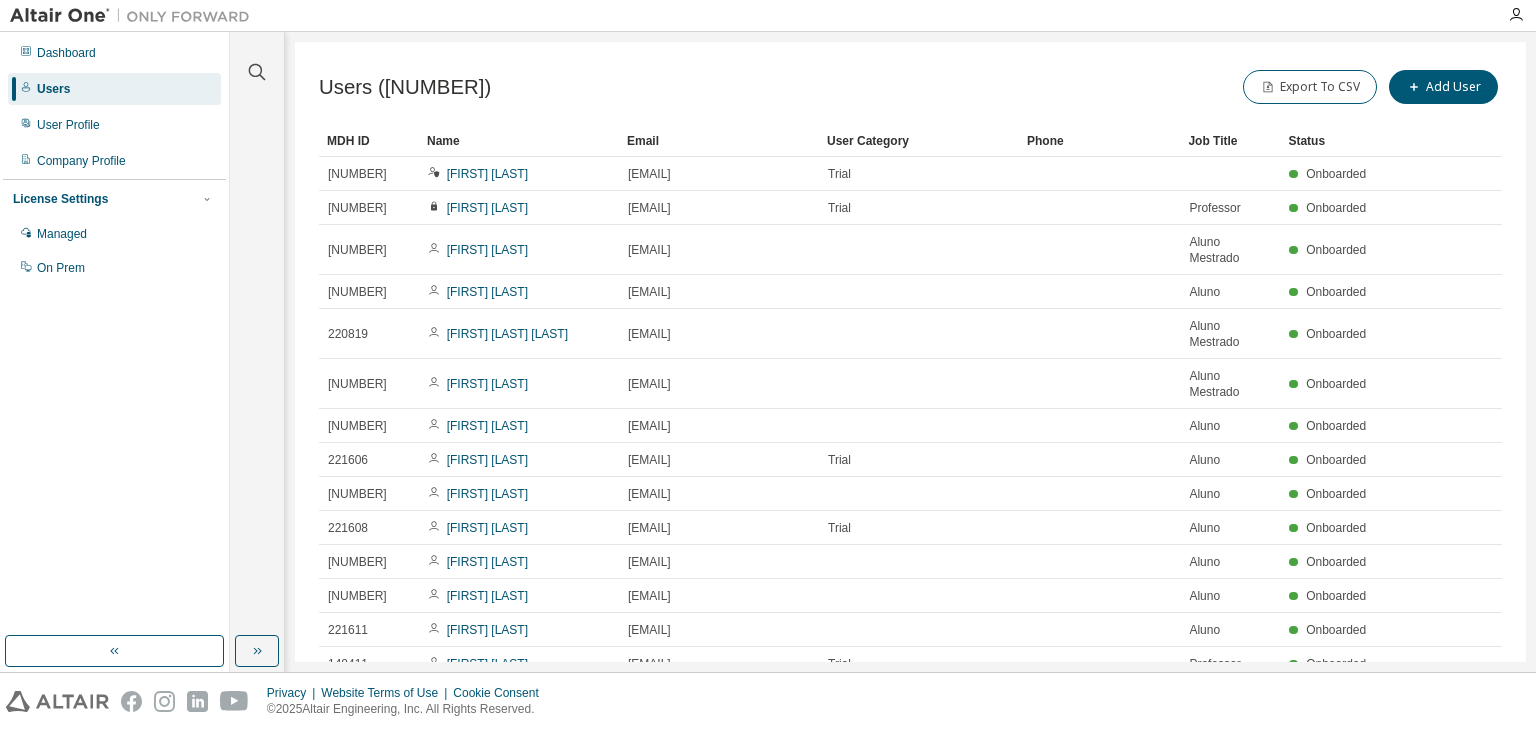 click on "Name" at bounding box center (519, 141) 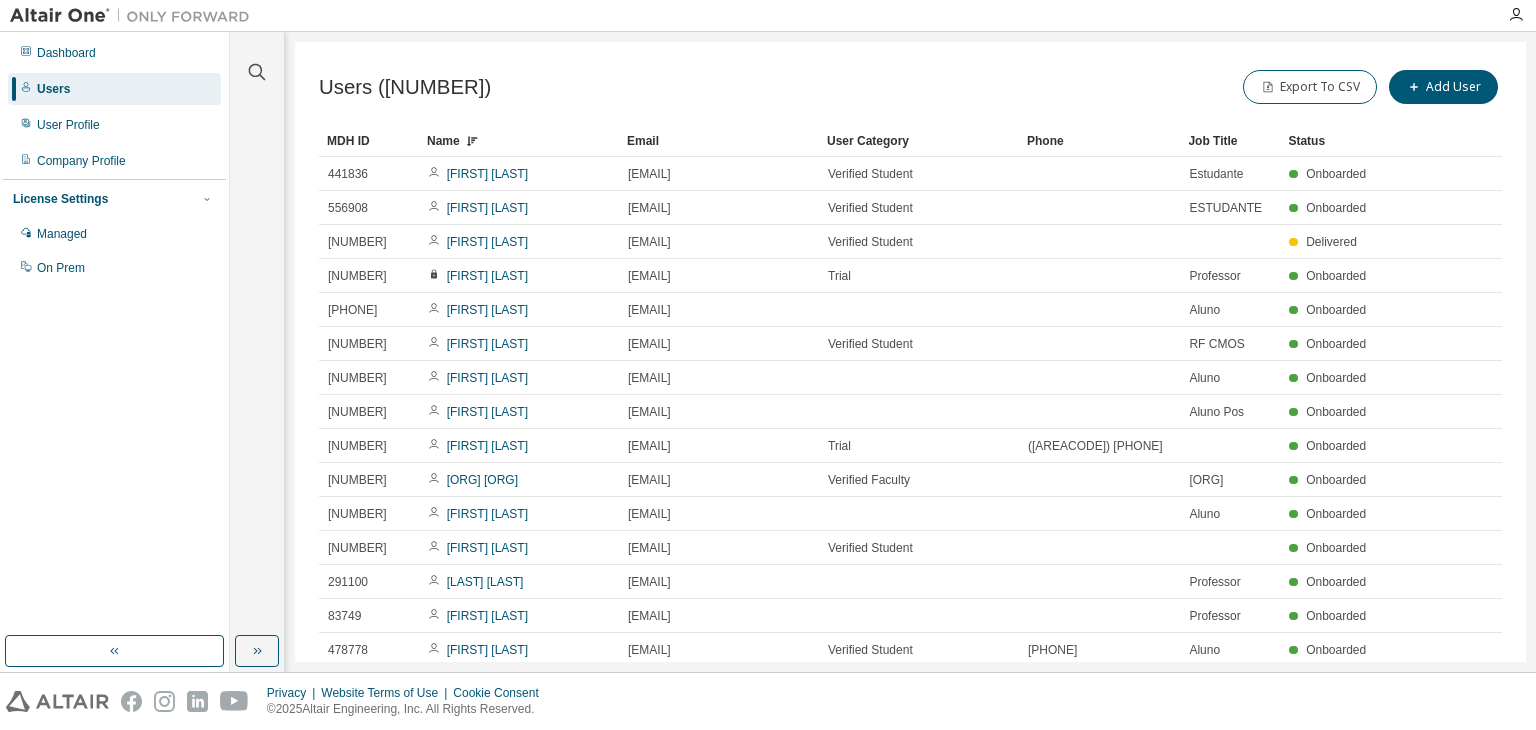 click on "Name" at bounding box center (519, 141) 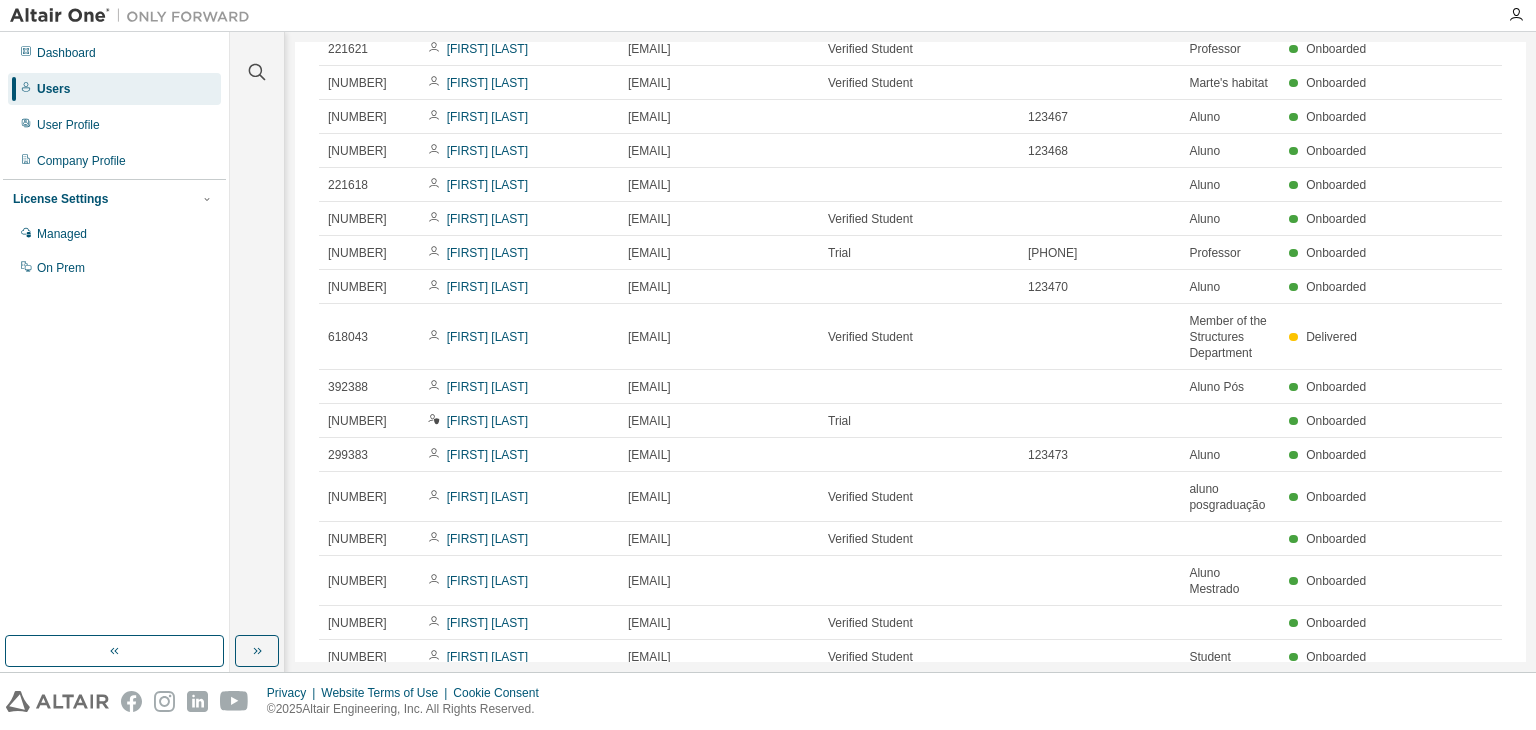 scroll, scrollTop: 1400, scrollLeft: 0, axis: vertical 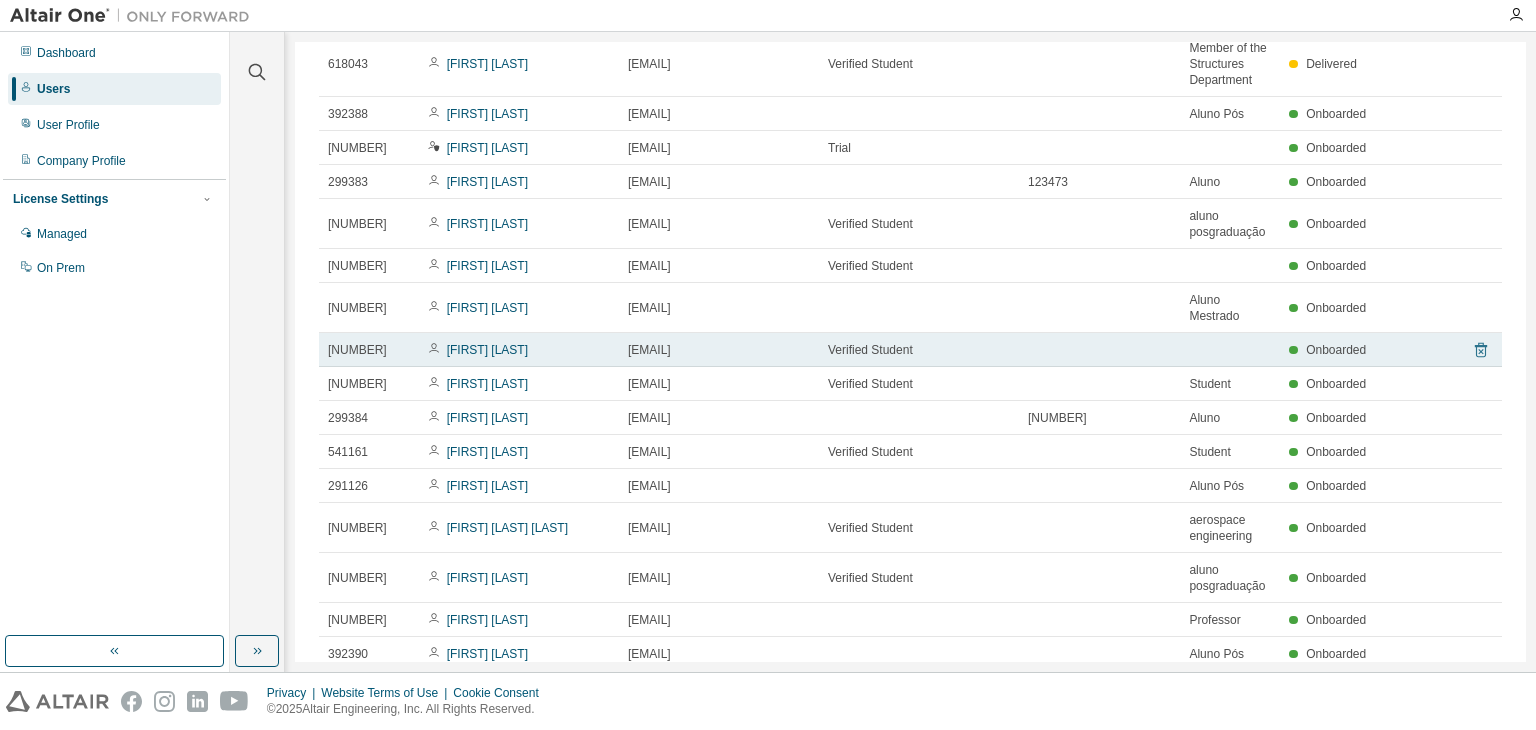 click 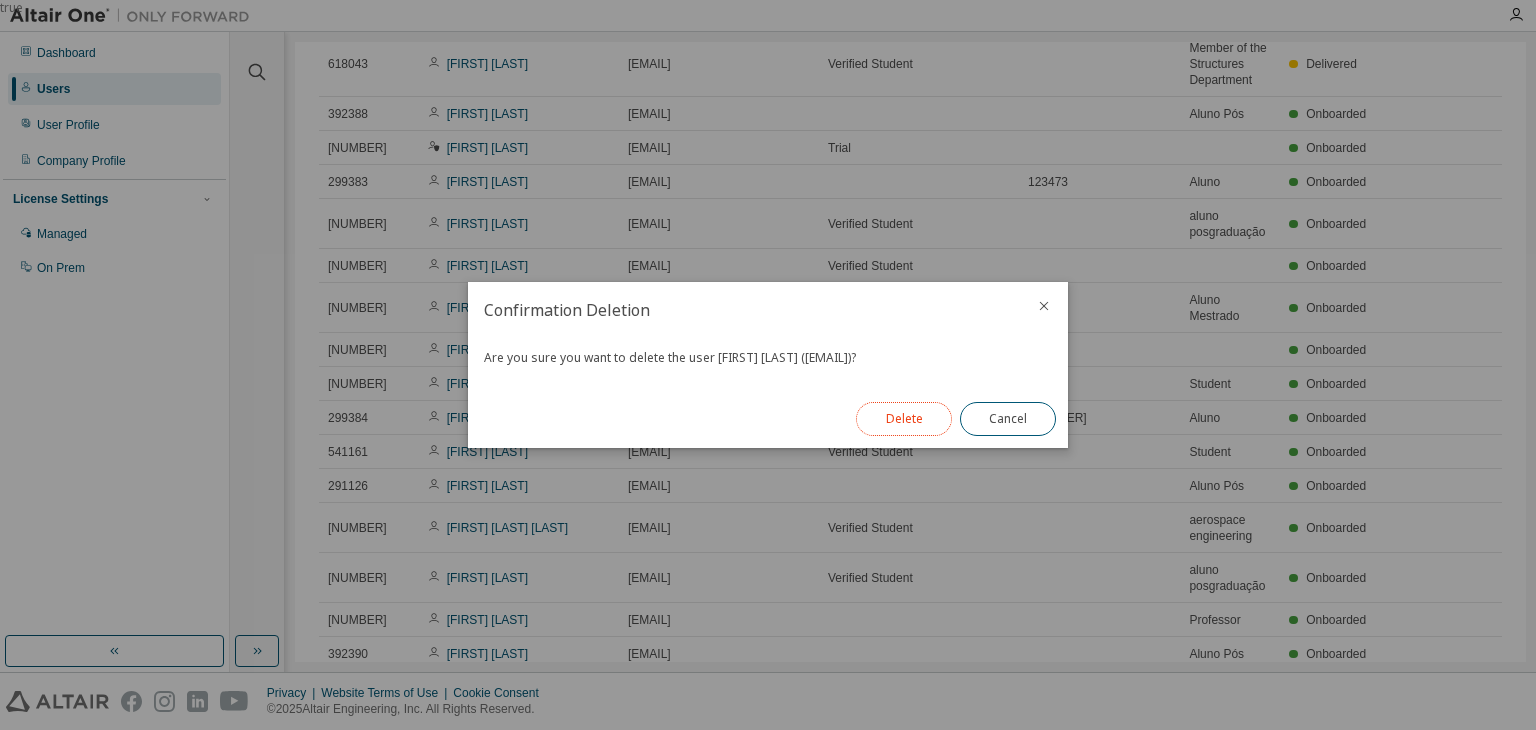 click on "Delete" at bounding box center [904, 419] 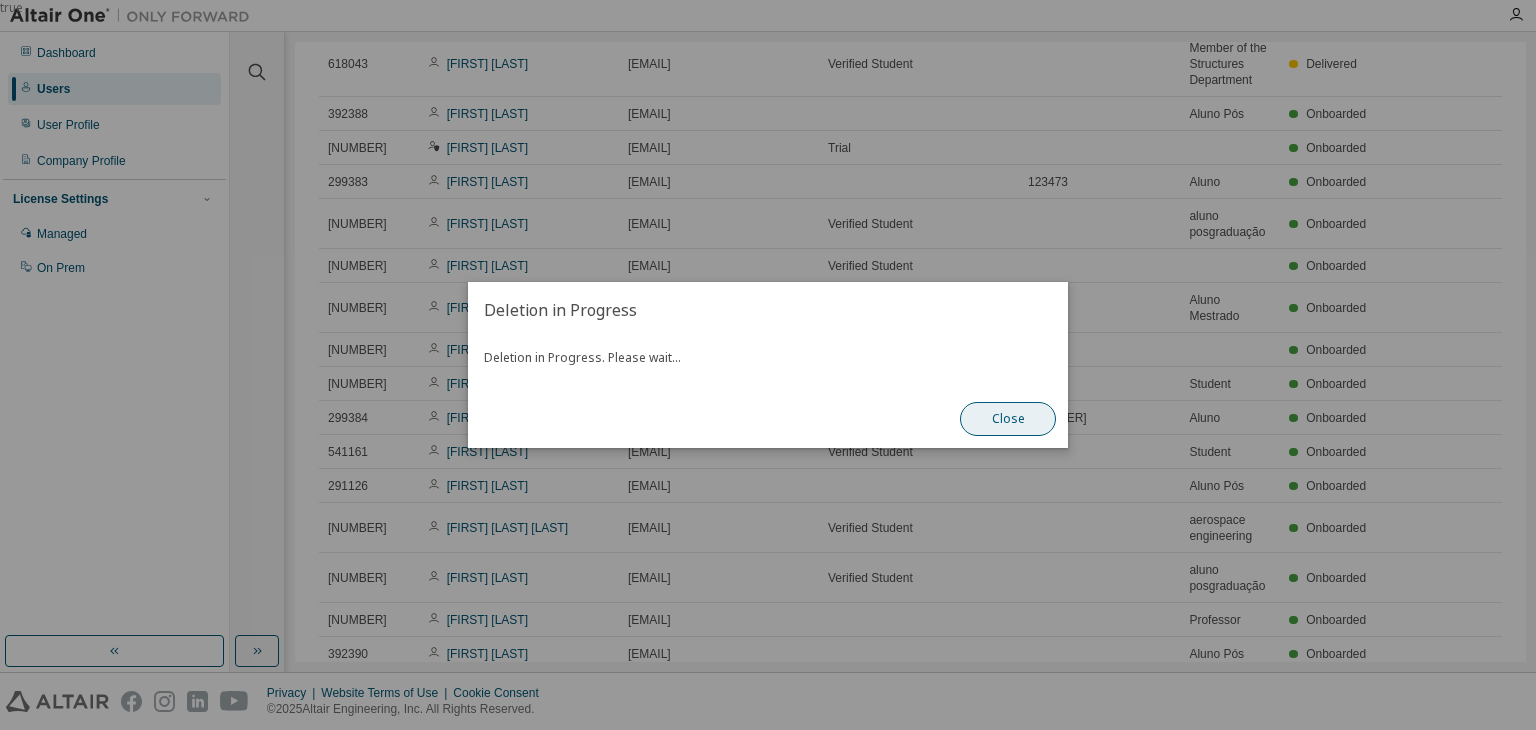 click on "Close" at bounding box center (1008, 419) 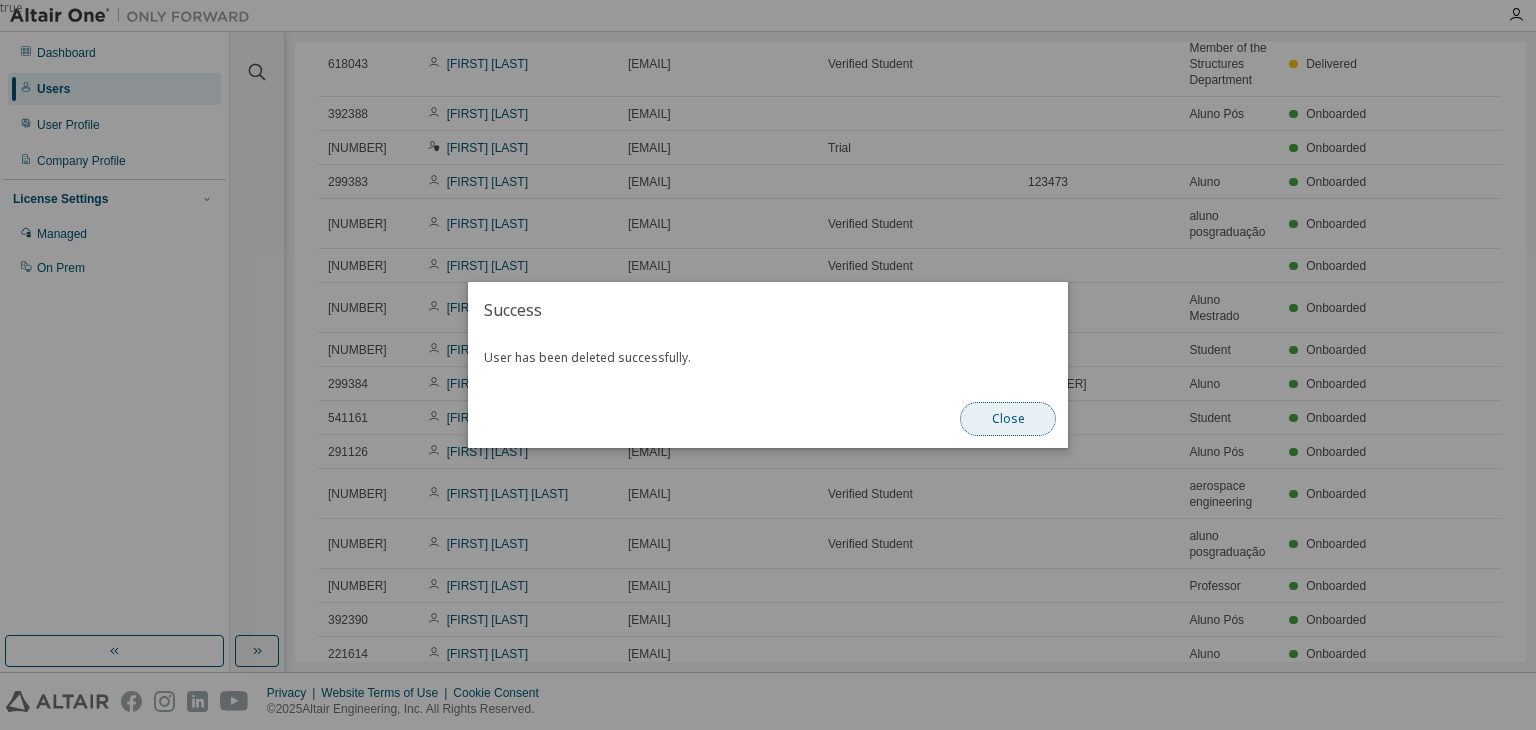 click on "Close" at bounding box center [1008, 419] 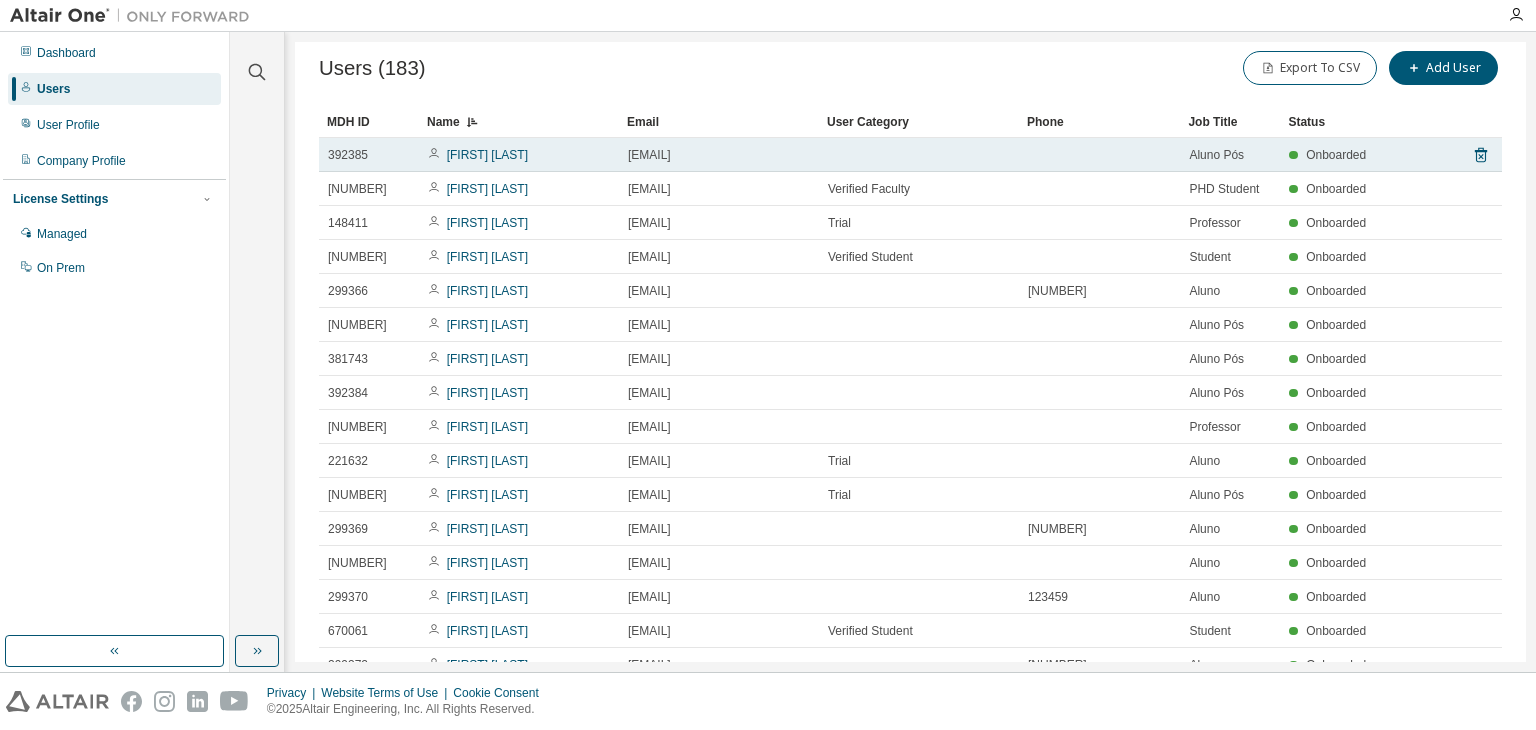 scroll, scrollTop: 0, scrollLeft: 0, axis: both 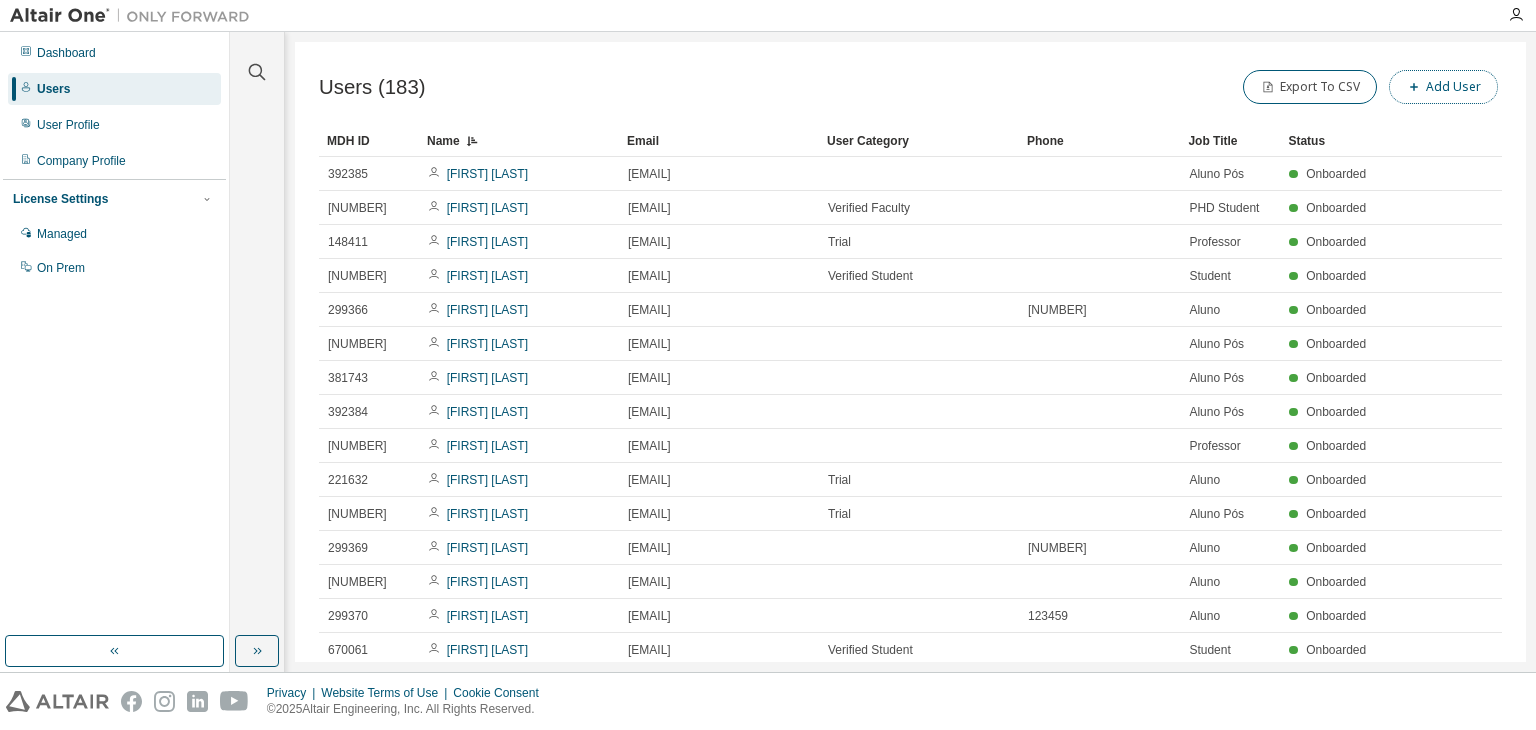 click on "Add User" at bounding box center (1443, 87) 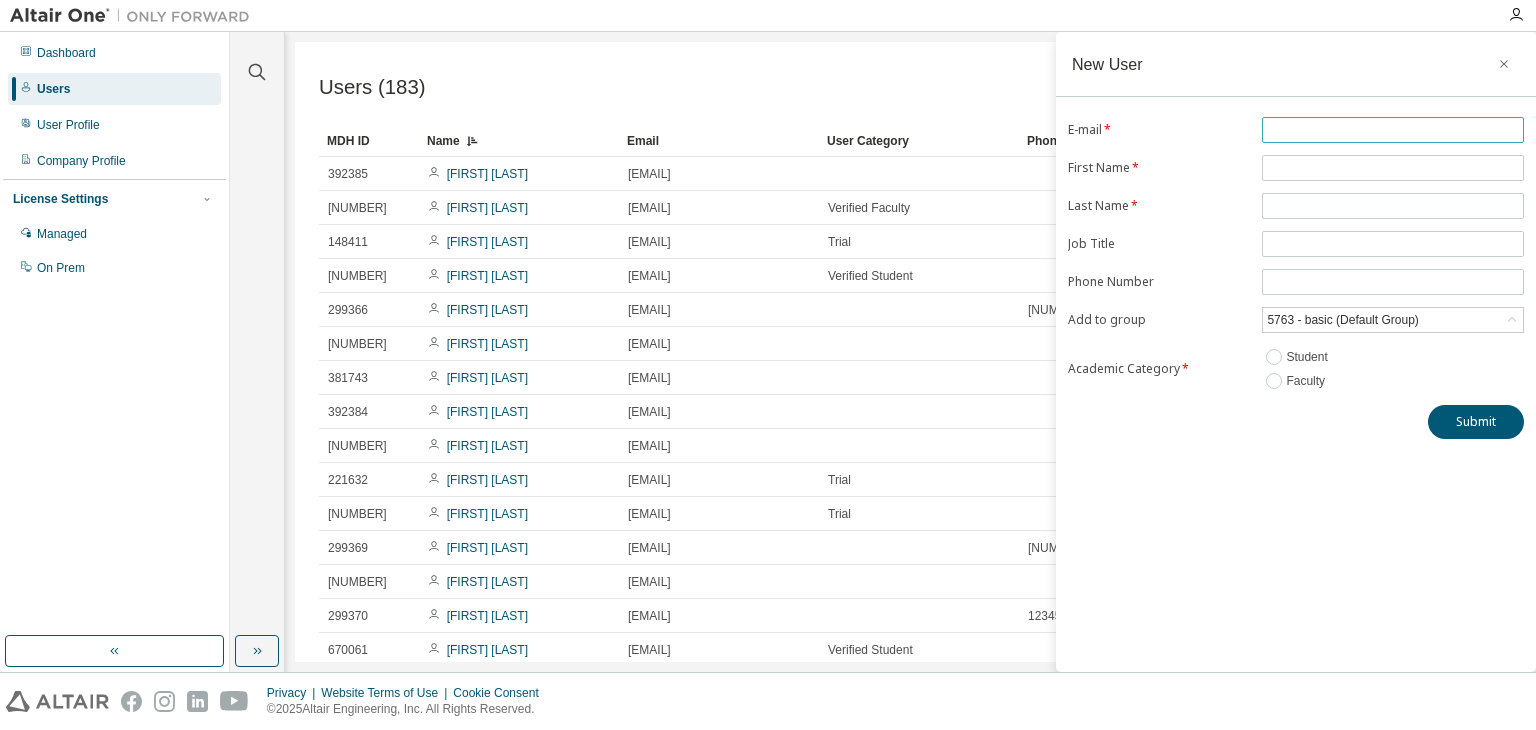 click at bounding box center (1393, 130) 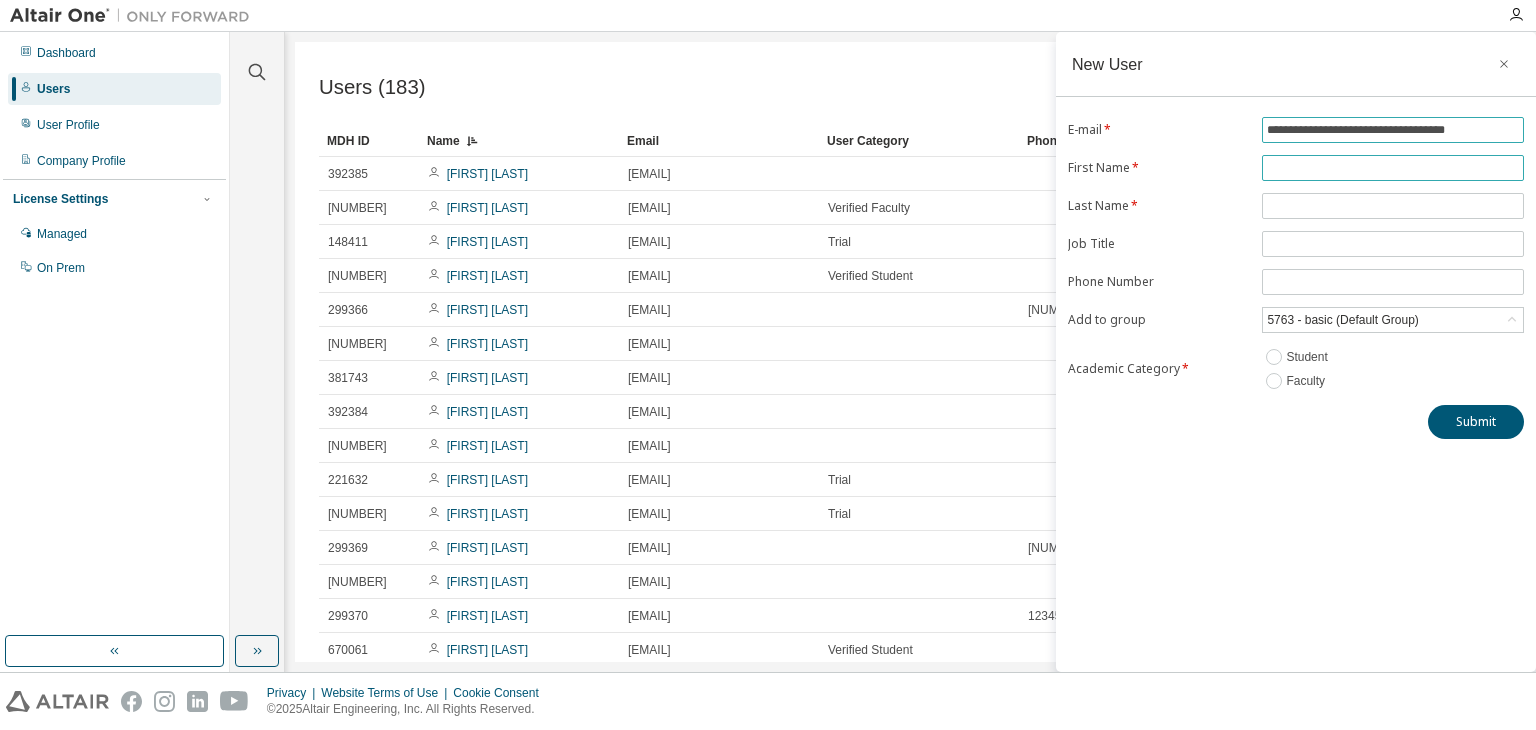 type on "**********" 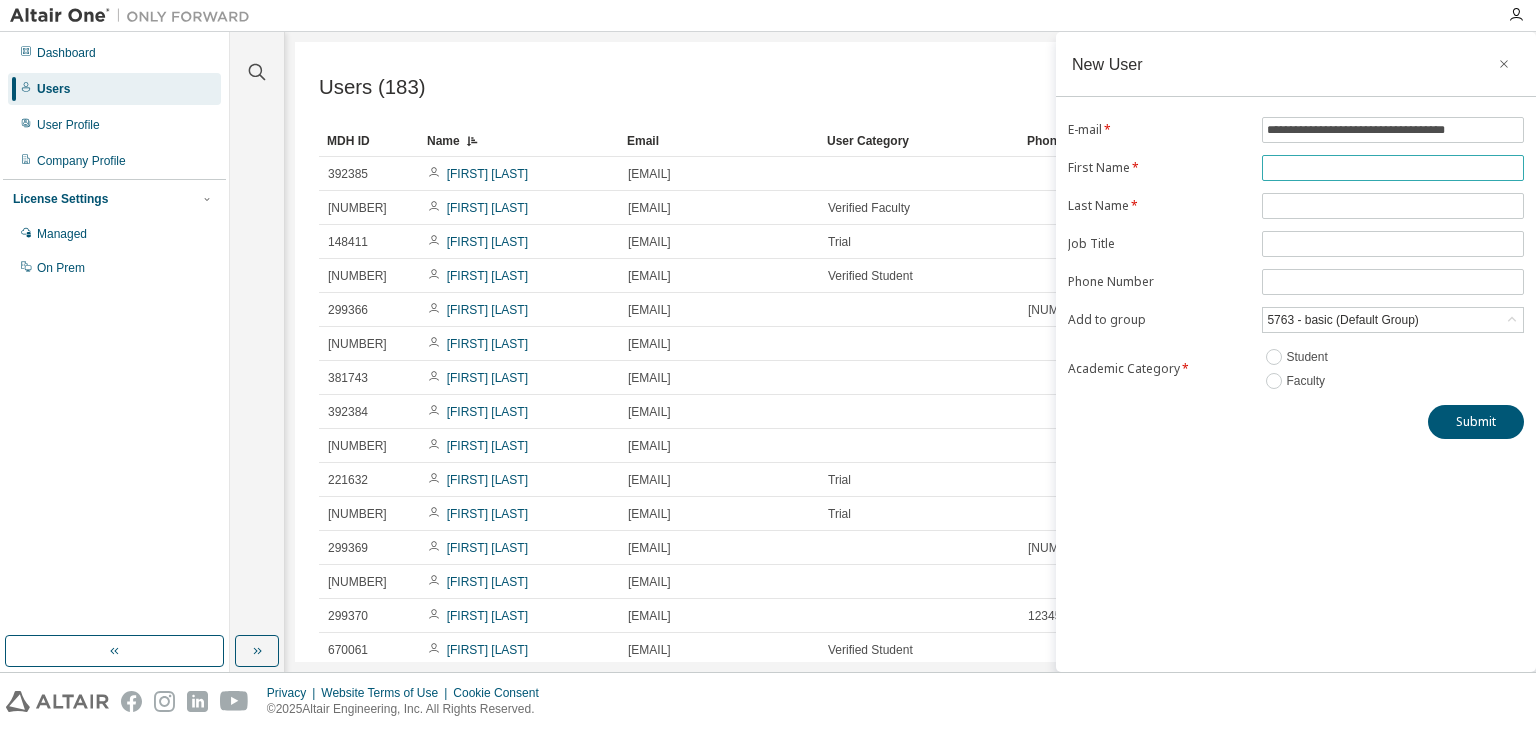 click at bounding box center (1393, 168) 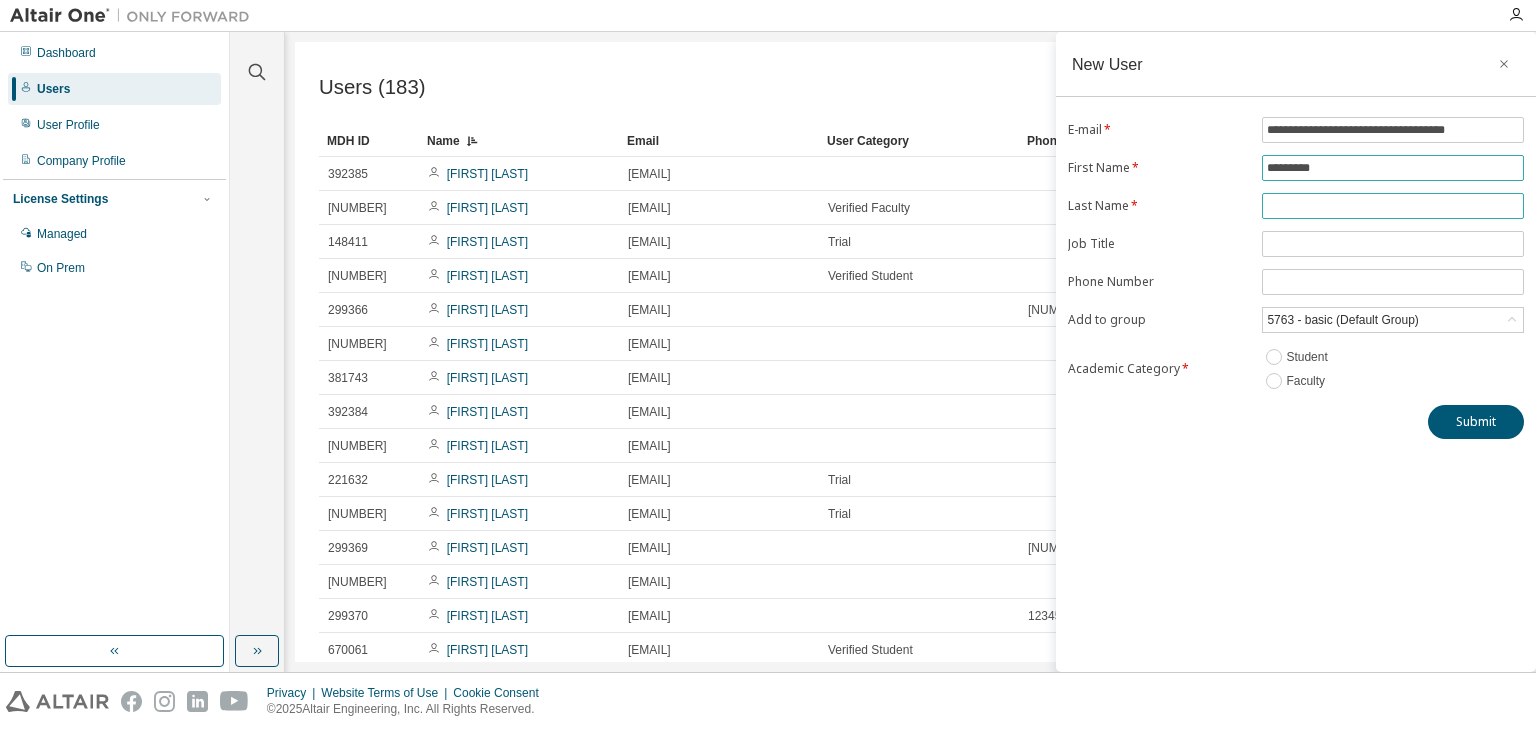 type on "********" 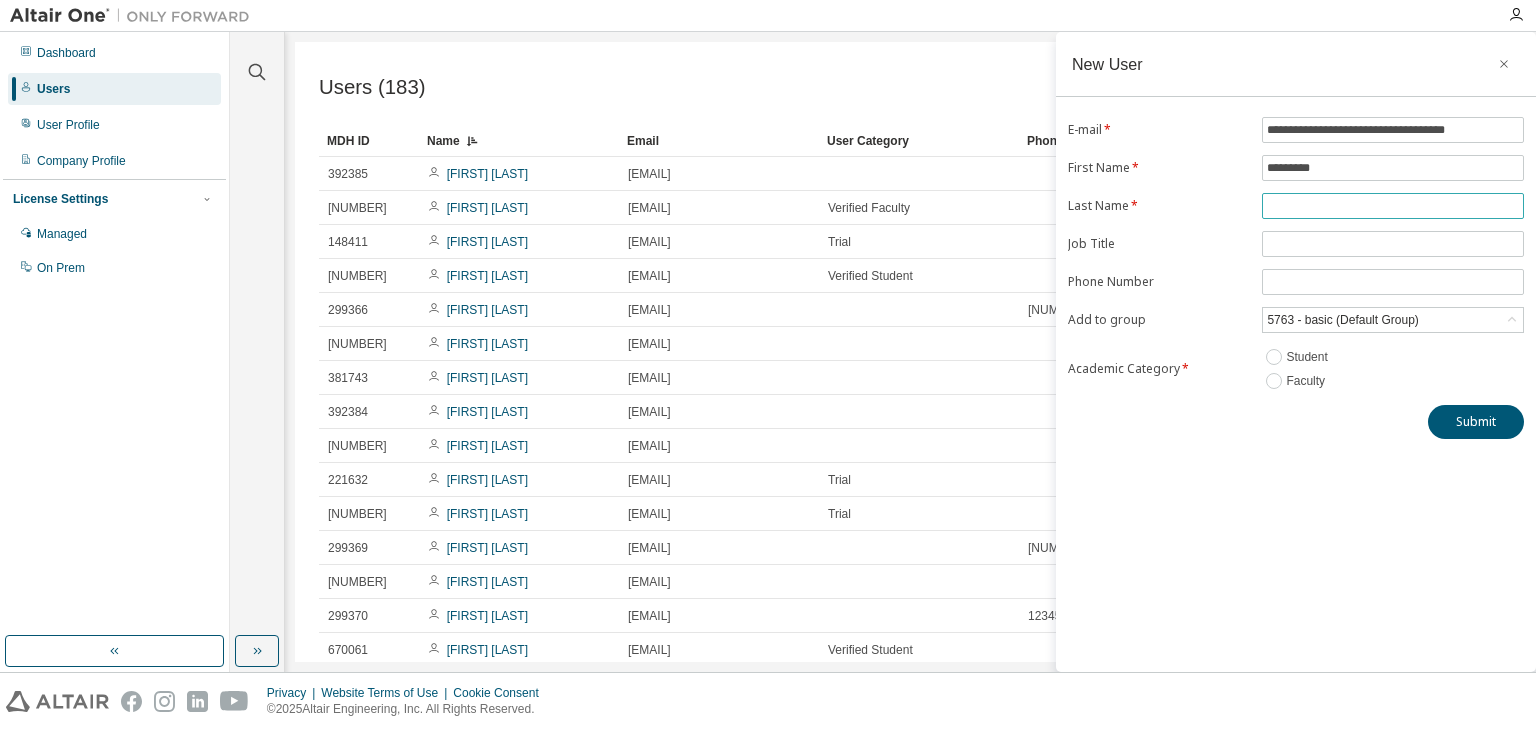 click at bounding box center [1393, 206] 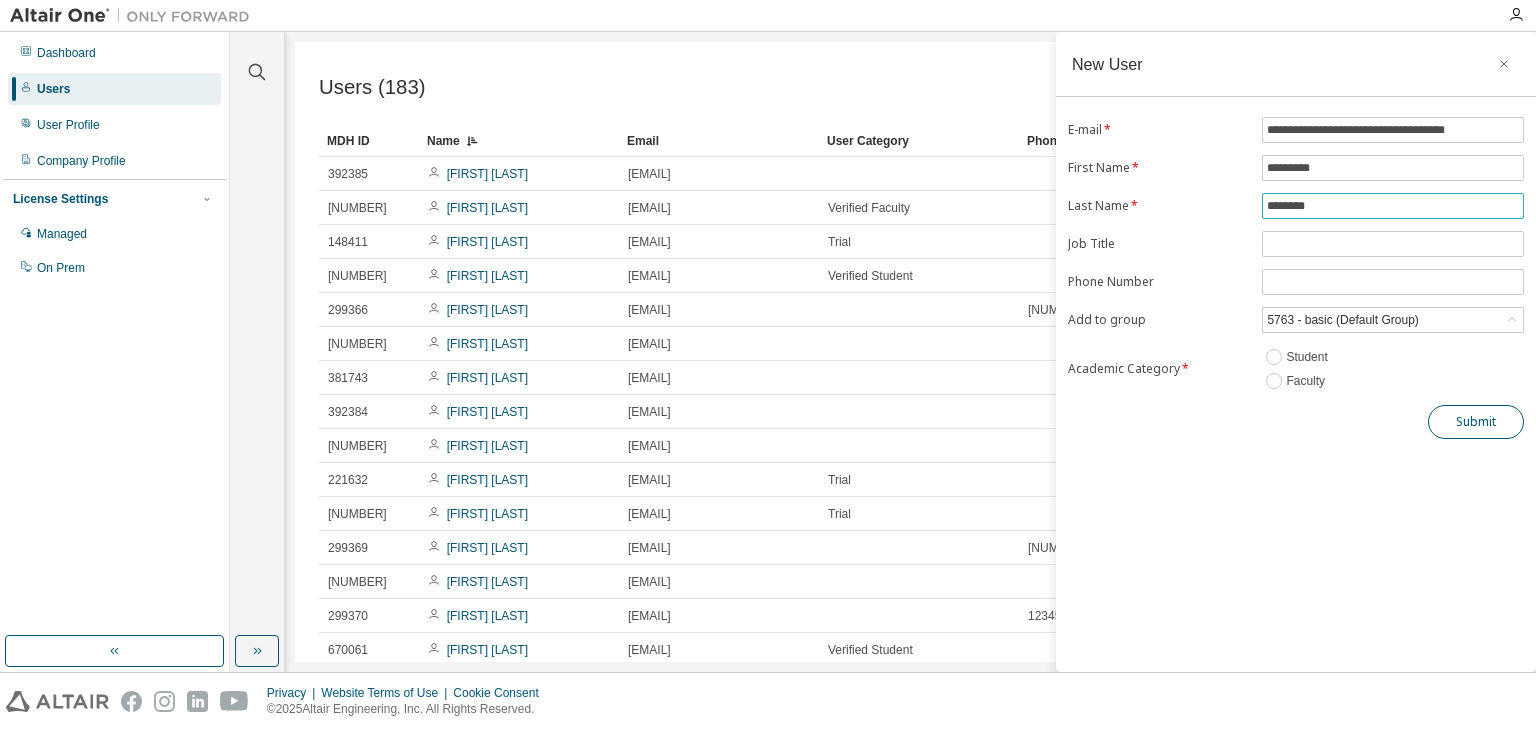 type on "********" 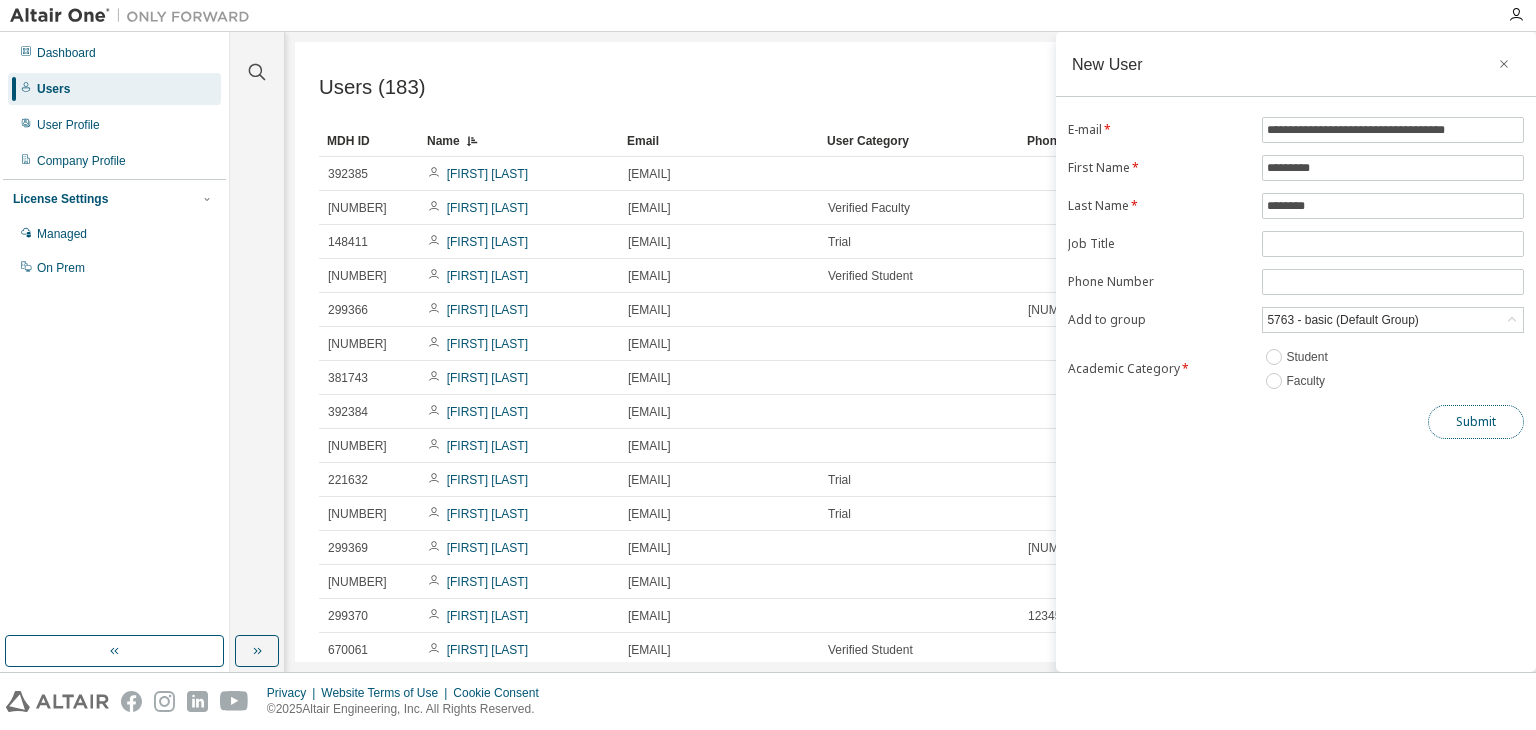 click on "Submit" at bounding box center [1476, 422] 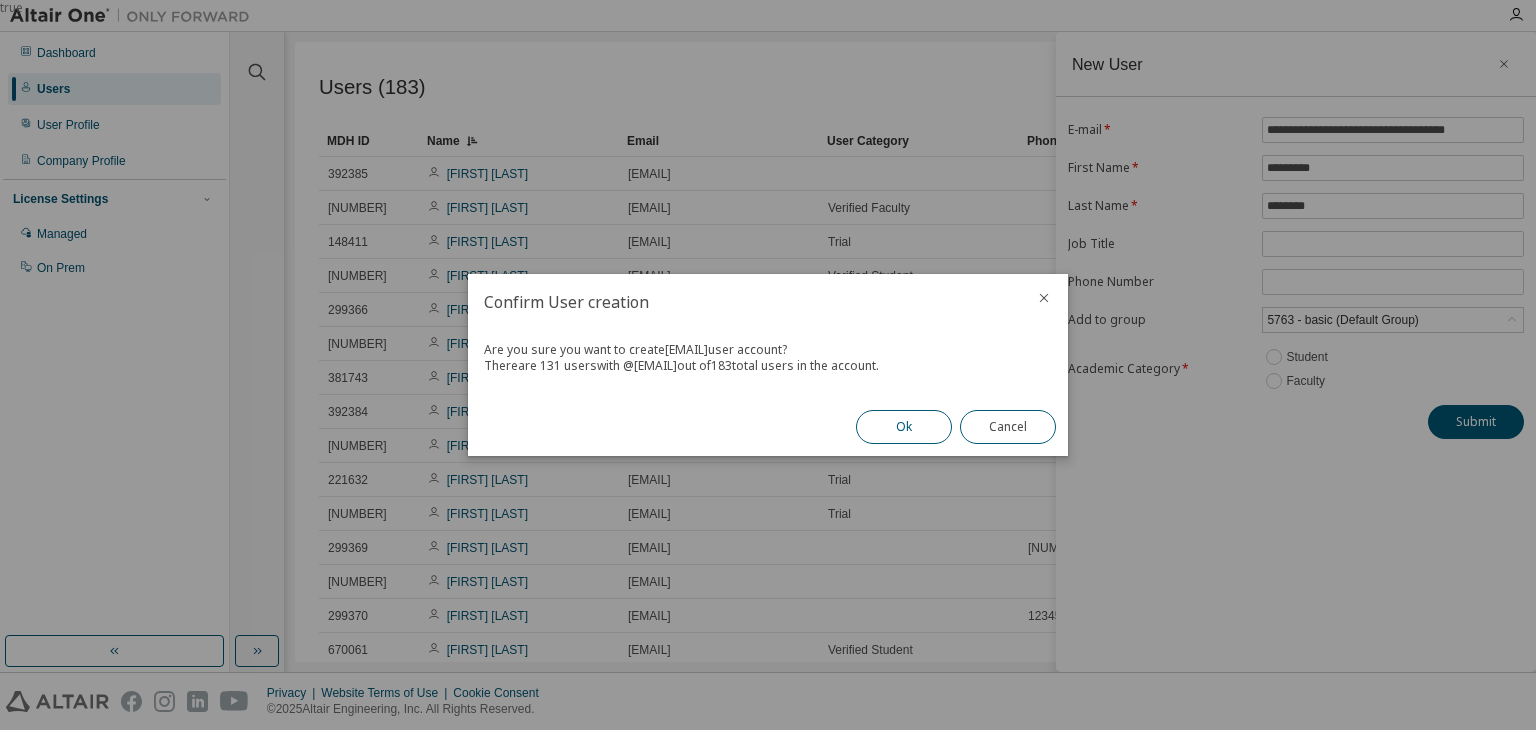 click on "Ok" at bounding box center [904, 427] 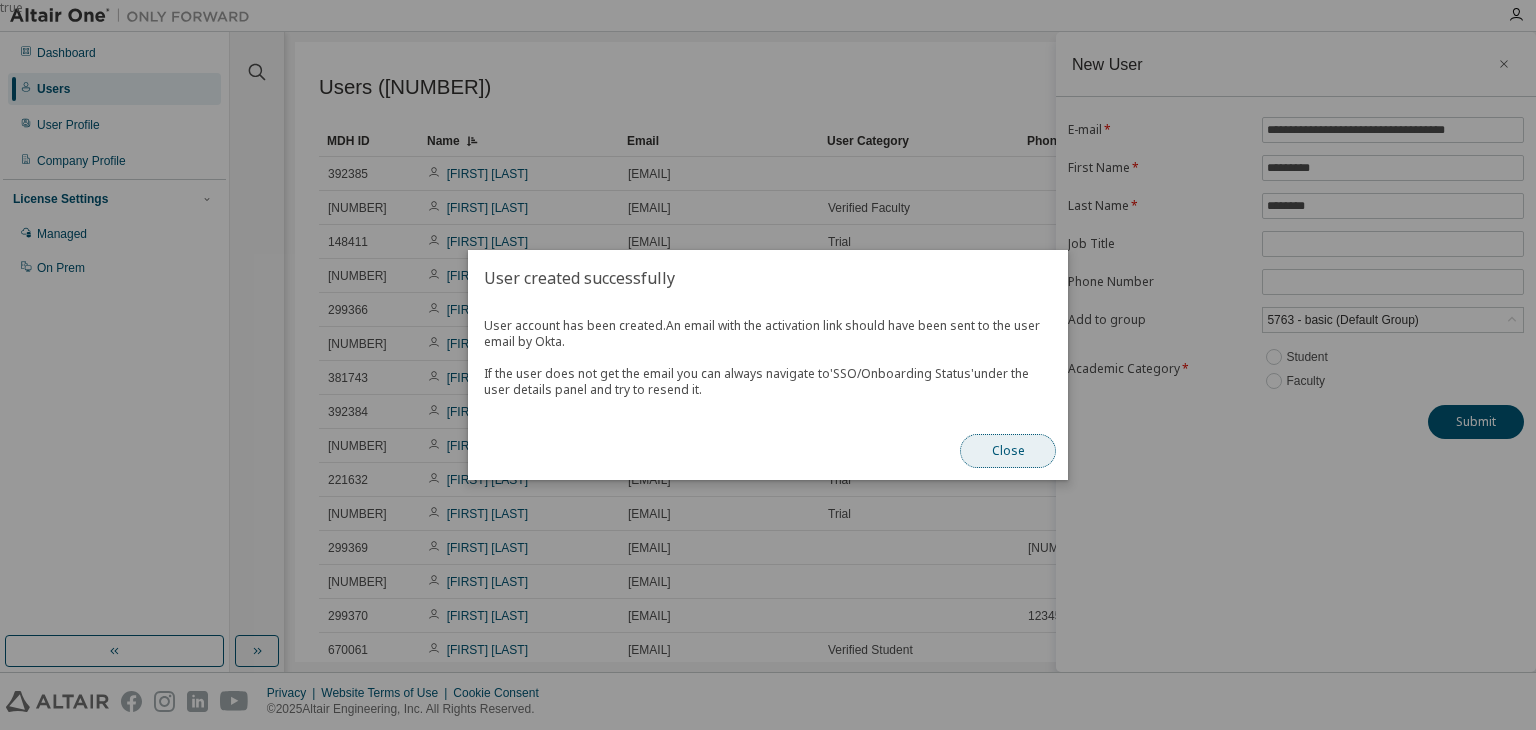 click on "Close" at bounding box center (1008, 451) 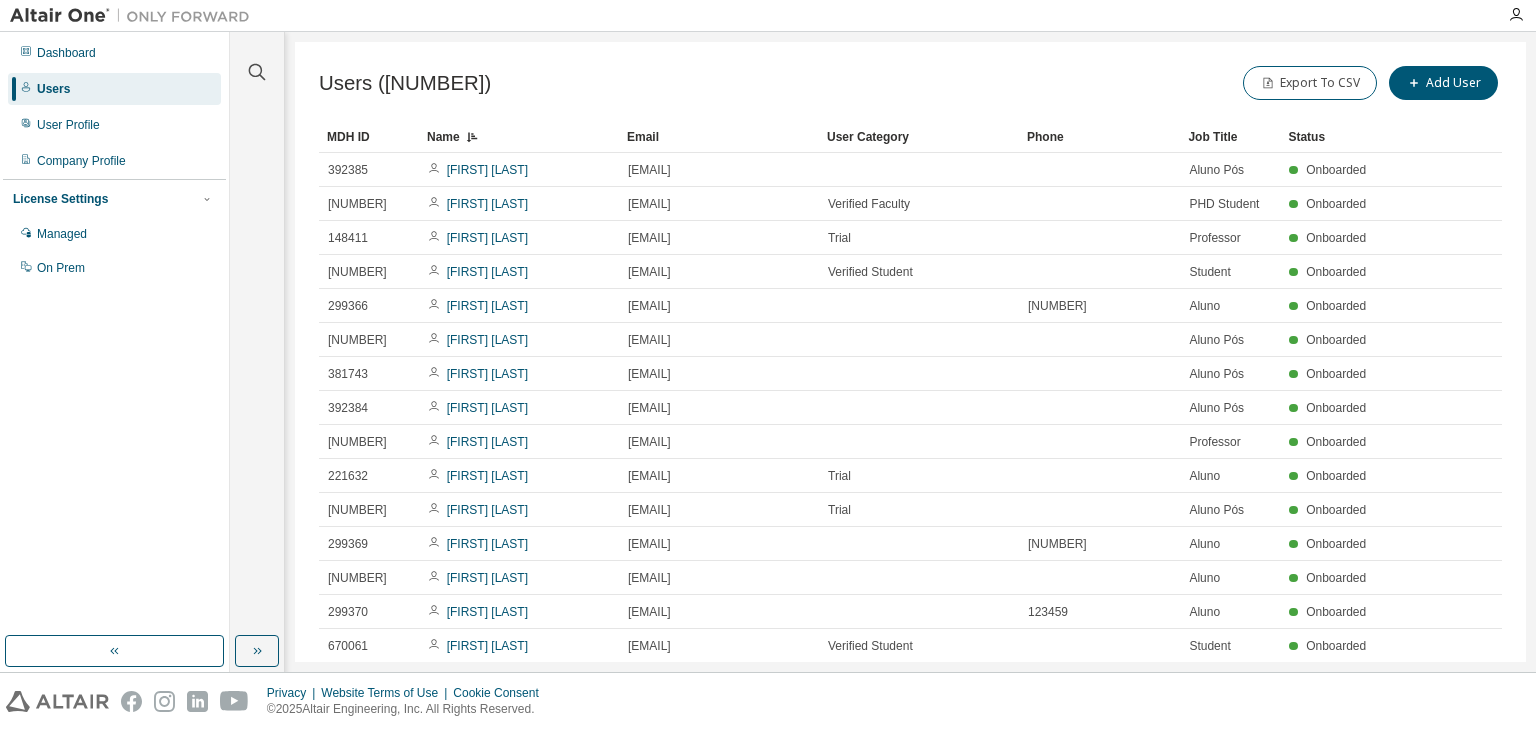 scroll, scrollTop: 0, scrollLeft: 0, axis: both 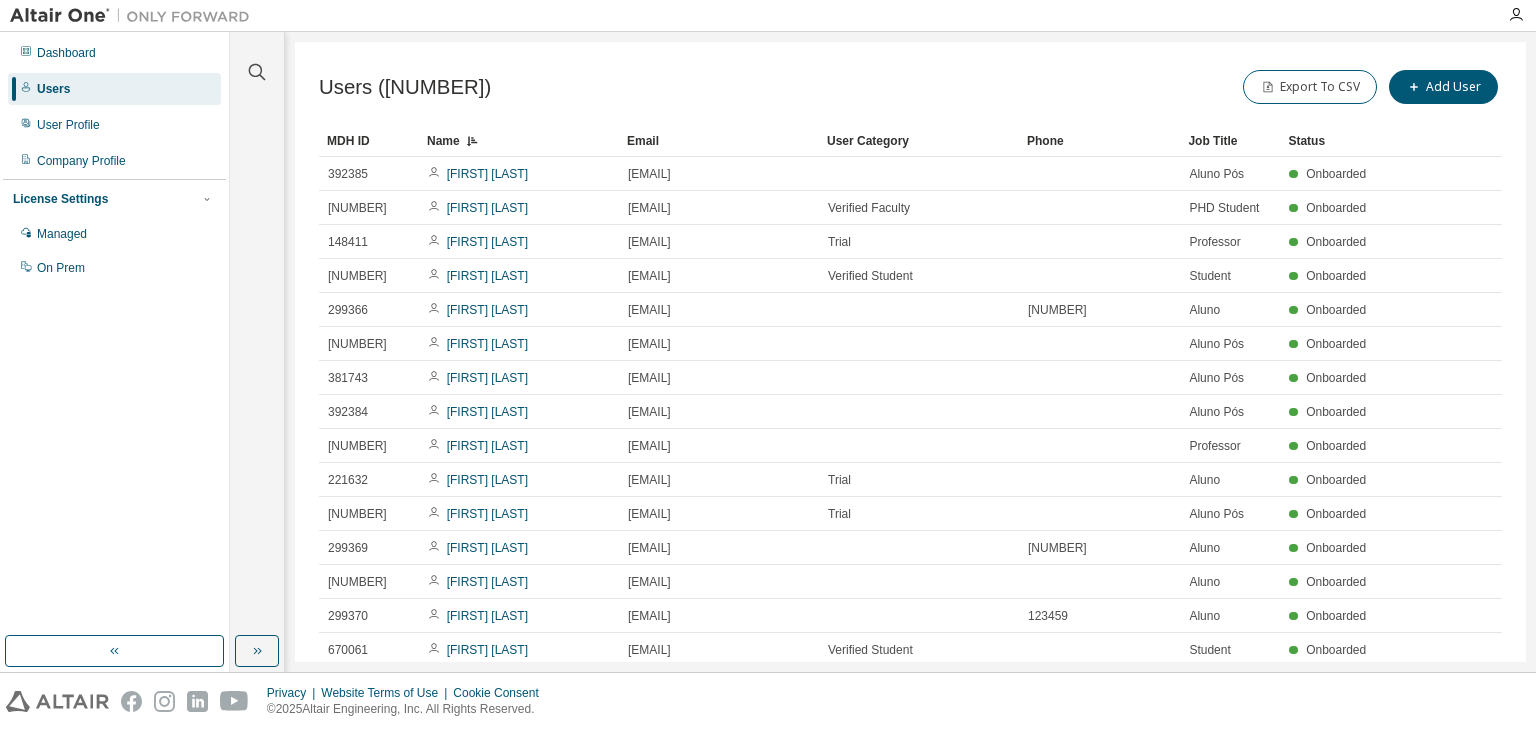 click at bounding box center [135, 16] 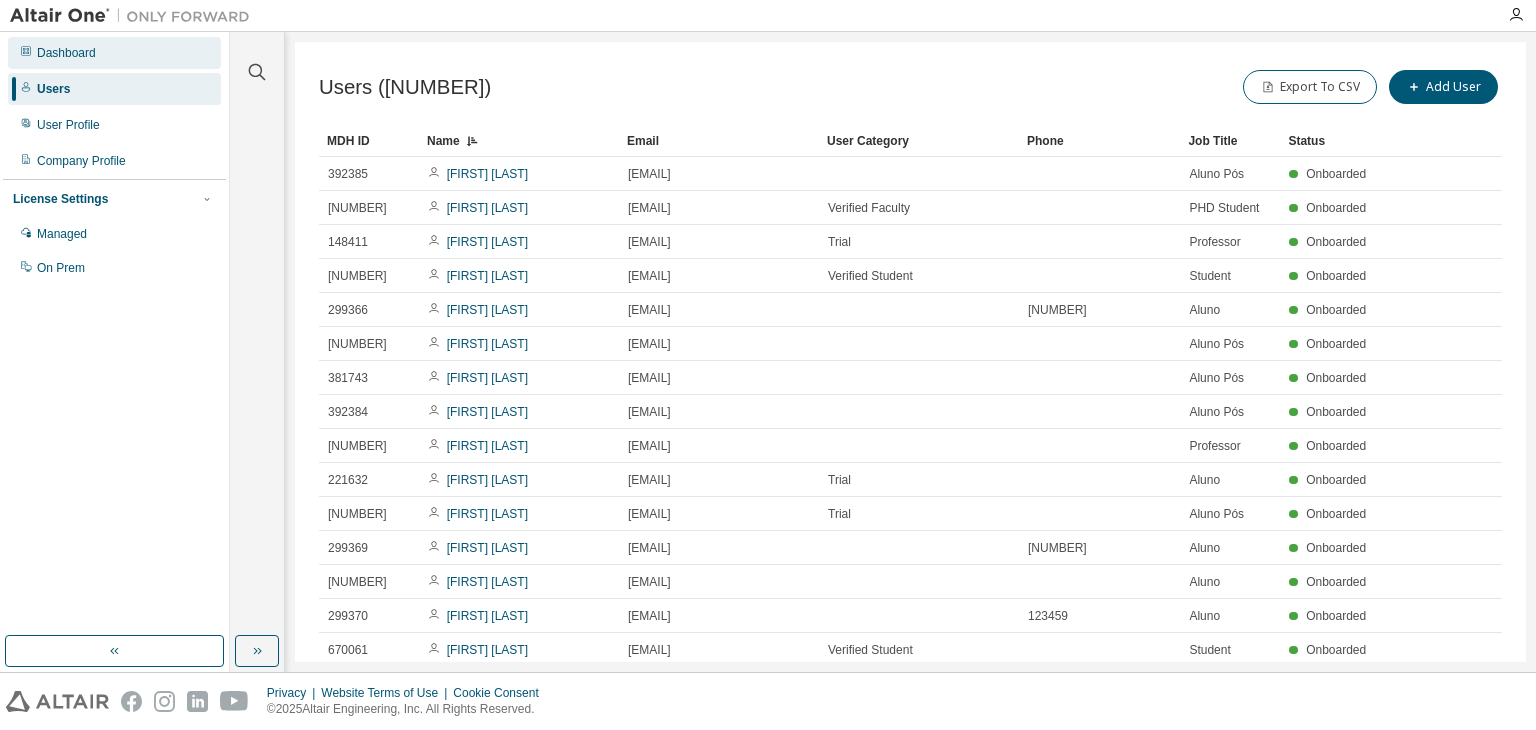 click on "Dashboard" at bounding box center (66, 53) 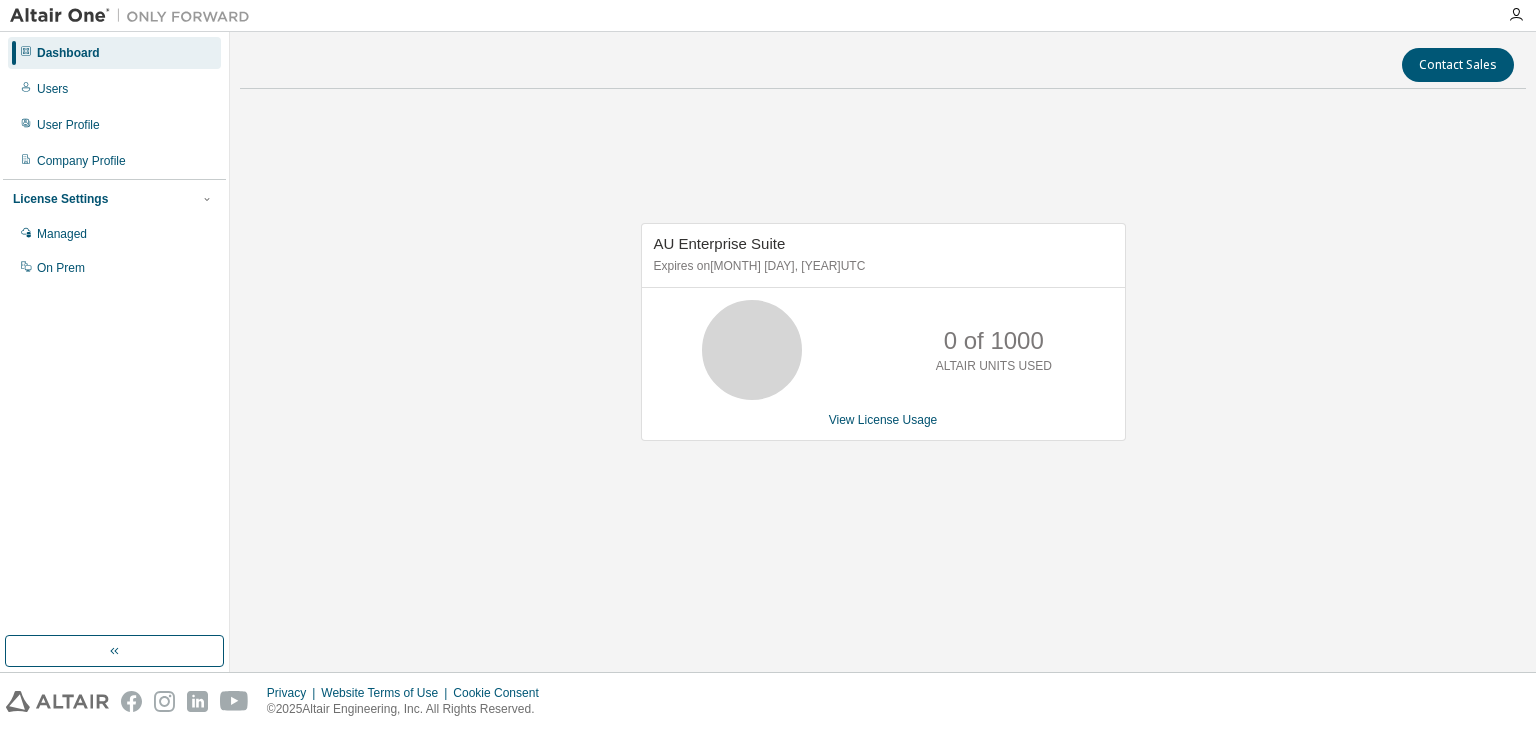 click at bounding box center (135, 16) 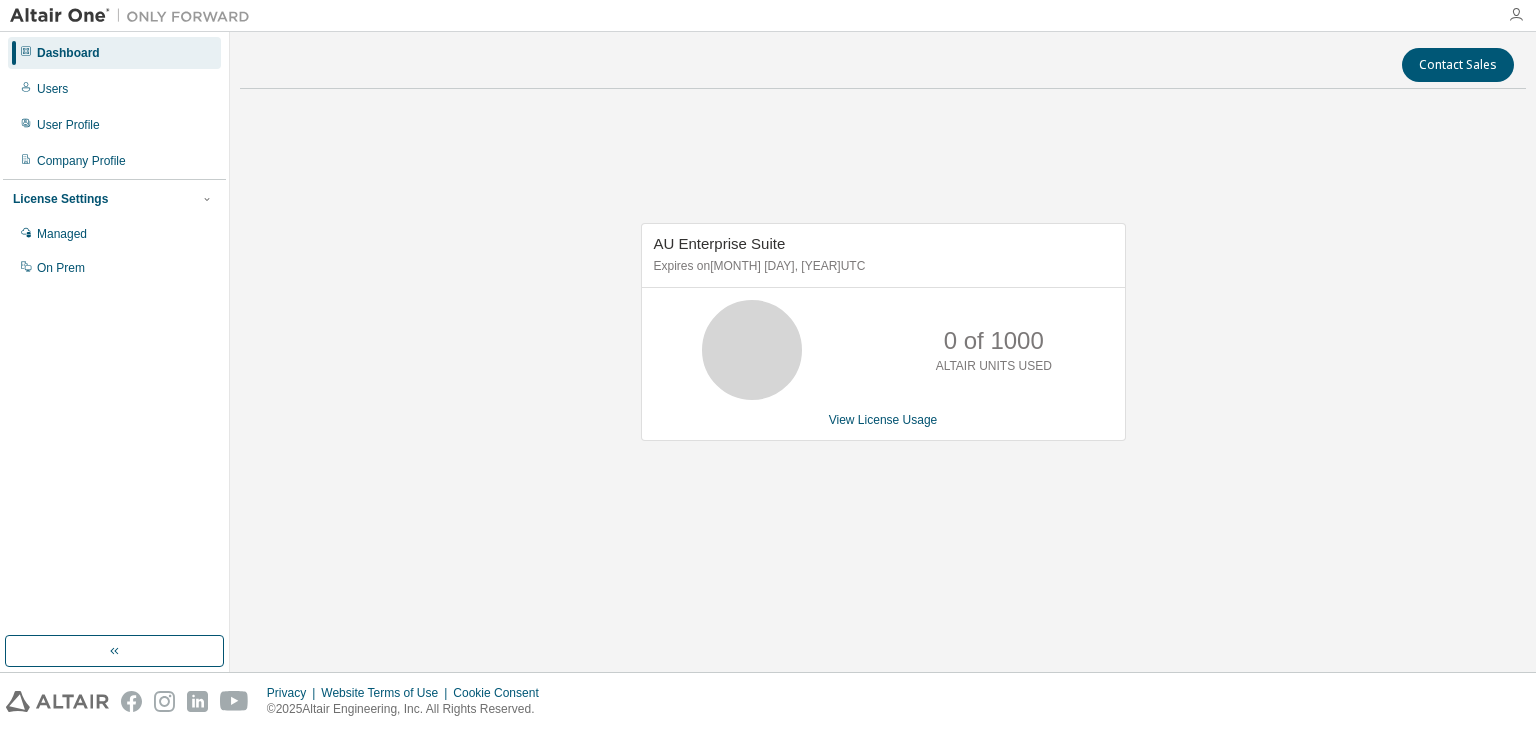 click at bounding box center [1516, 15] 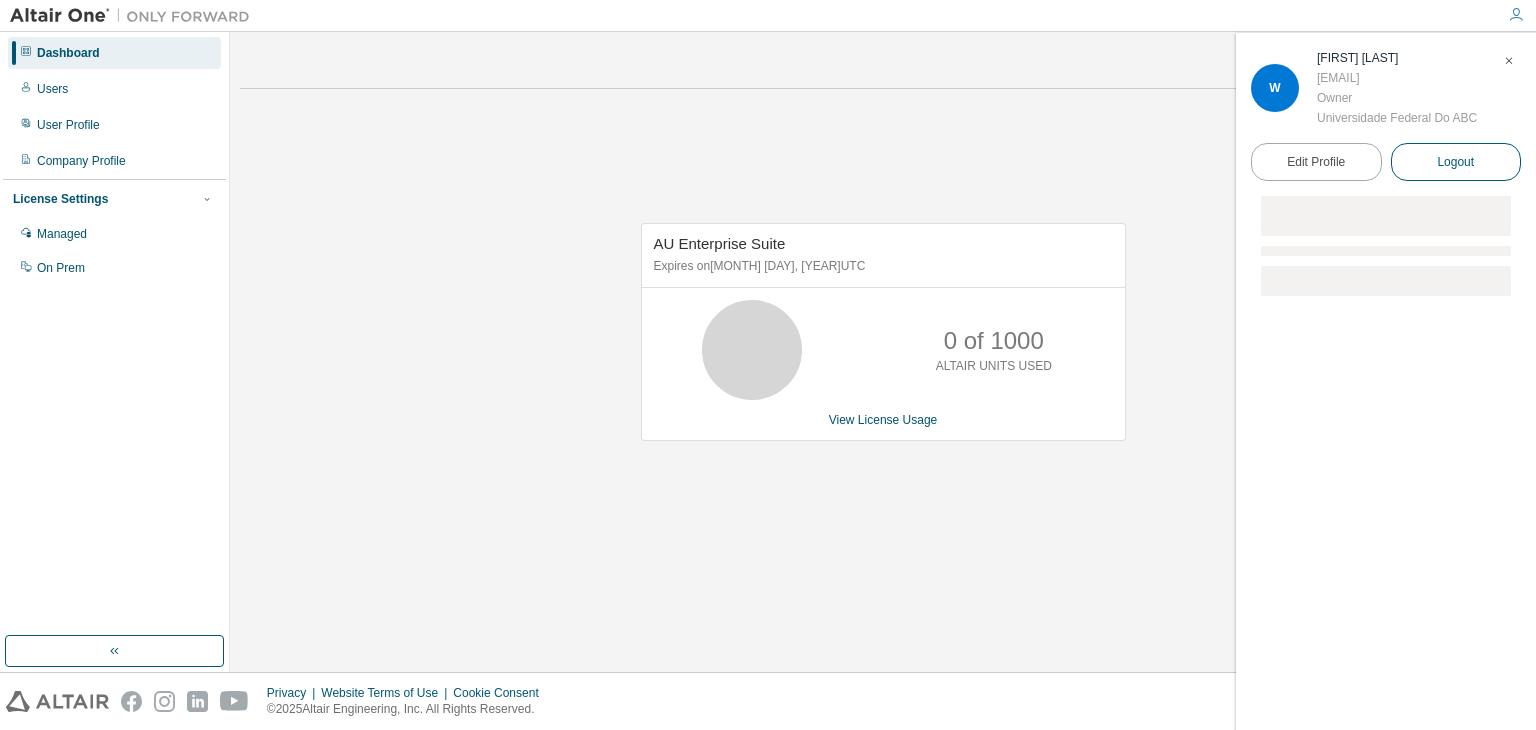 click on "Logout" at bounding box center (1456, 162) 